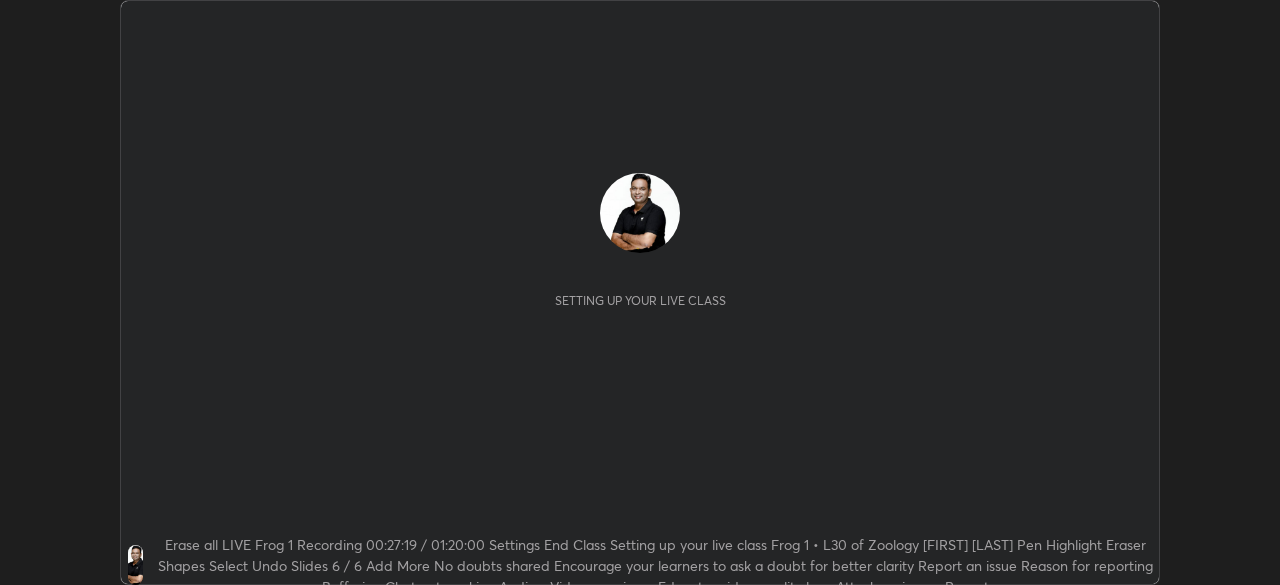 scroll, scrollTop: 0, scrollLeft: 0, axis: both 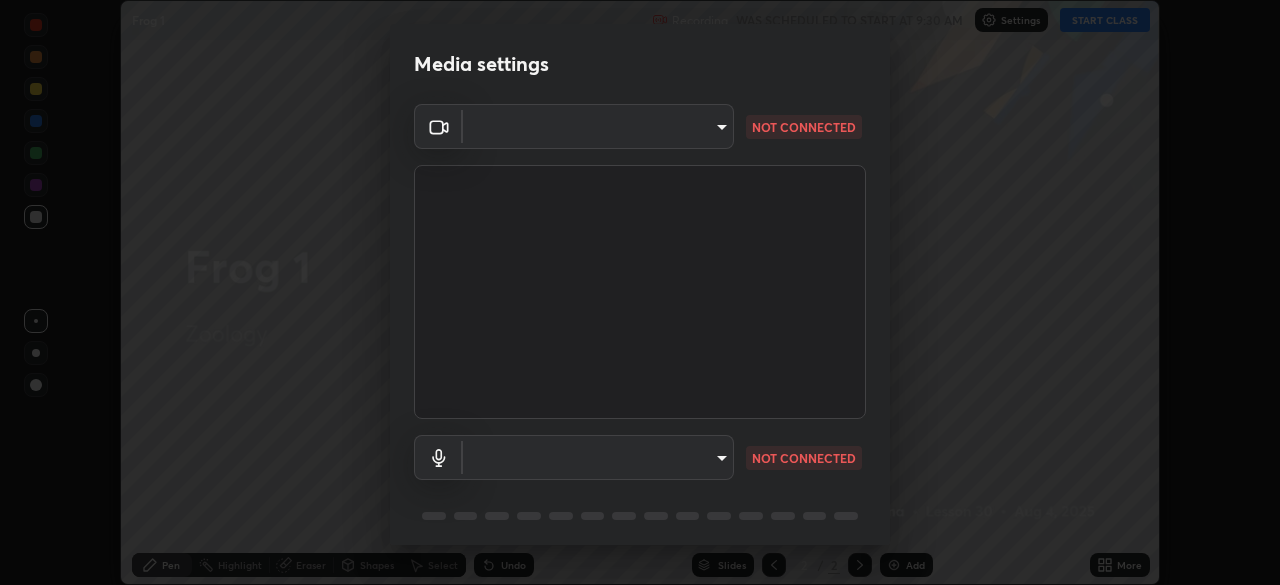 type on "[HASH]" 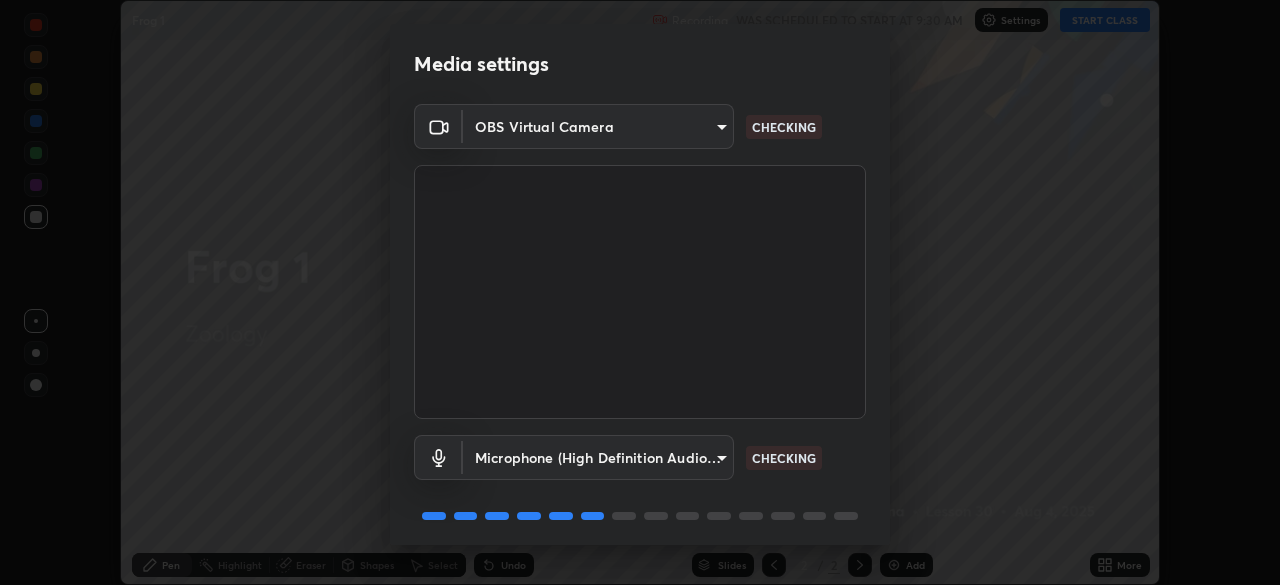 scroll, scrollTop: 71, scrollLeft: 0, axis: vertical 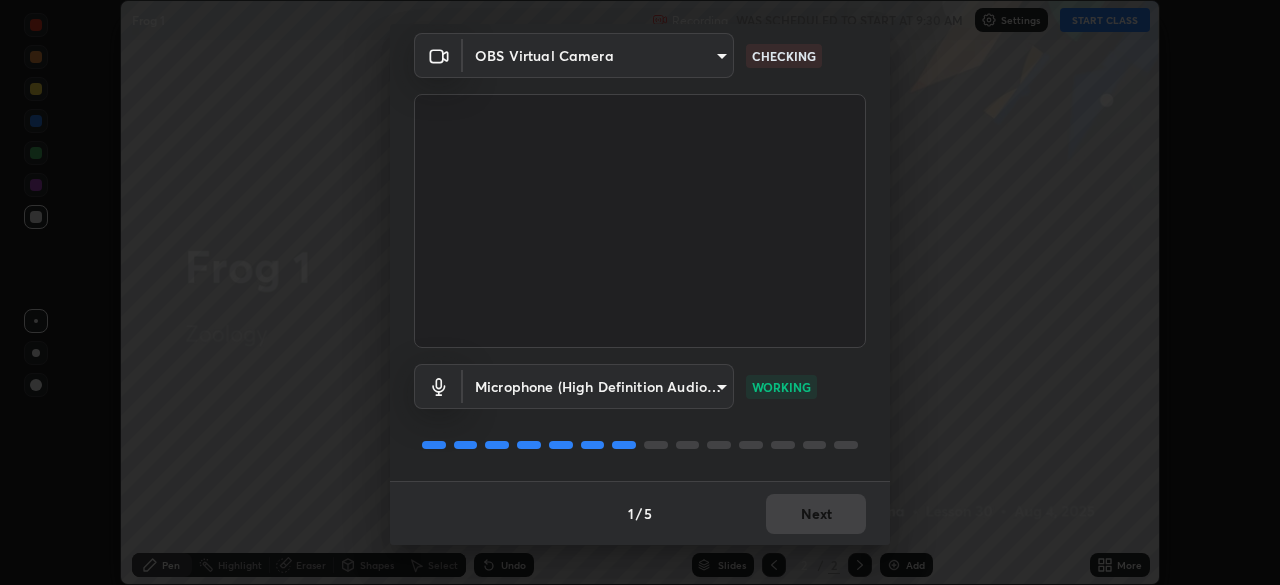 click on "Erase all Frog 1 Recording WAS SCHEDULED TO START AT  9:30 AM Settings START CLASS Setting up your live class Frog 1 • L30 of Zoology Prashant Sharma Pen Highlight Eraser Shapes Select Undo Slides 2 / 2 Add More No doubts shared Encourage your learners to ask a doubt for better clarity Report an issue Reason for reporting Buffering Chat not working Audio - Video sync issue Educator video quality low ​ Attach an image Report Media settings OBS Virtual Camera cbd69d3ab31666e68bc16f5f2905db6189ec8135df4d15a94e2bba87772e1748 CHECKING Microphone (High Definition Audio Device) d6614ee05450bf9edd197927043992d8667b66db2a26665f5c5fc73262ebfaa7 WORKING 1 / 5 Next" at bounding box center (640, 292) 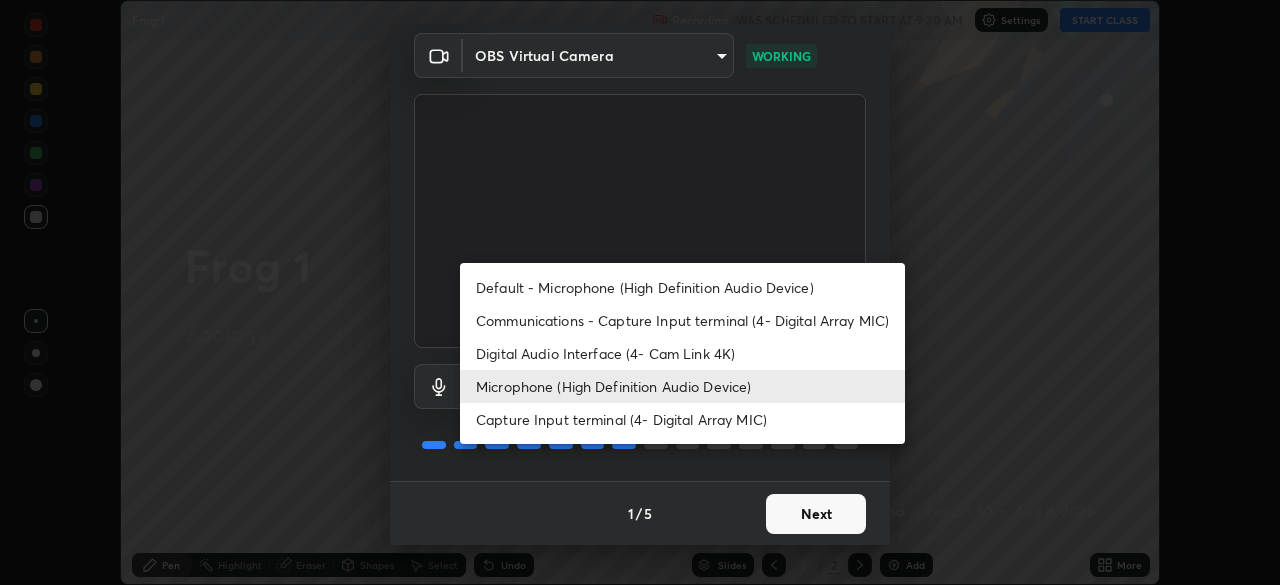 click on "Capture Input terminal (4- Digital Array MIC)" at bounding box center (682, 419) 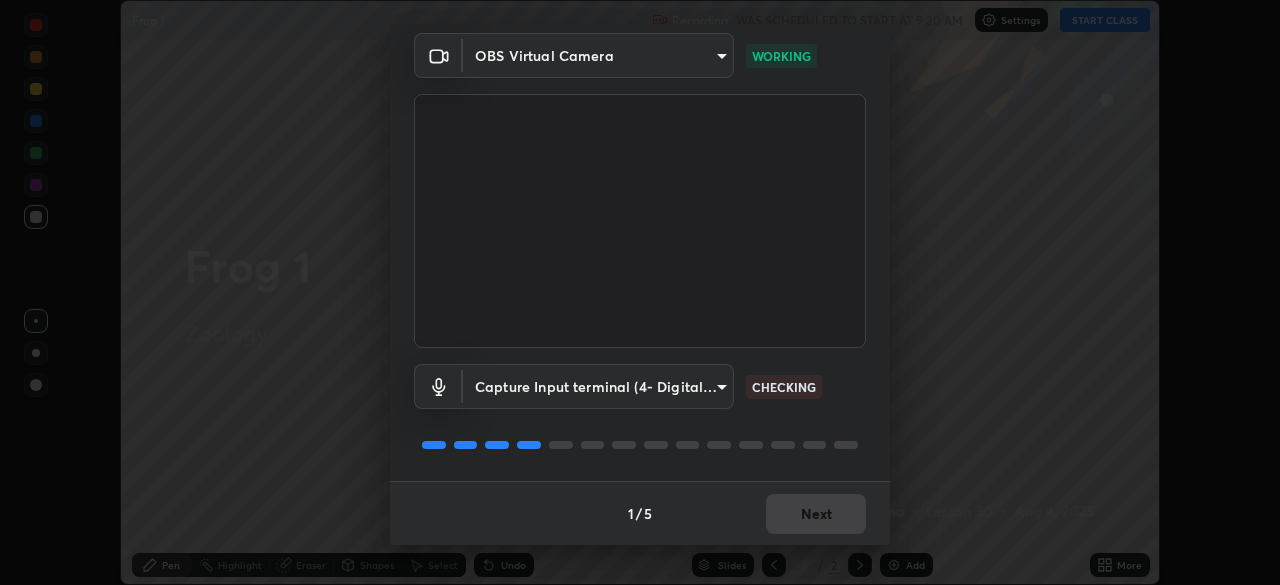click on "Erase all Frog 1 Recording WAS SCHEDULED TO START AT  9:30 AM Settings START CLASS Setting up your live class Frog 1 • L30 of Zoology Prashant Sharma Pen Highlight Eraser Shapes Select Undo Slides 2 / 2 Add More No doubts shared Encourage your learners to ask a doubt for better clarity Report an issue Reason for reporting Buffering Chat not working Audio - Video sync issue Educator video quality low ​ Attach an image Report Media settings OBS Virtual Camera cbd69d3ab31666e68bc16f5f2905db6189ec8135df4d15a94e2bba87772e1748 WORKING Capture Input terminal (4- Digital Array MIC) 2c90c9c85cf714e62c612a043181e5fa8d2aed46f0e00bbf56289af4998e680a CHECKING 1 / 5 Next" at bounding box center (640, 292) 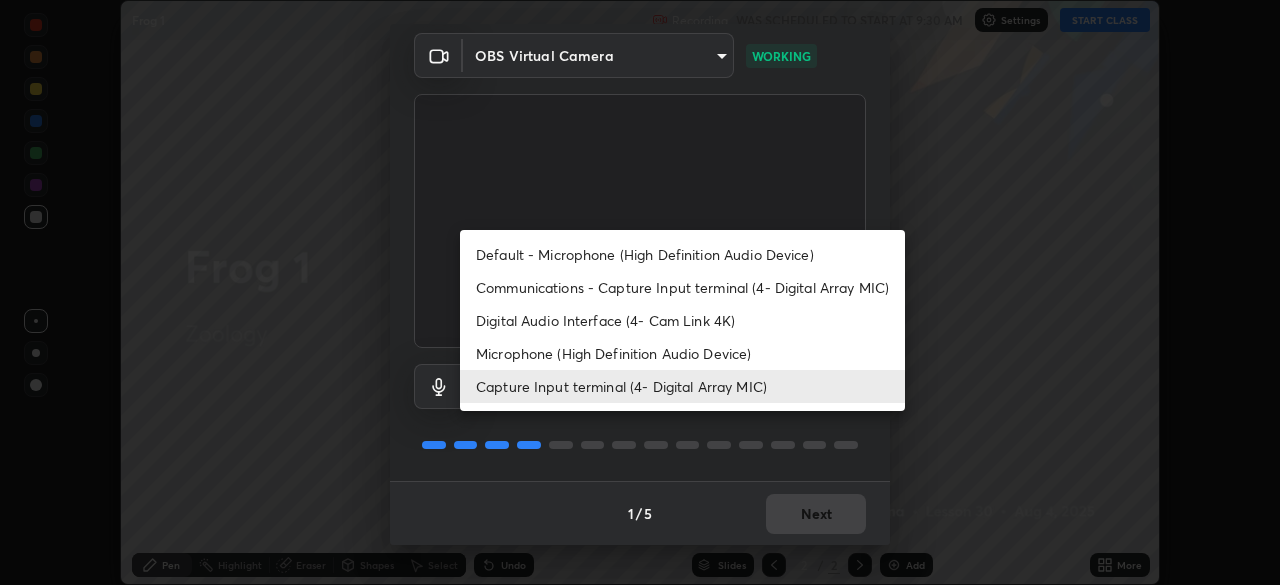 click on "Microphone (High Definition Audio Device)" at bounding box center (682, 353) 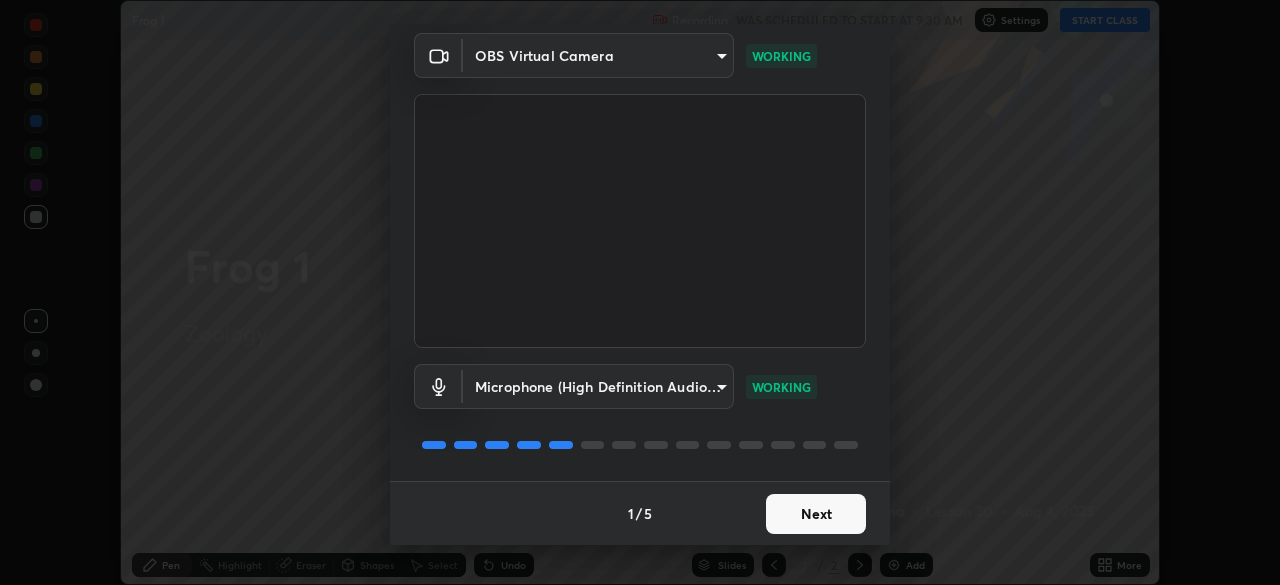 click on "Next" at bounding box center [816, 514] 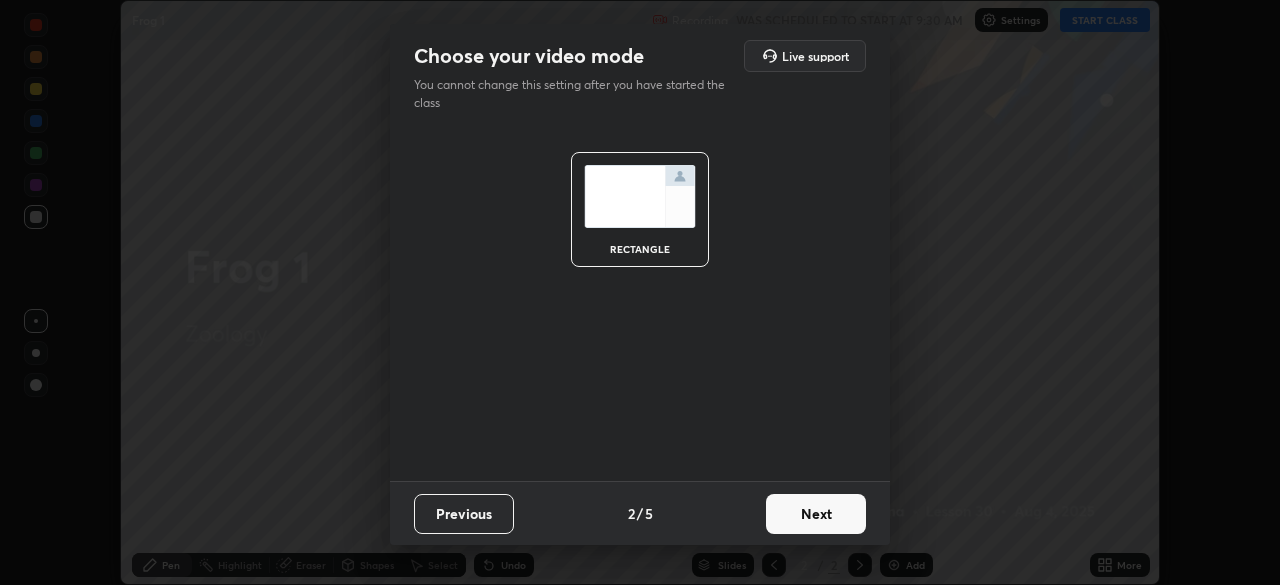 scroll, scrollTop: 0, scrollLeft: 0, axis: both 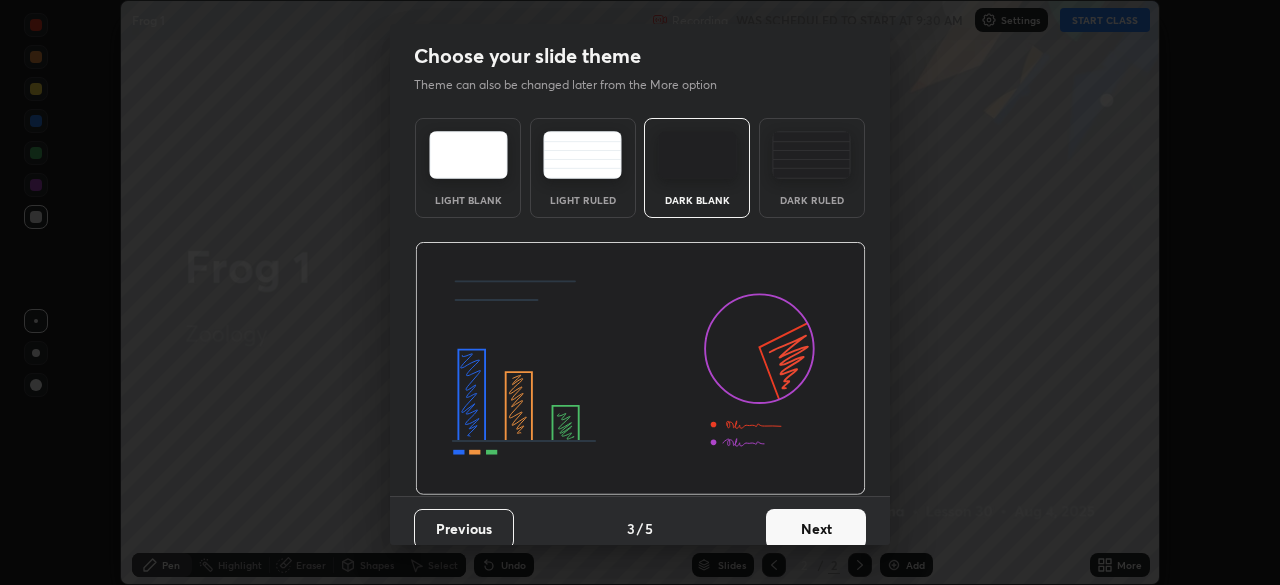 click on "Next" at bounding box center [816, 529] 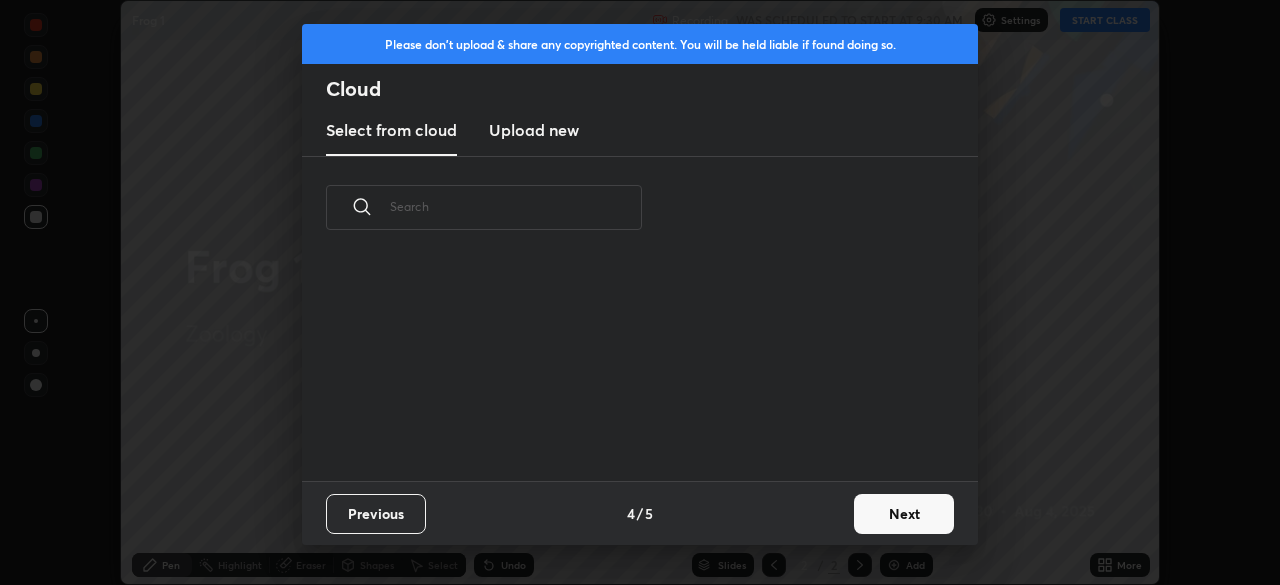 click on "Next" at bounding box center [904, 514] 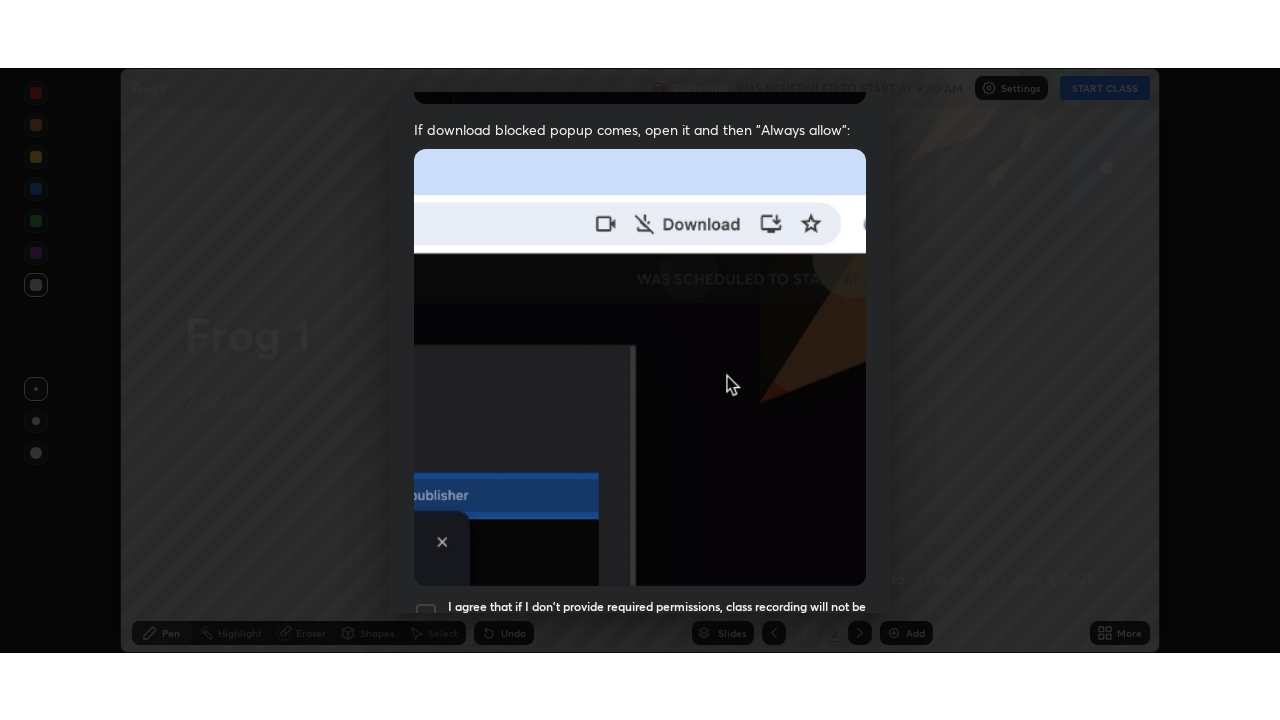 scroll, scrollTop: 479, scrollLeft: 0, axis: vertical 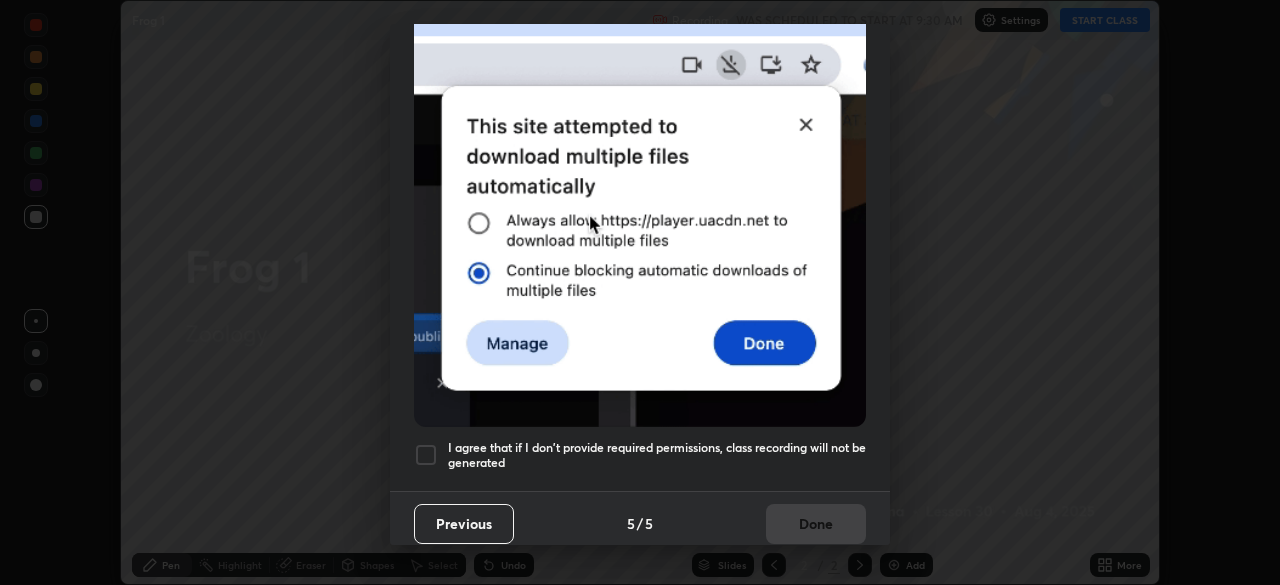 click at bounding box center (426, 455) 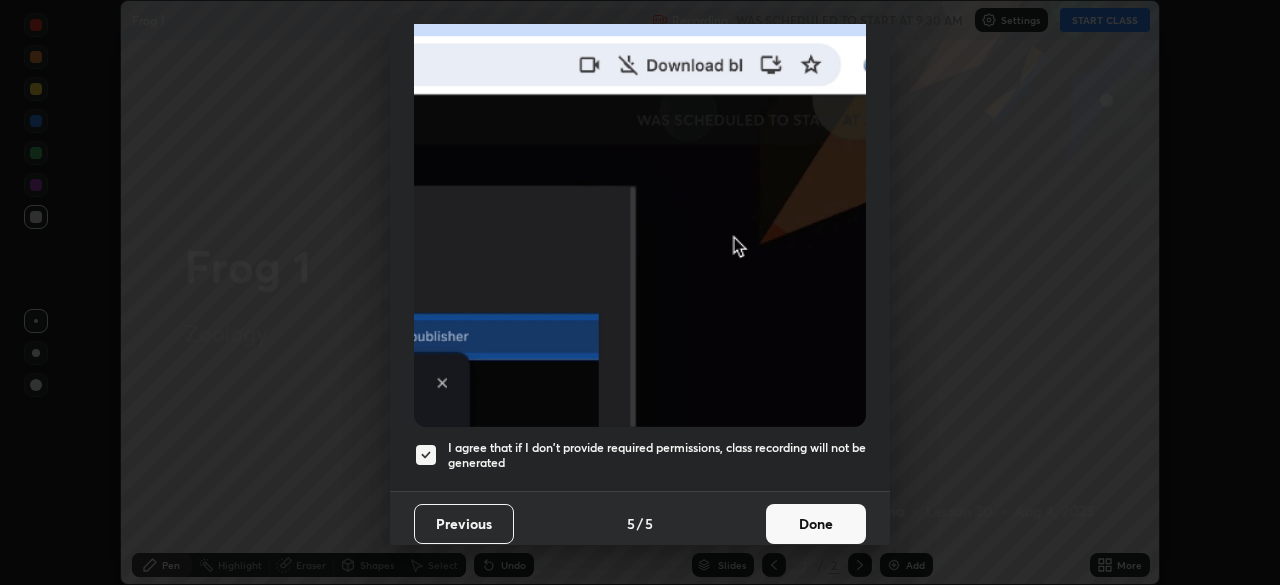 click on "Done" at bounding box center (816, 524) 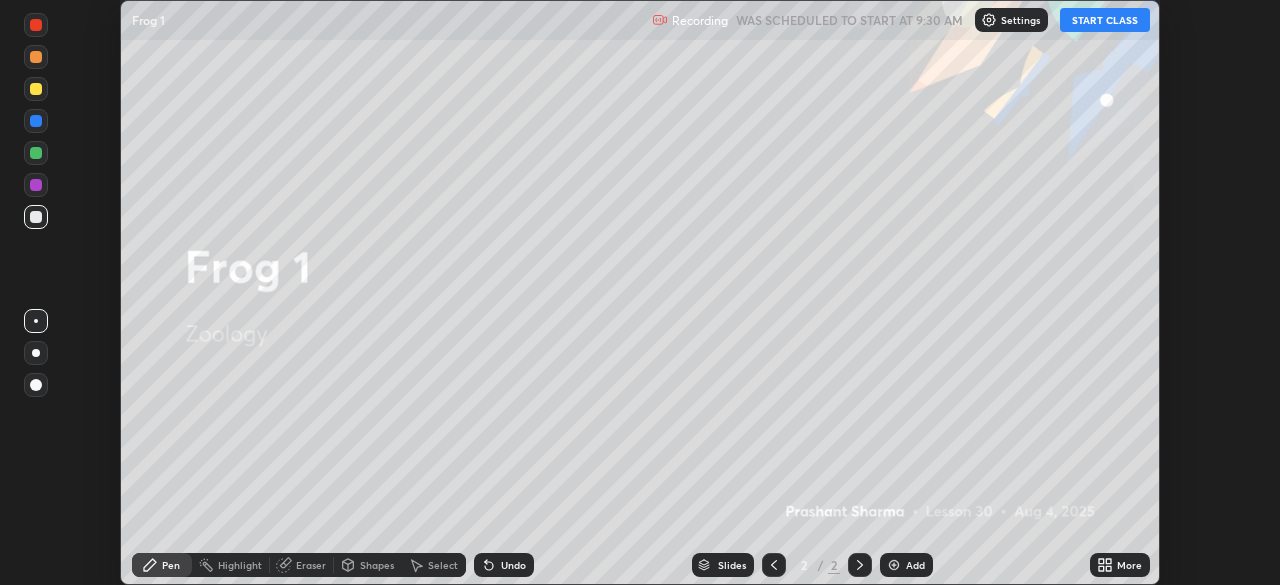 click 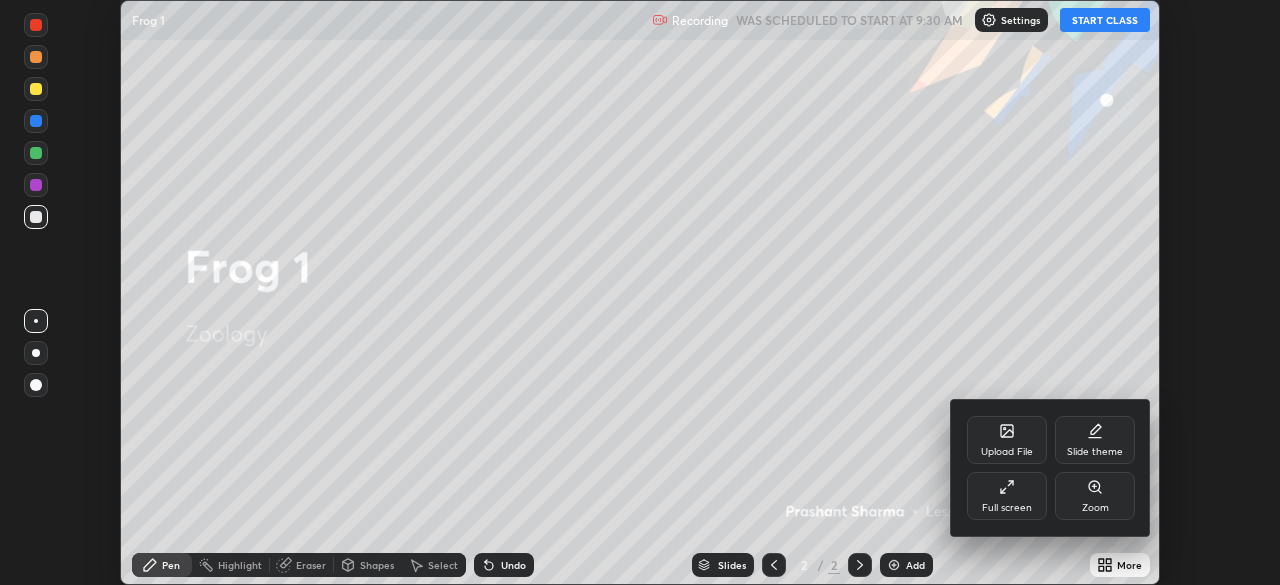 click on "Slide theme" at bounding box center [1095, 440] 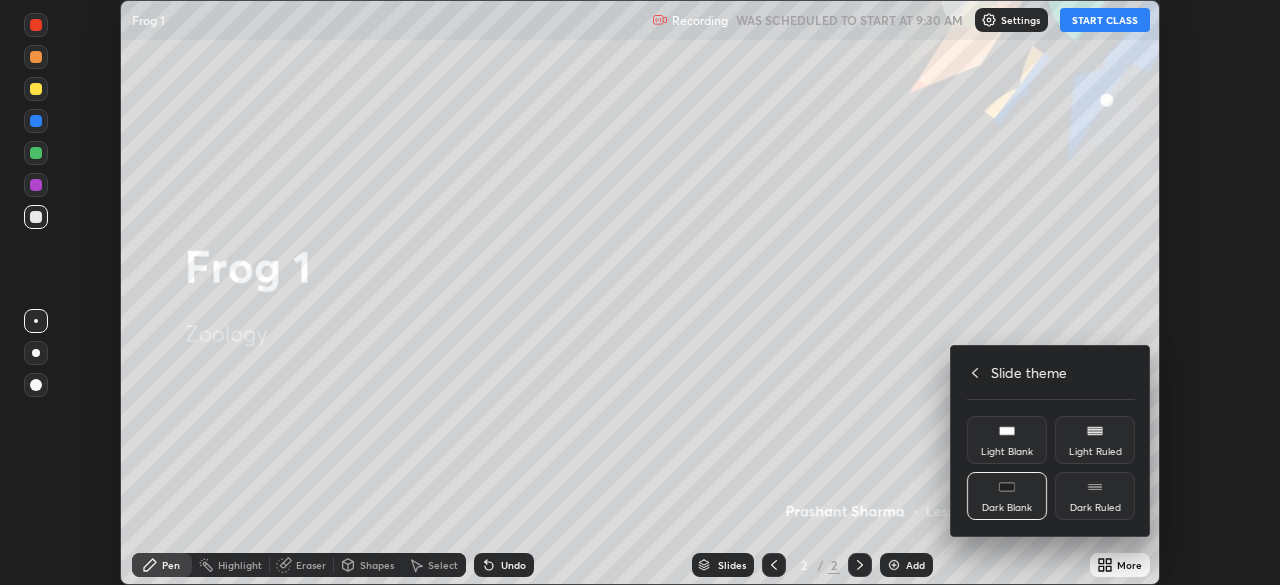 click on "Dark Blank" at bounding box center (1007, 496) 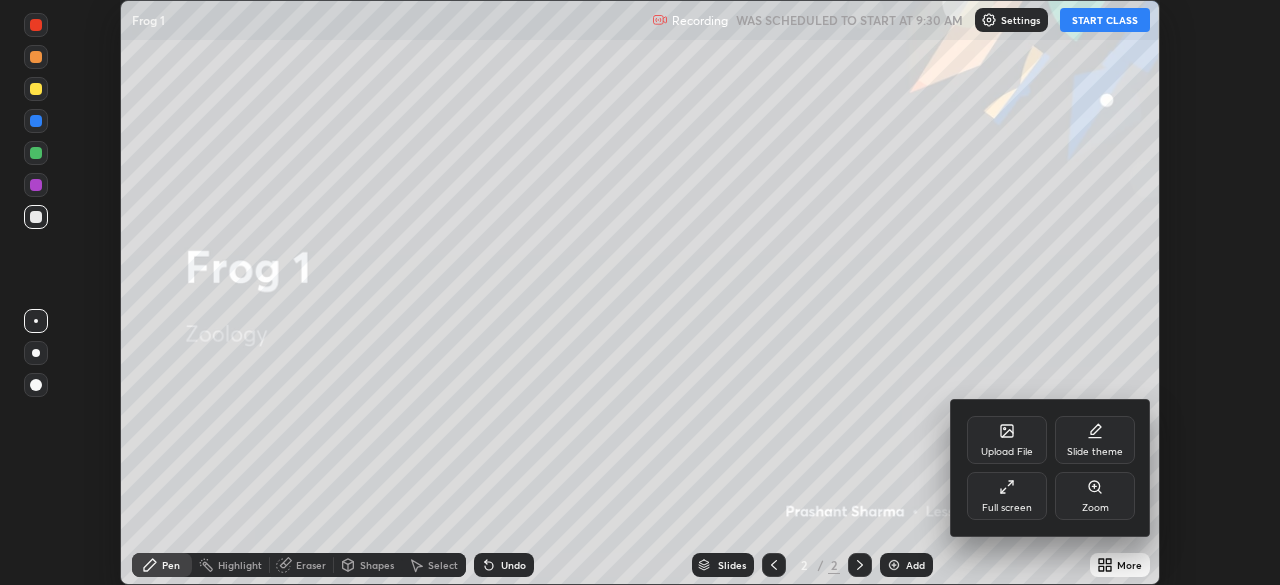 click on "Full screen" at bounding box center (1007, 496) 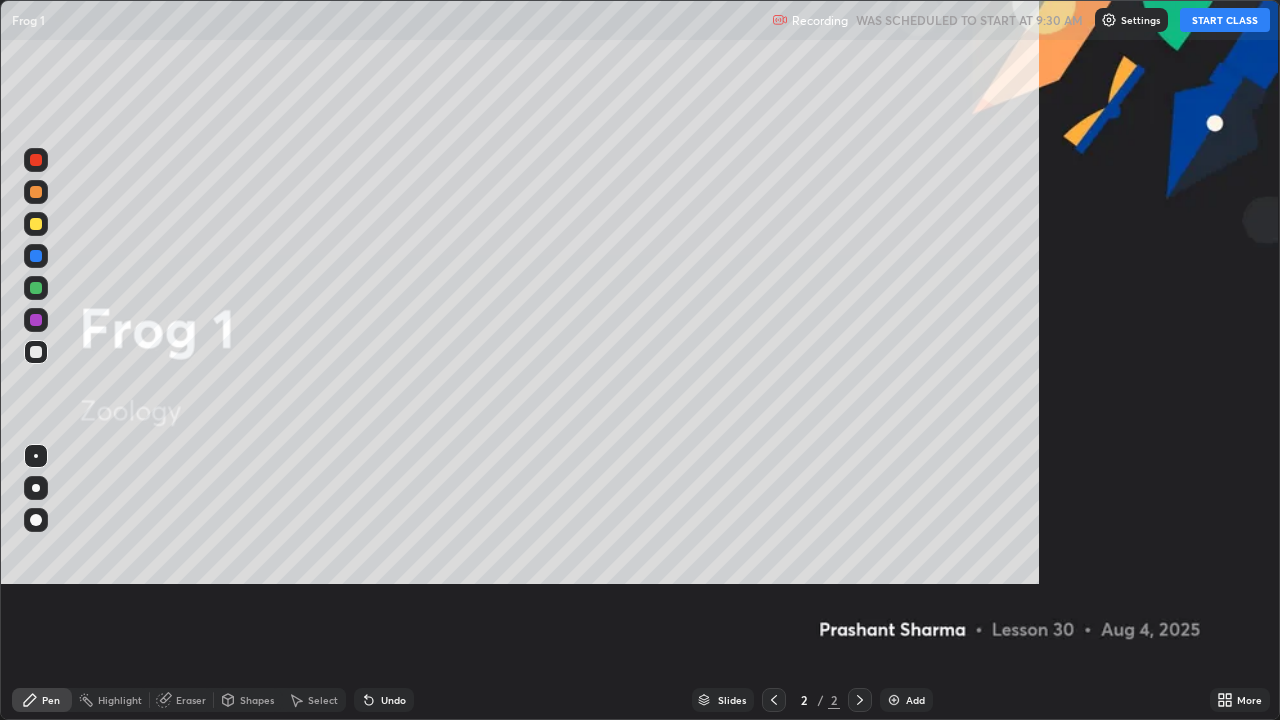 scroll, scrollTop: 99280, scrollLeft: 98720, axis: both 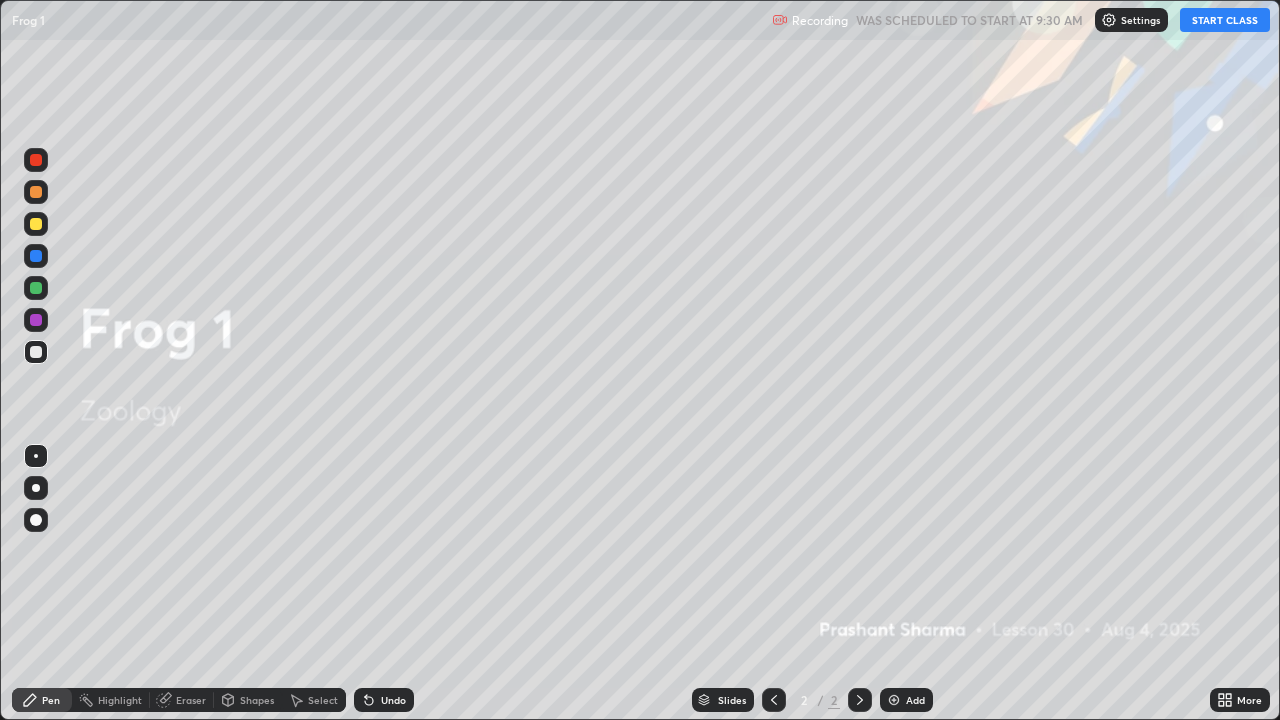 click at bounding box center [894, 700] 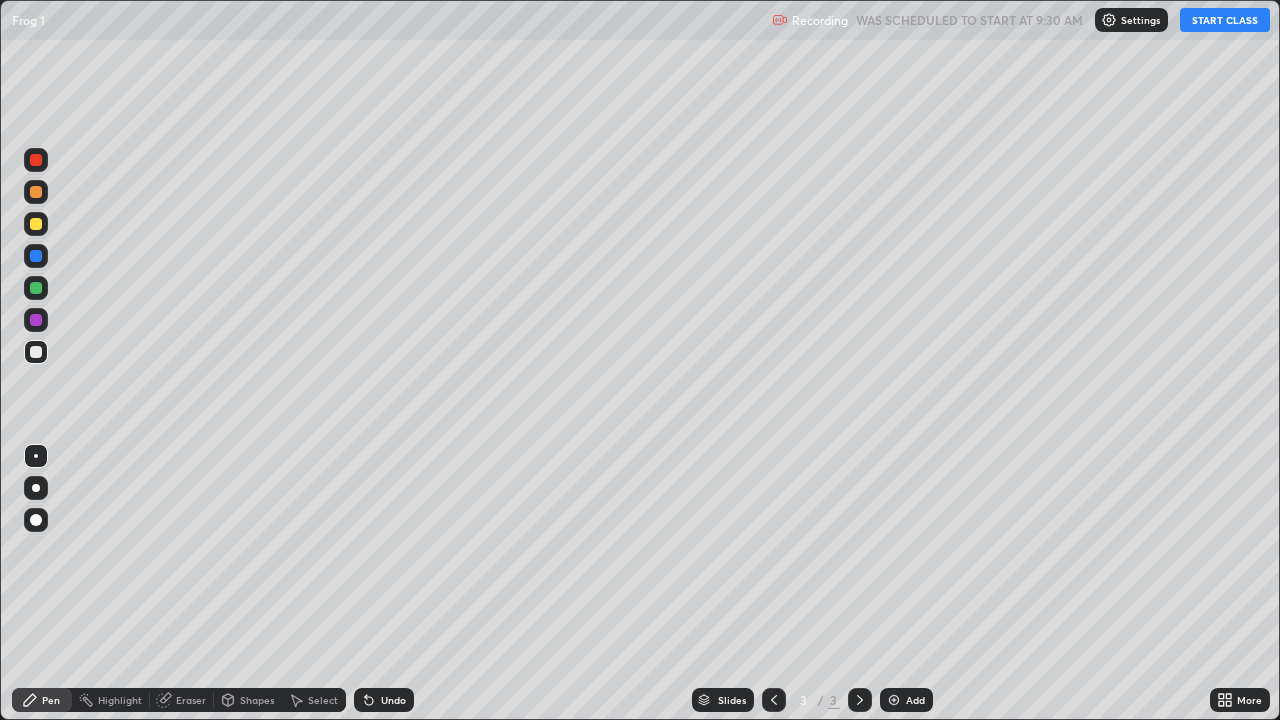 click on "START CLASS" at bounding box center [1225, 20] 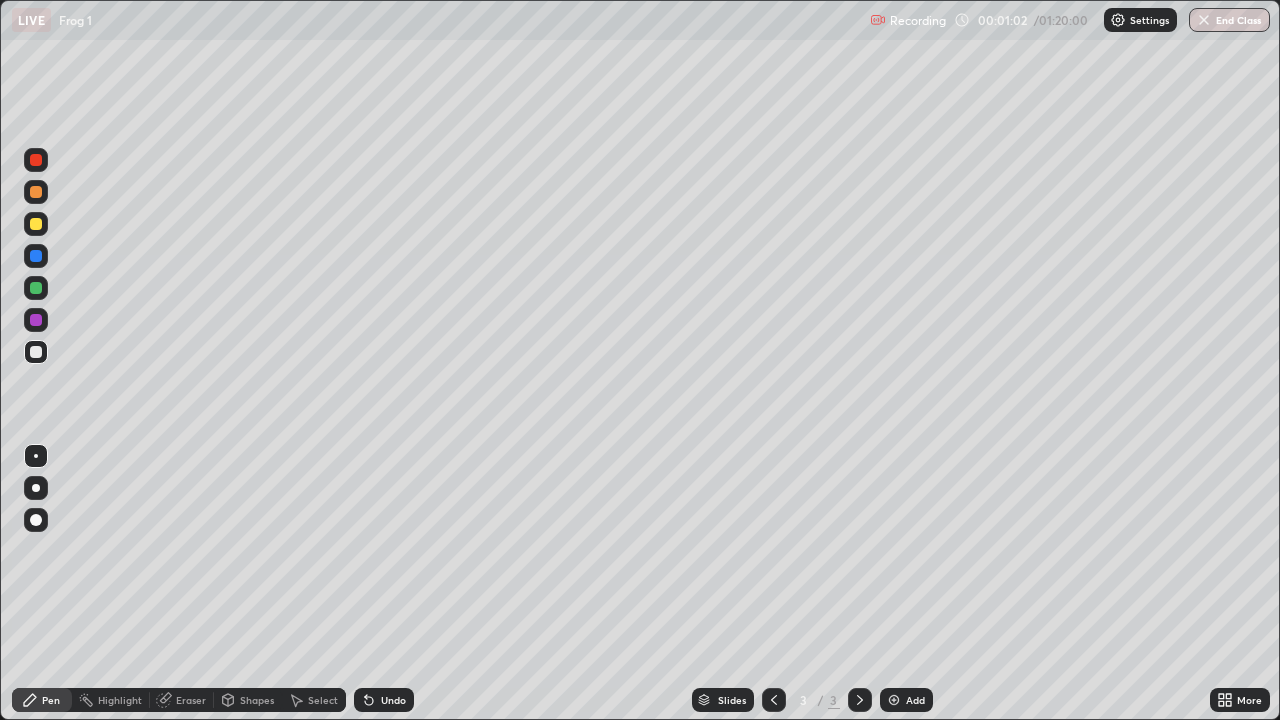 click at bounding box center [36, 352] 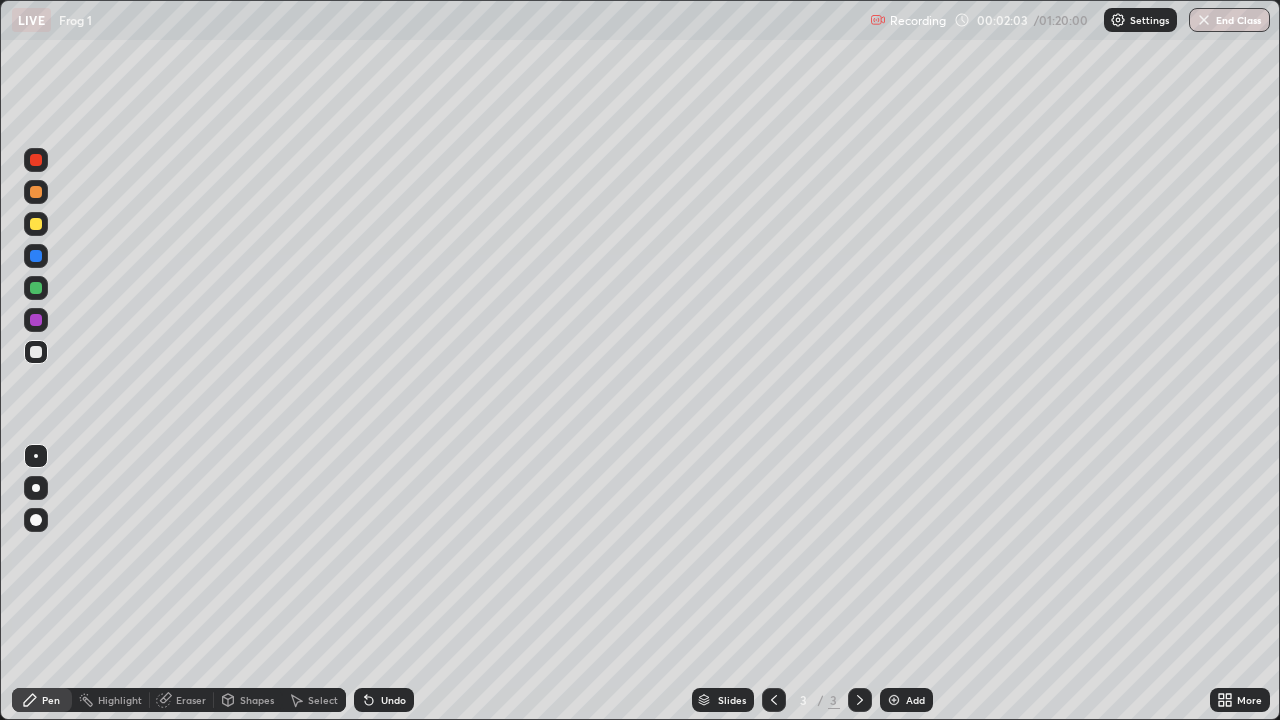 click on "Select" at bounding box center (323, 700) 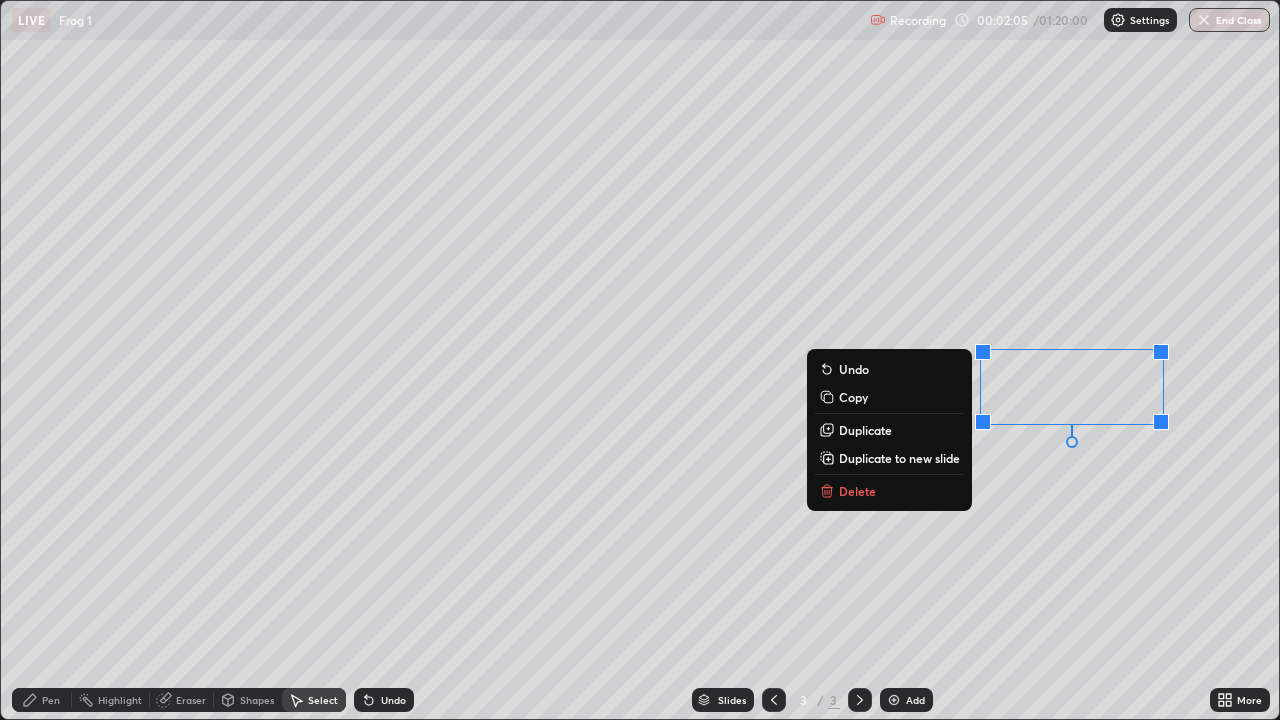 click on "Delete" at bounding box center [857, 491] 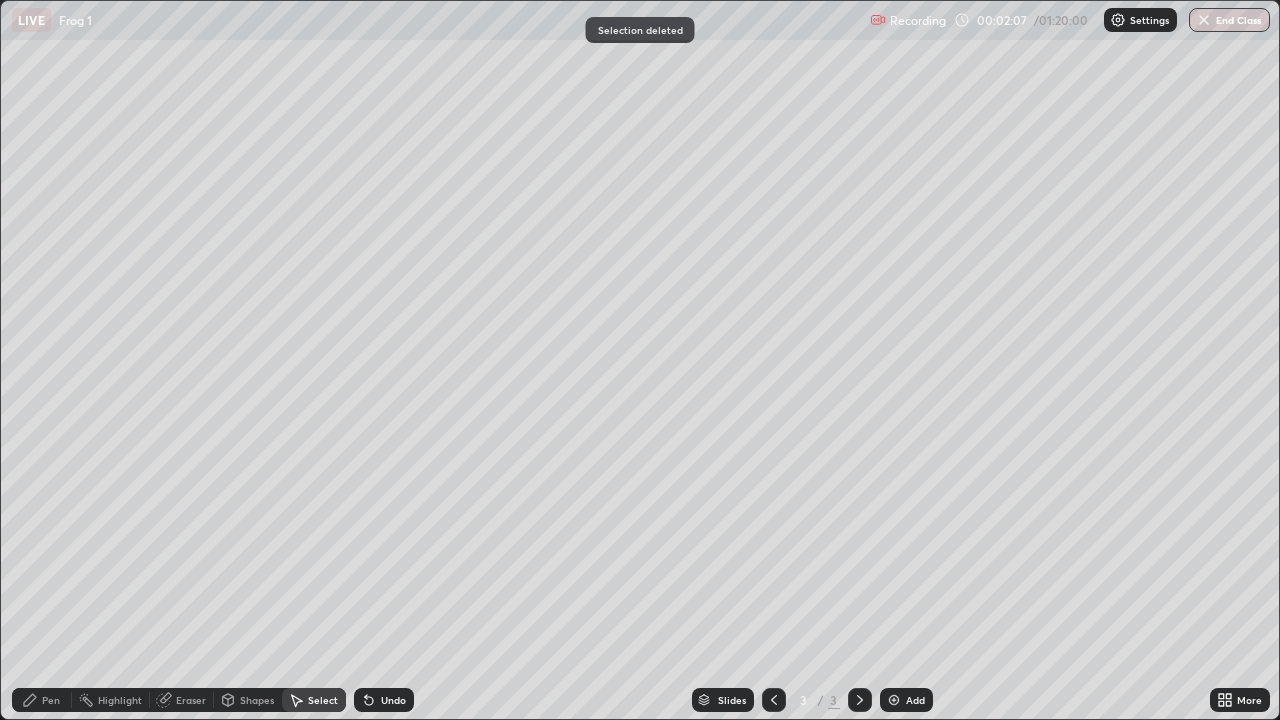 click on "Pen" at bounding box center [51, 700] 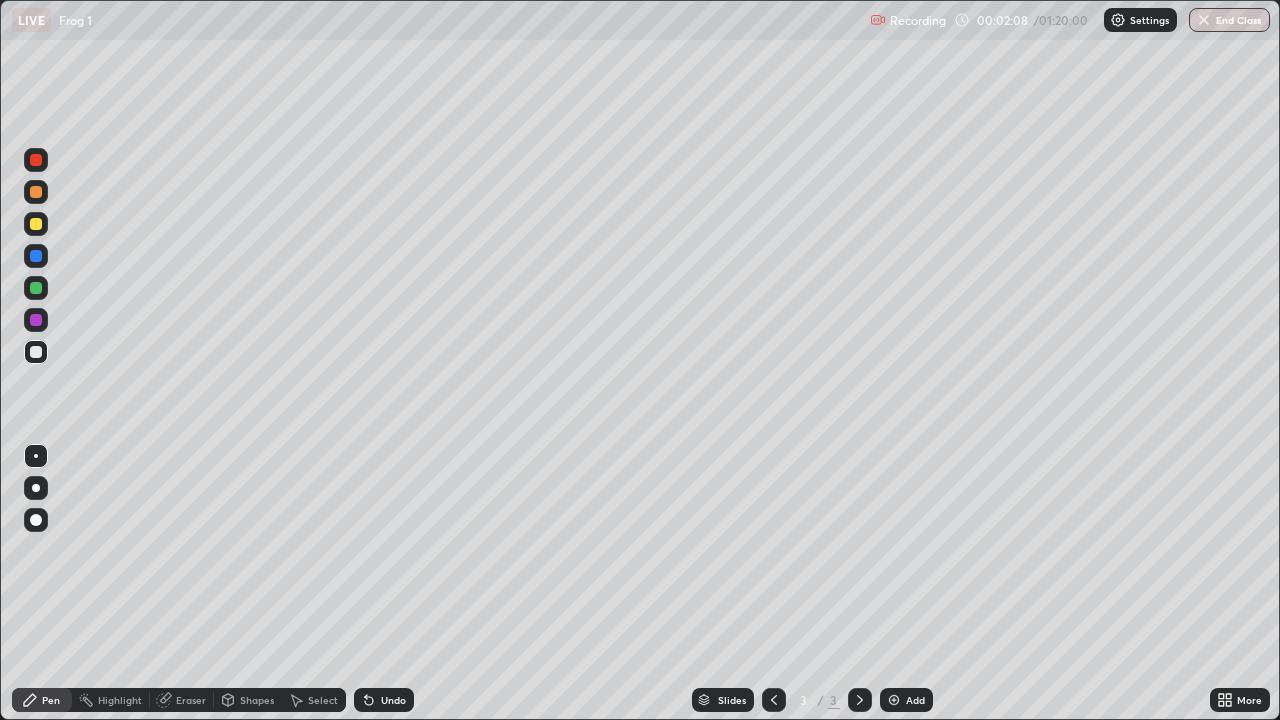 click at bounding box center (36, 224) 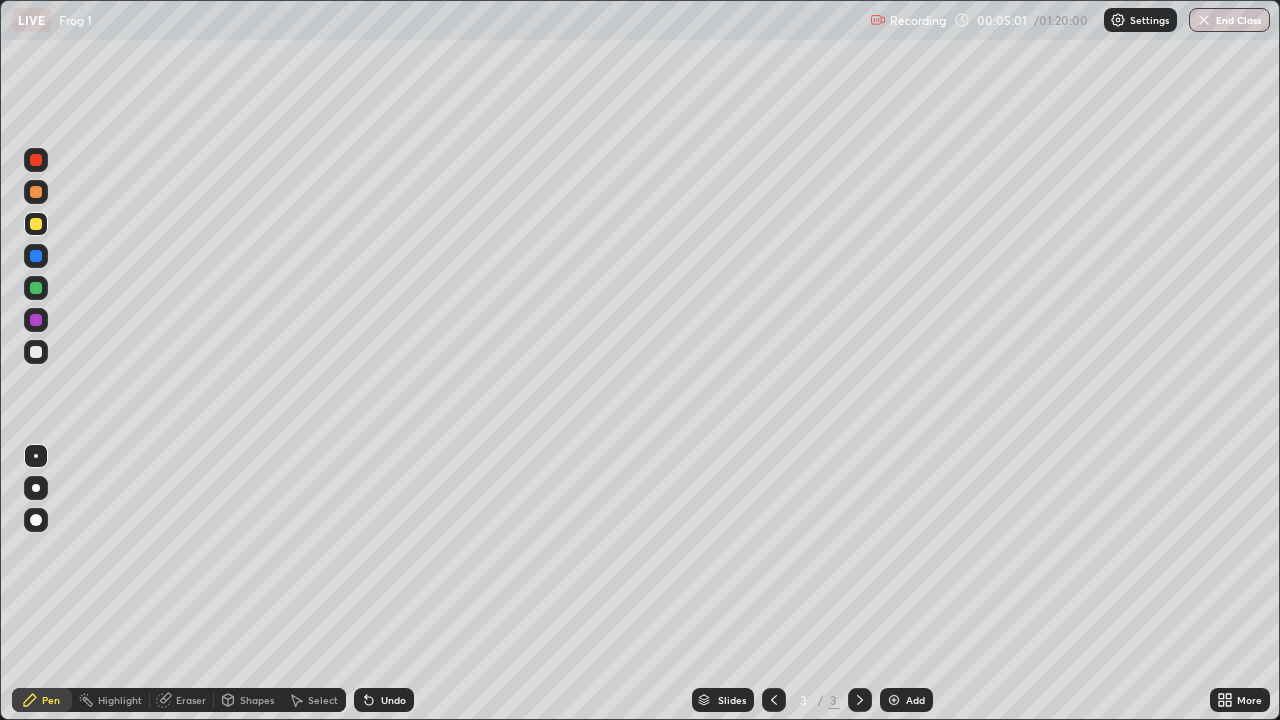 click 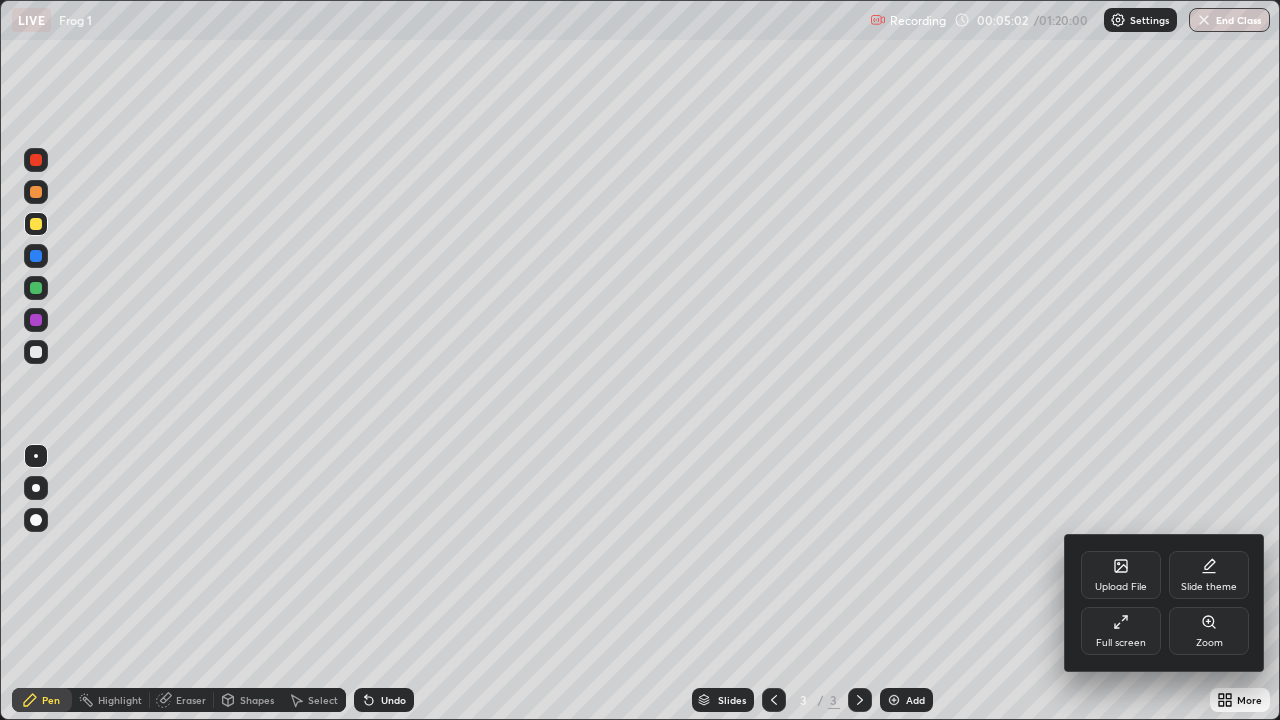 click on "Full screen" at bounding box center [1121, 631] 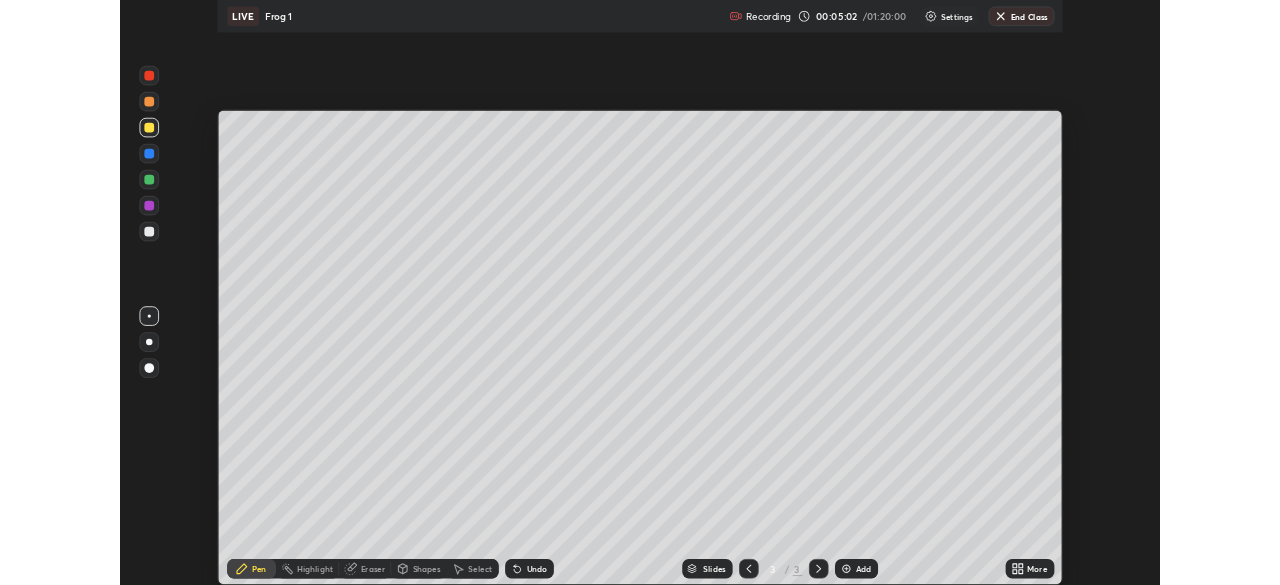 scroll, scrollTop: 585, scrollLeft: 1280, axis: both 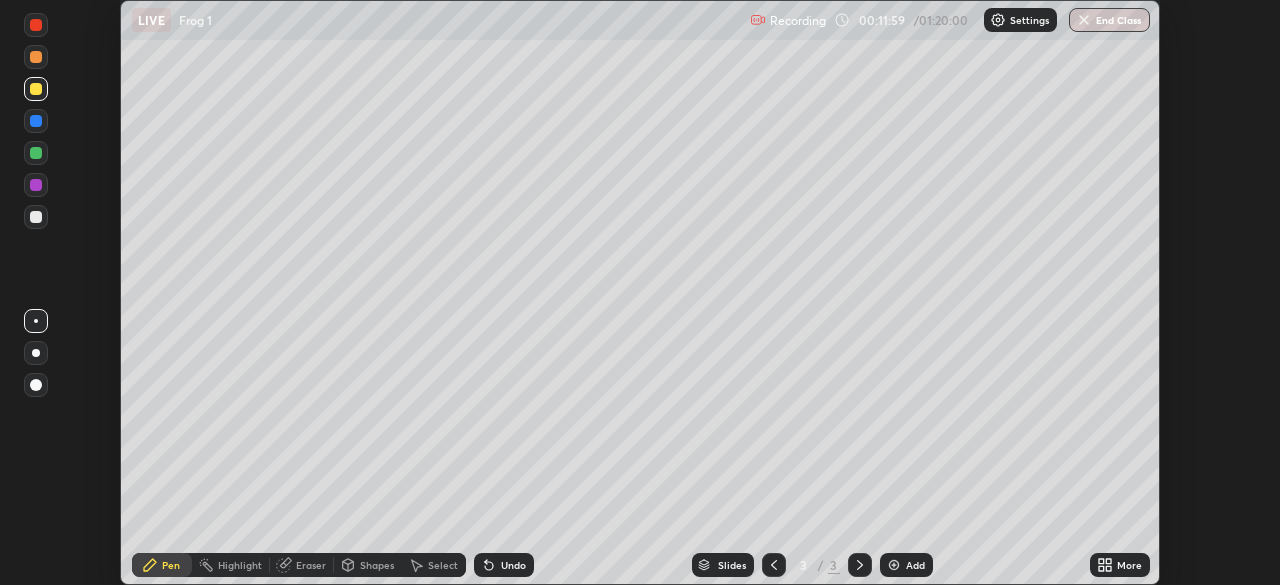 click at bounding box center [894, 565] 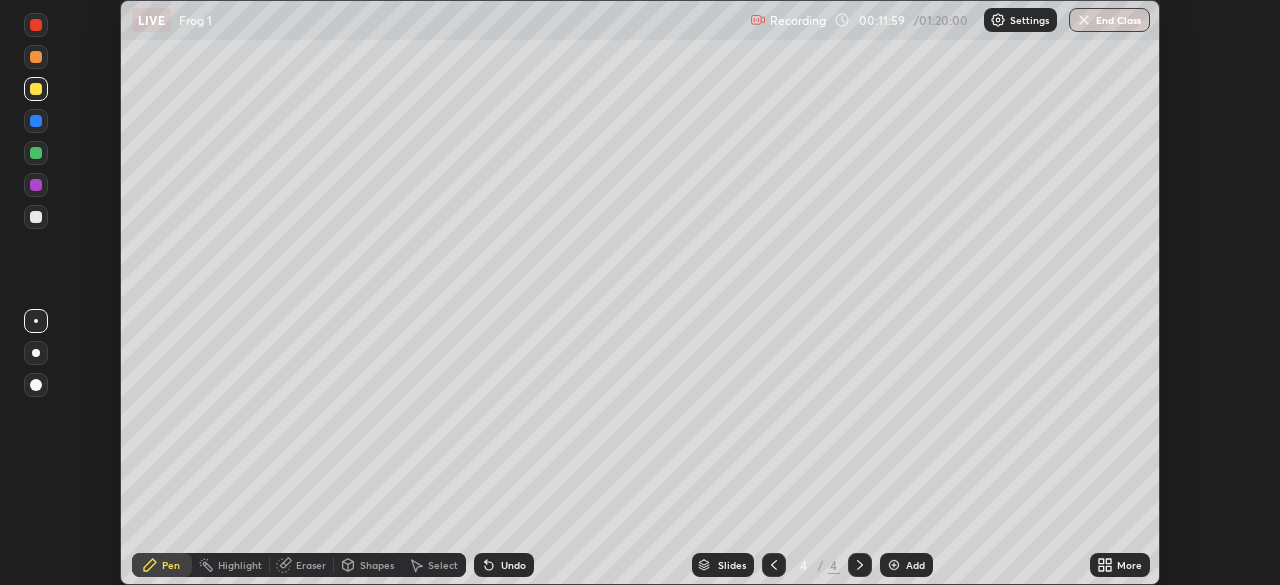 click 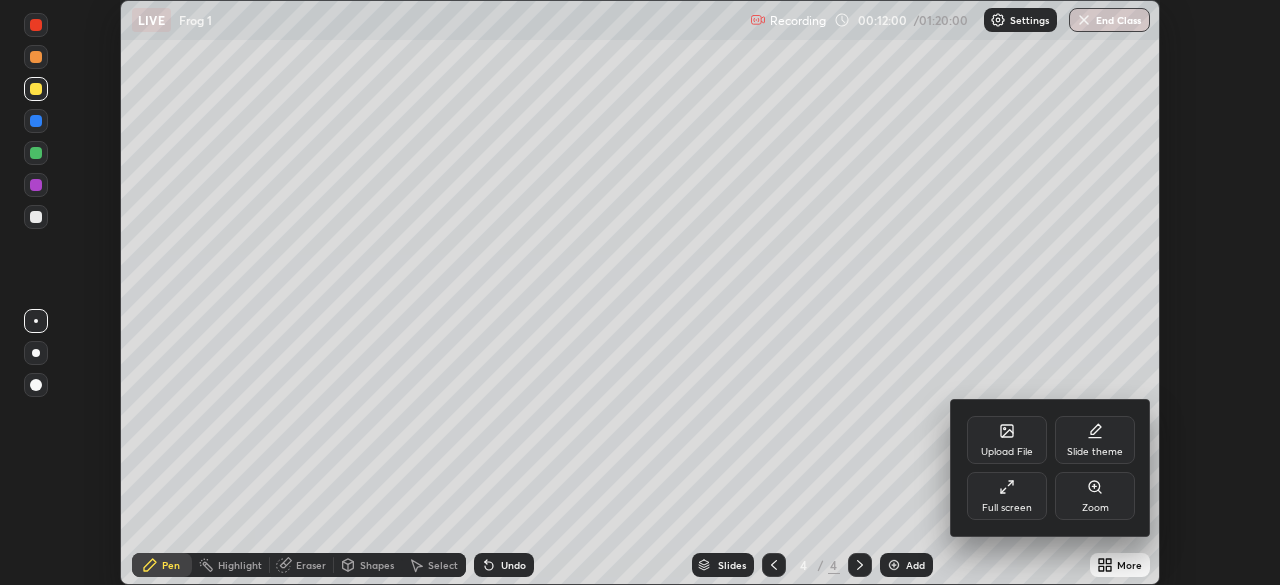 click on "Full screen" at bounding box center [1007, 496] 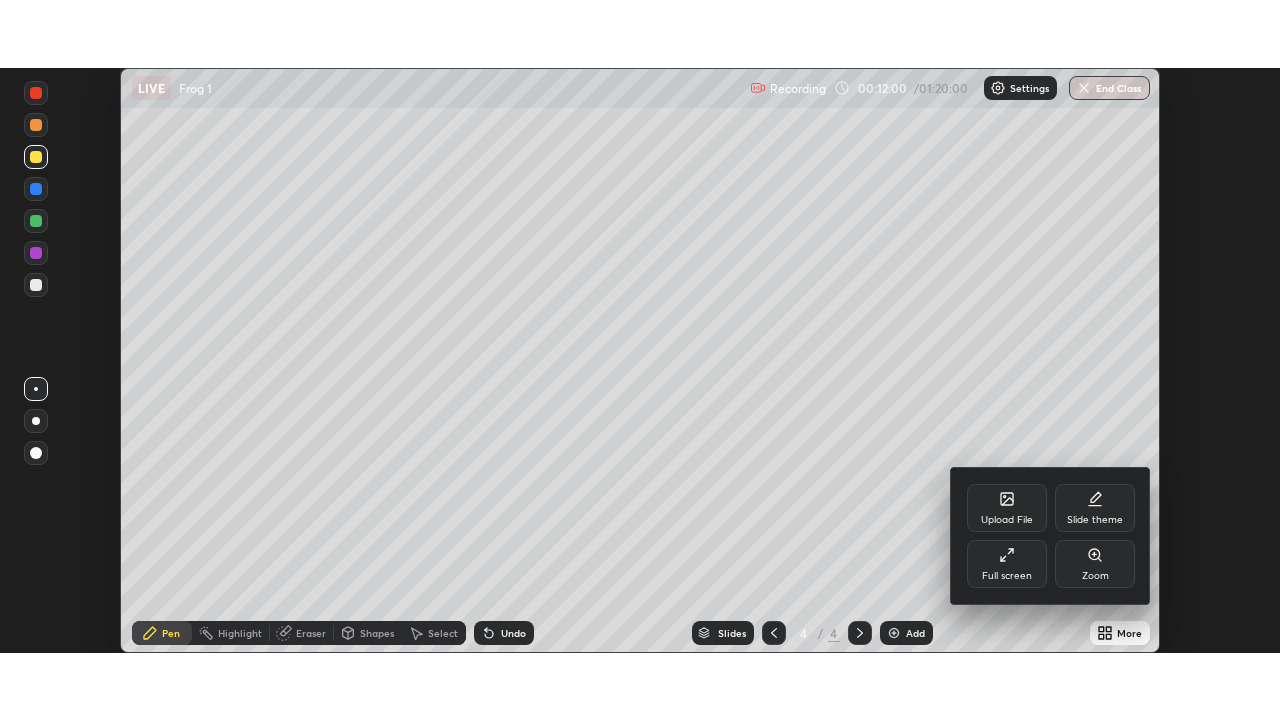 scroll, scrollTop: 99280, scrollLeft: 98720, axis: both 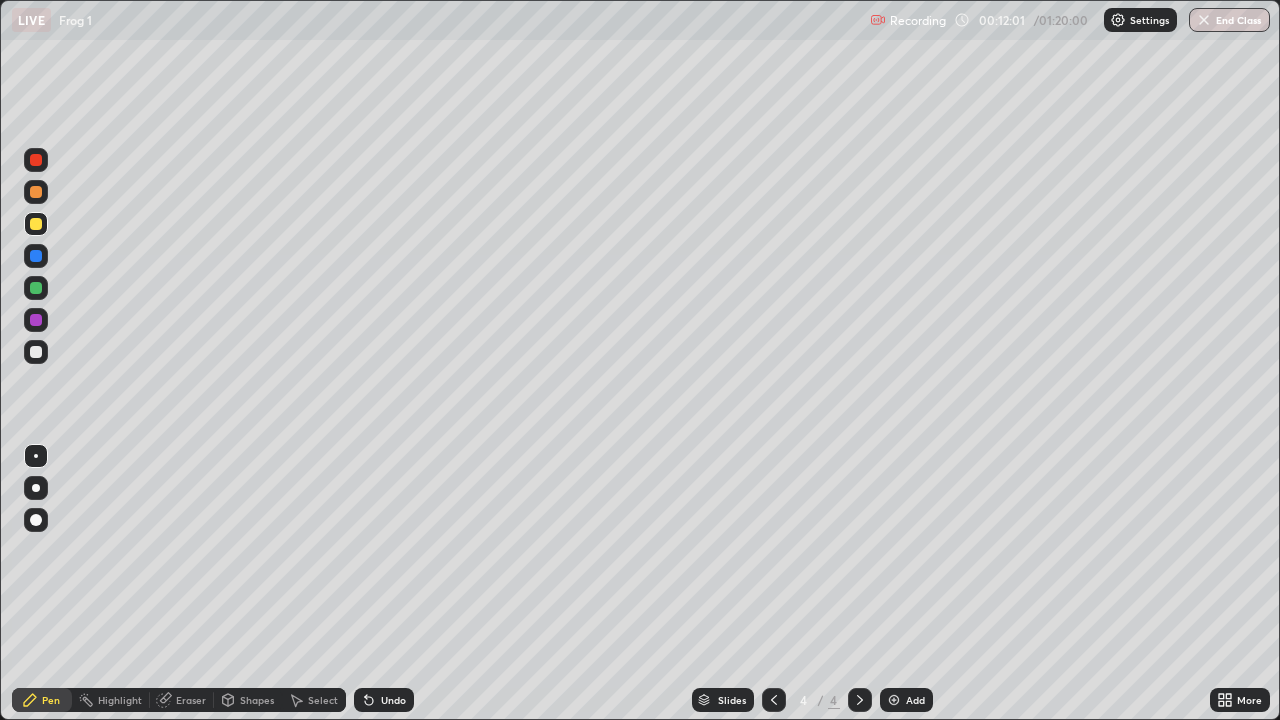 click at bounding box center [36, 288] 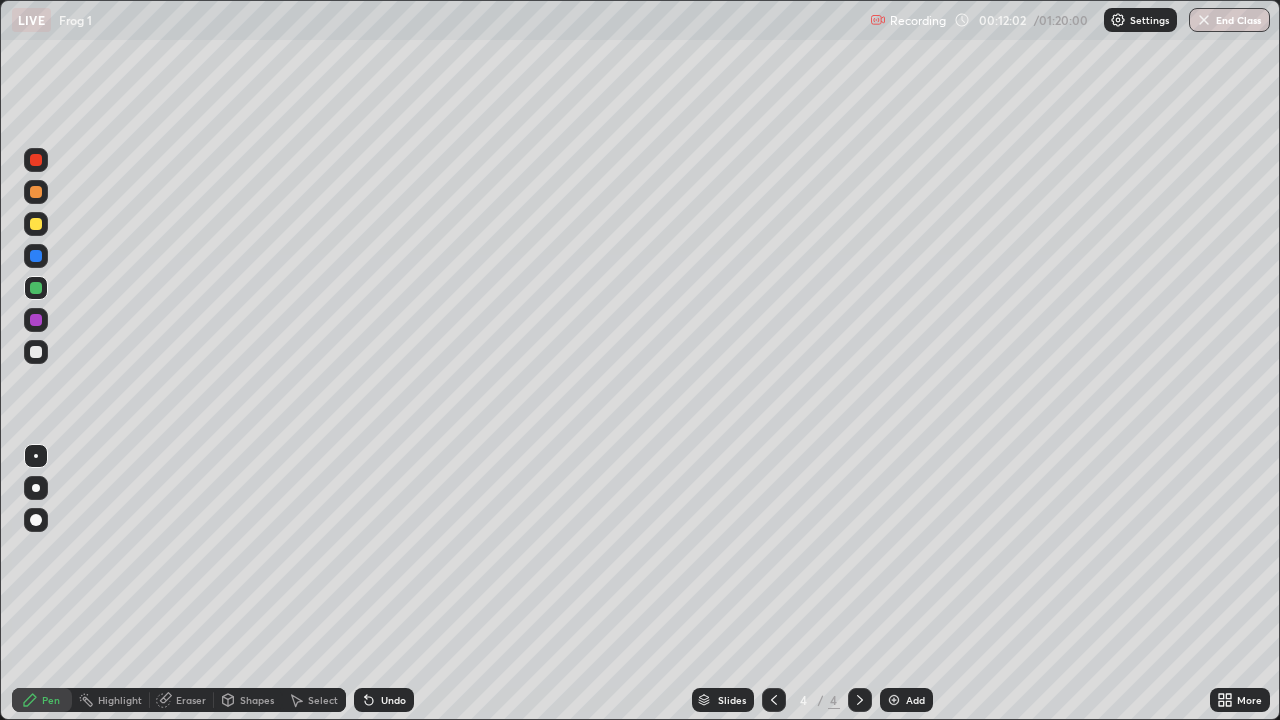 click at bounding box center (36, 352) 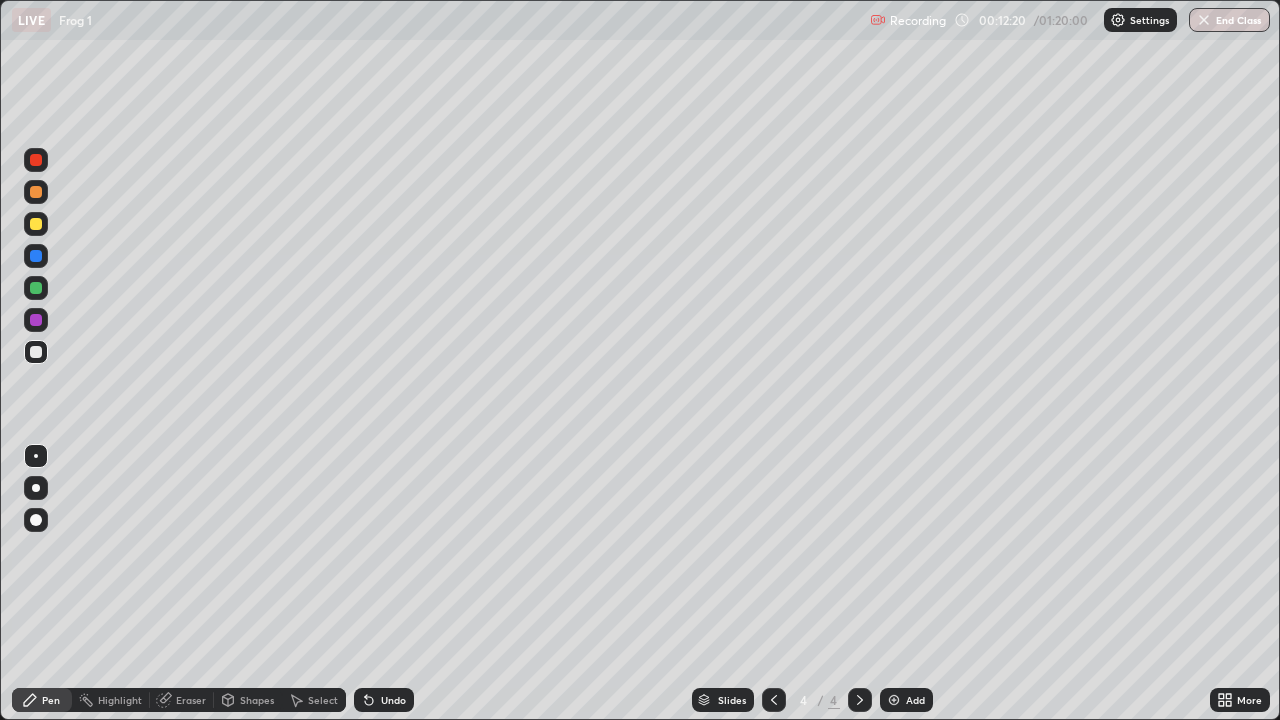 click on "Undo" at bounding box center [393, 700] 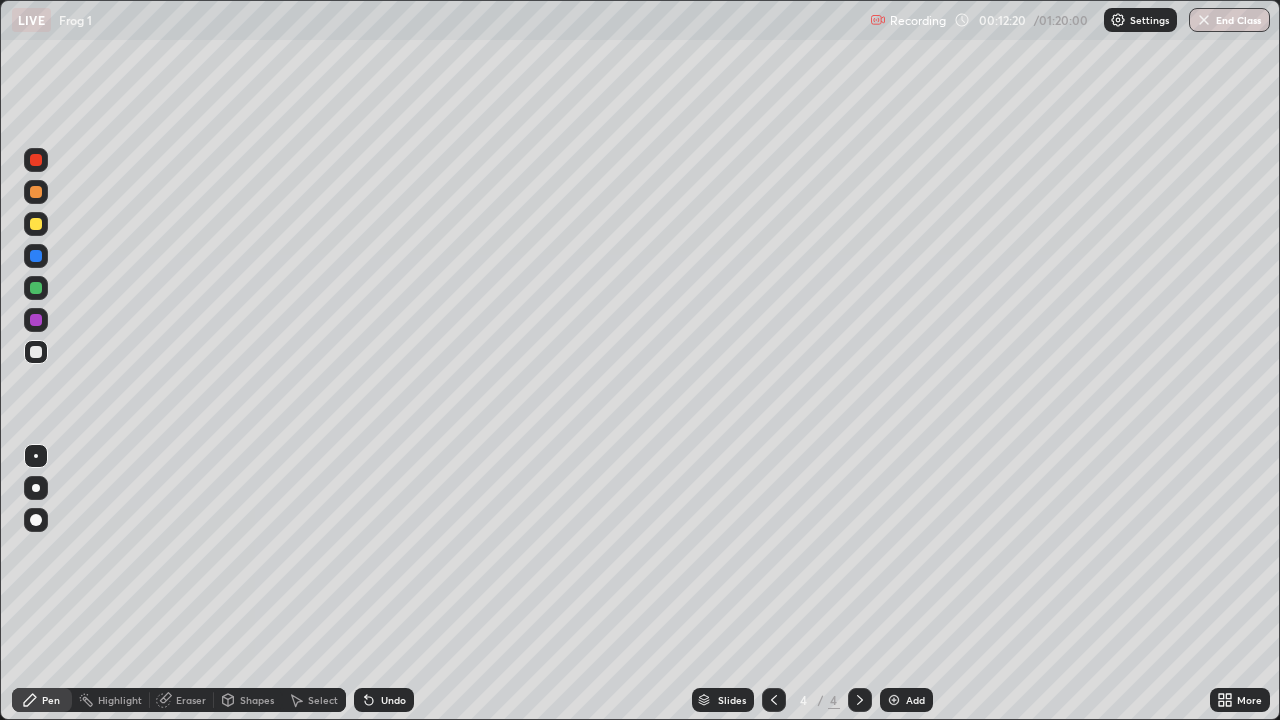 click on "Undo" at bounding box center [384, 700] 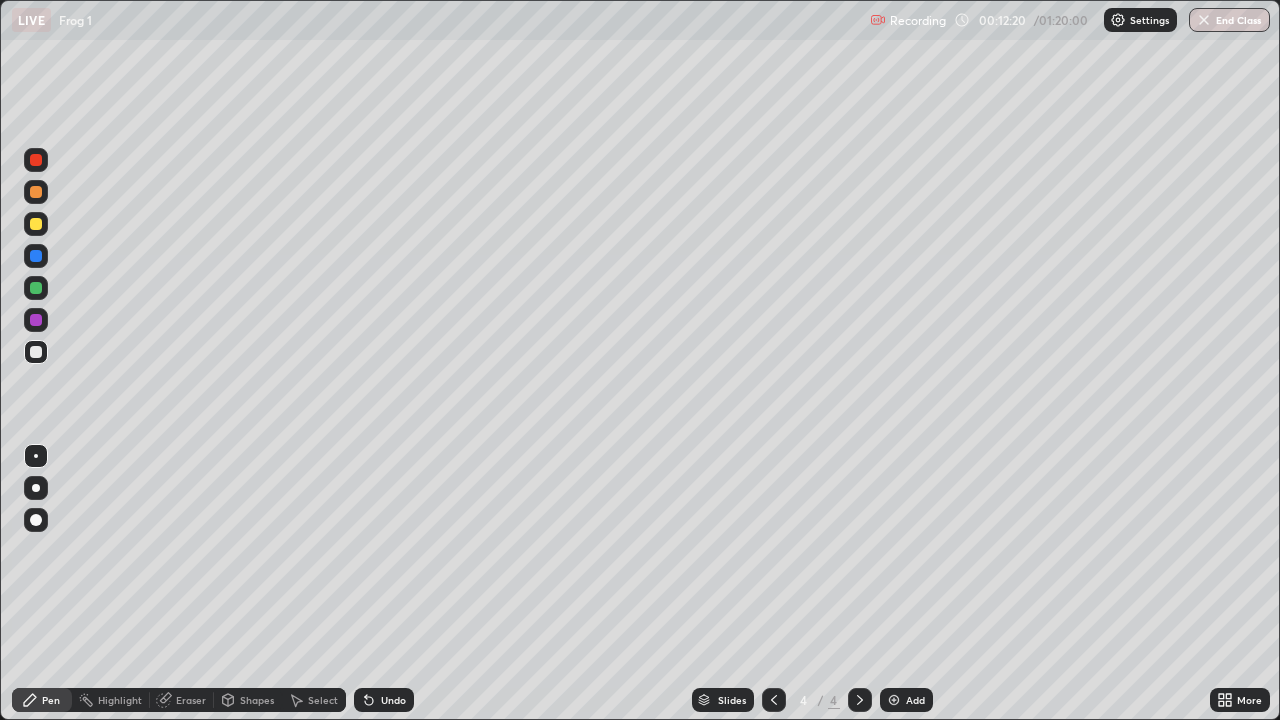 click on "Undo" at bounding box center (393, 700) 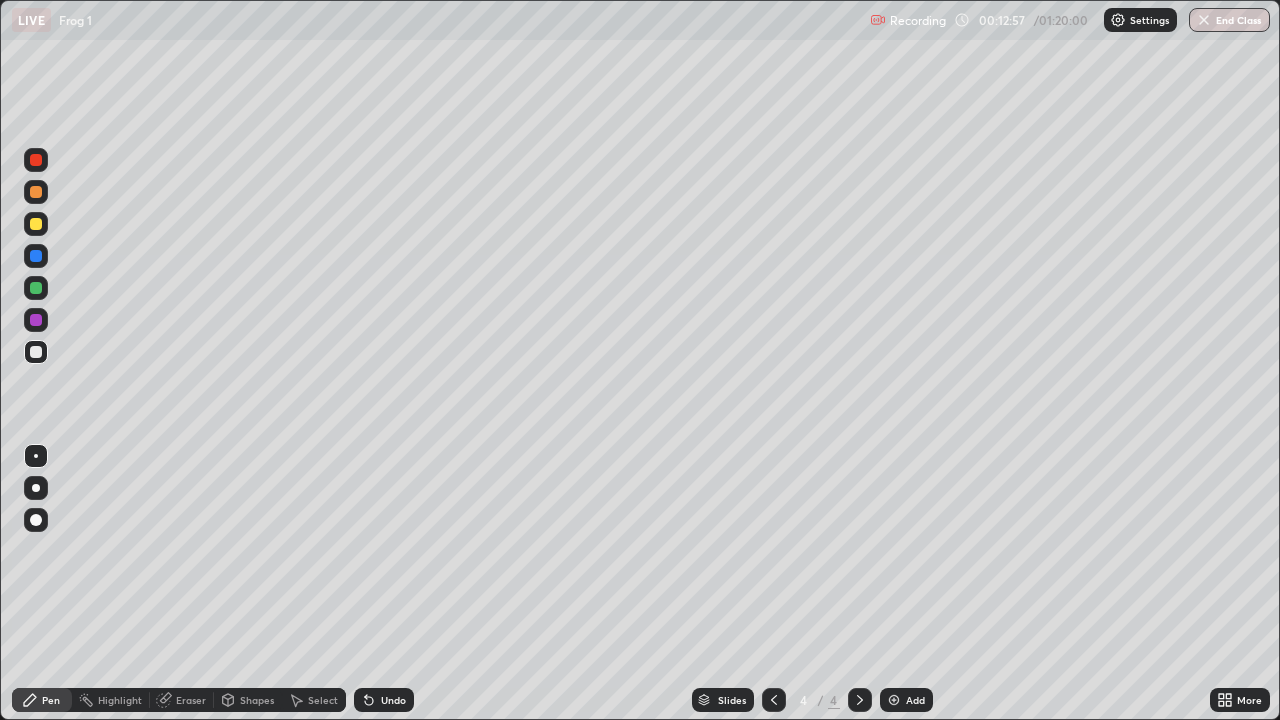 click on "Eraser" at bounding box center (182, 700) 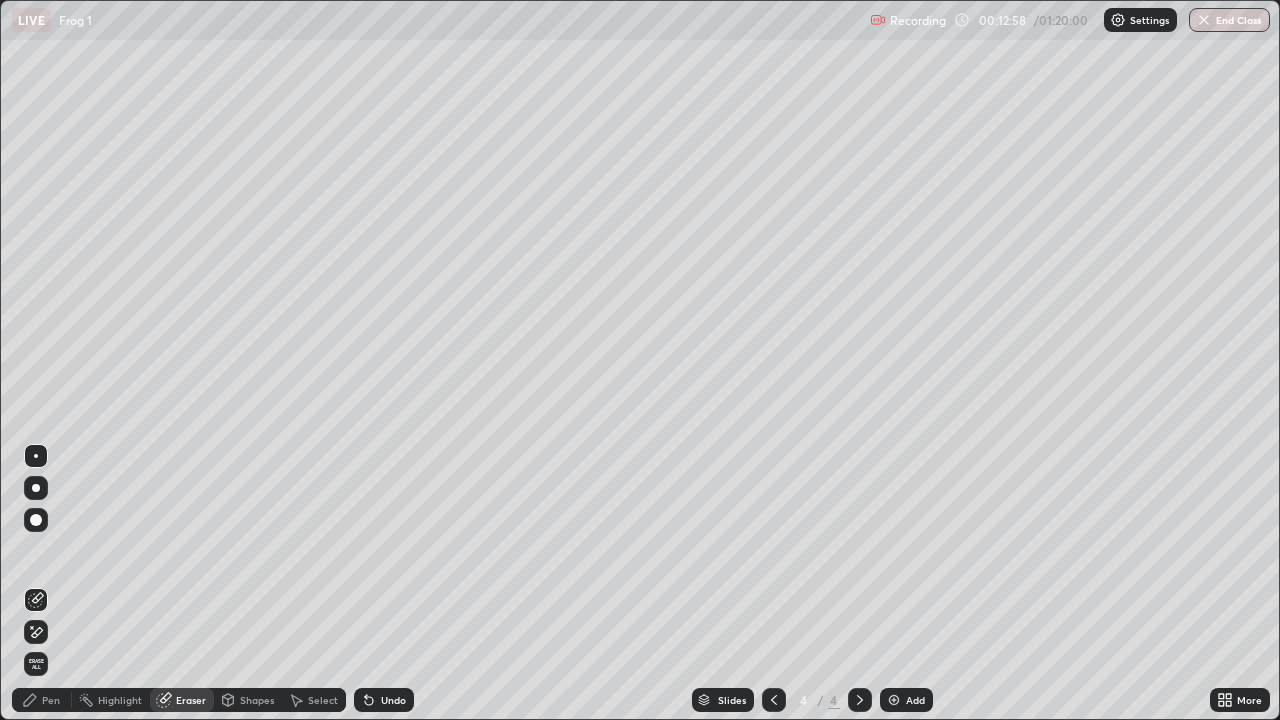 click on "Eraser" at bounding box center (191, 700) 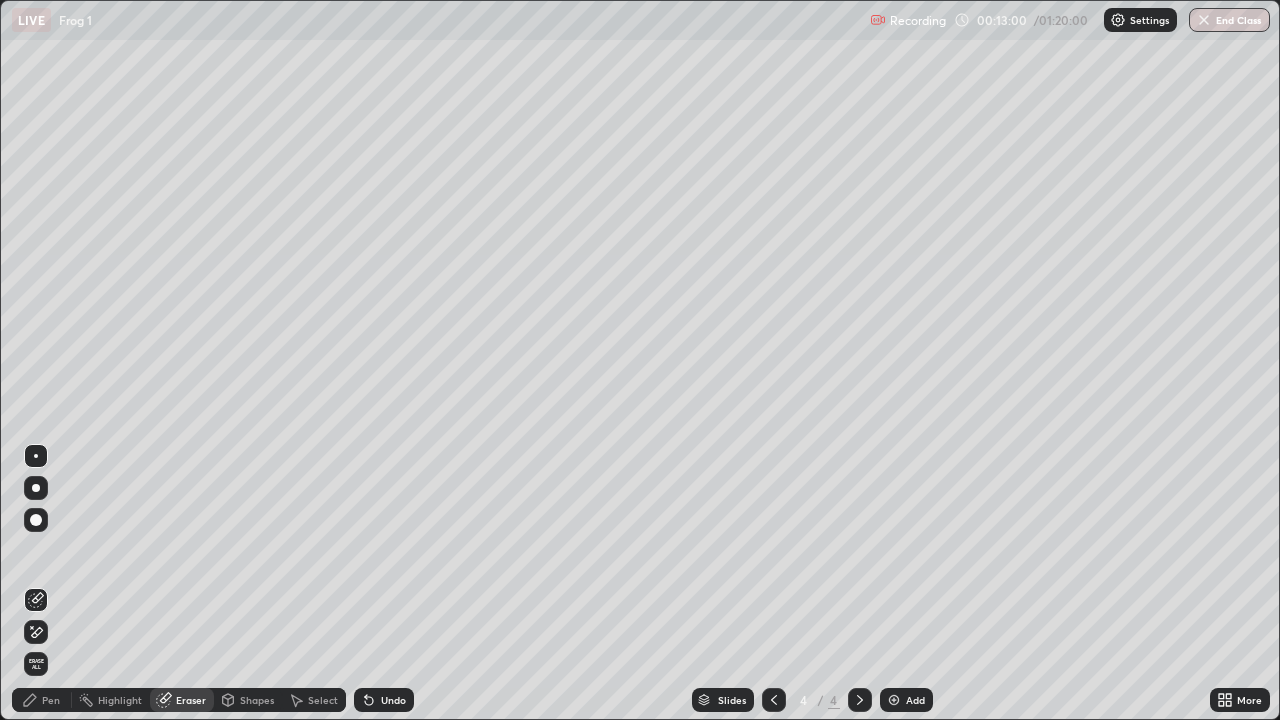 click on "Pen" at bounding box center [51, 700] 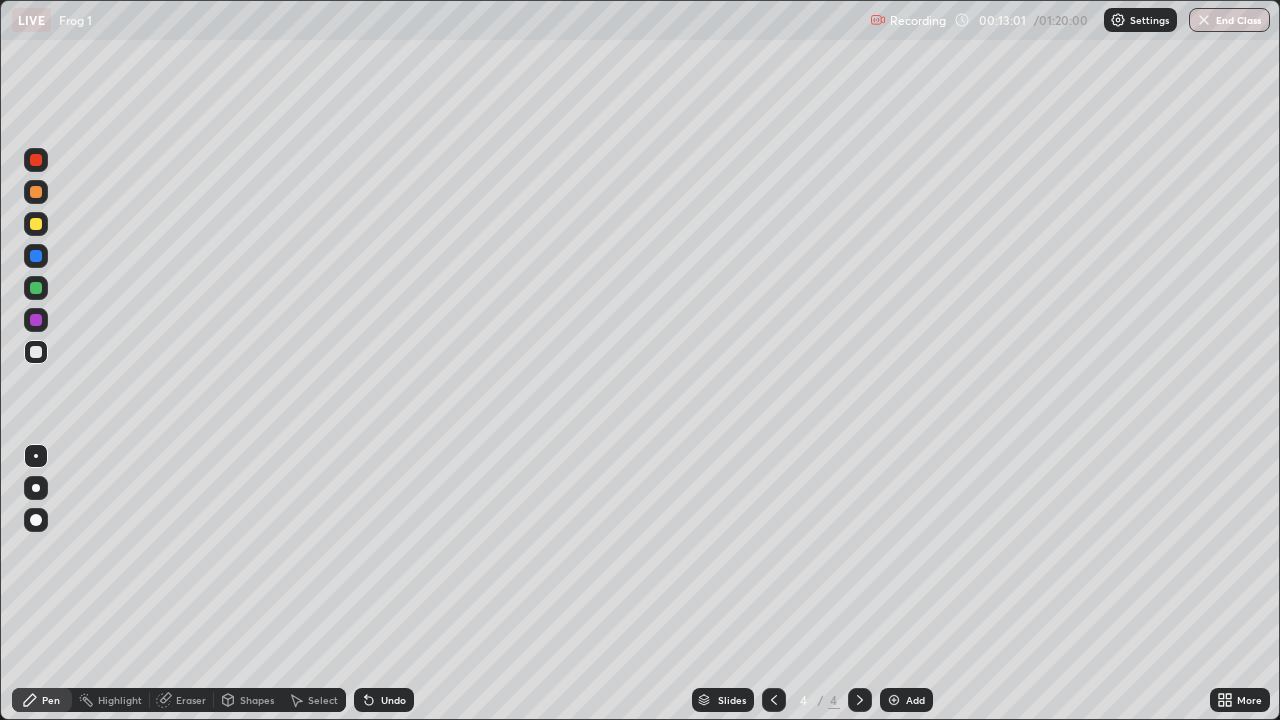 click at bounding box center (36, 352) 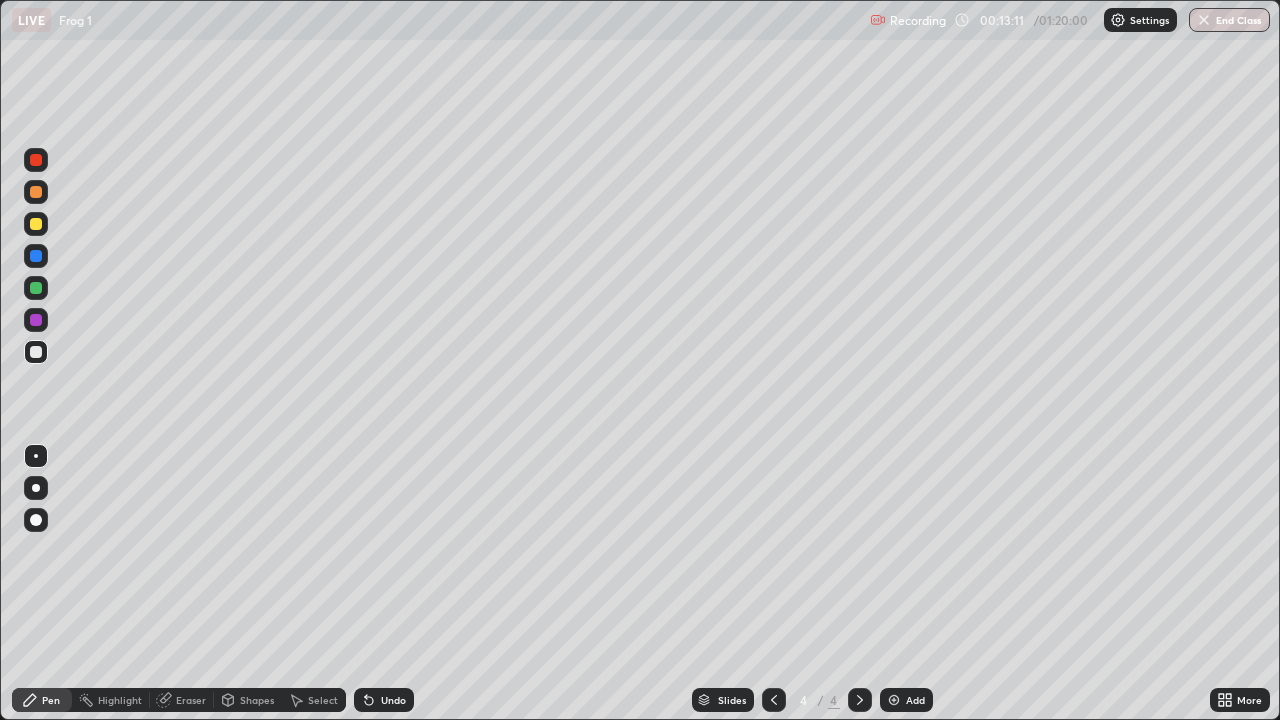 click at bounding box center [36, 224] 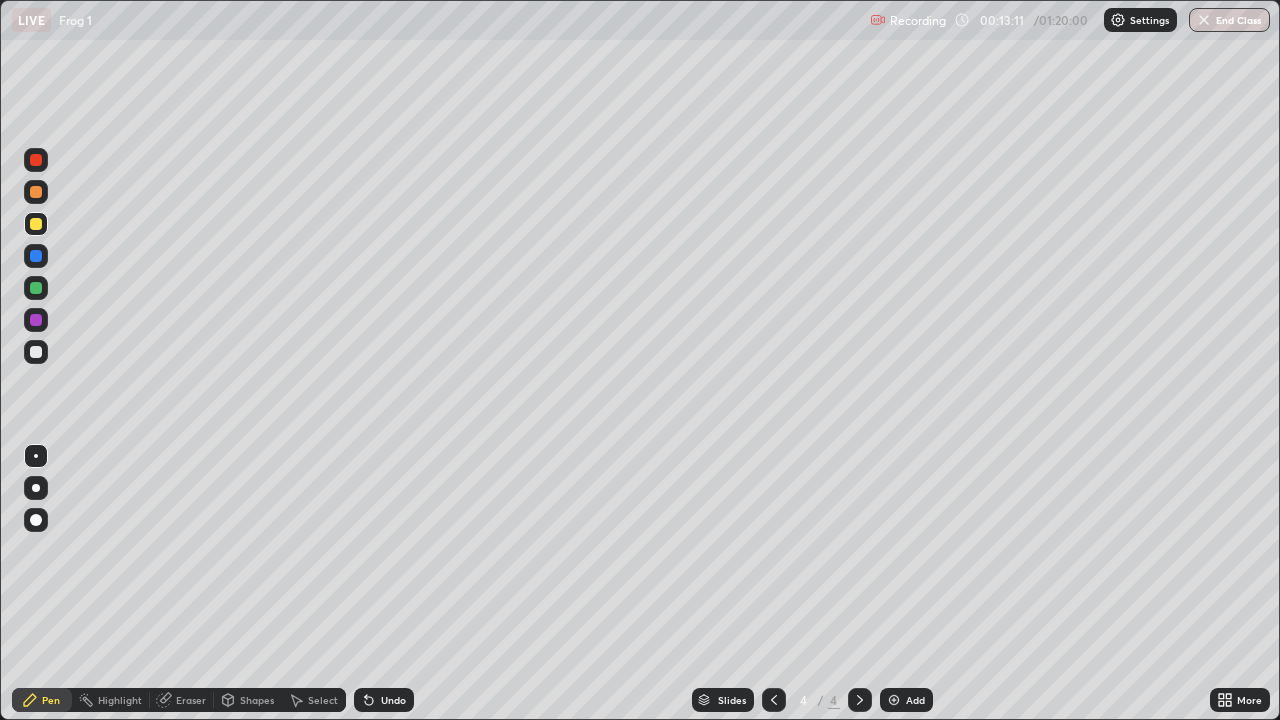 click at bounding box center (36, 192) 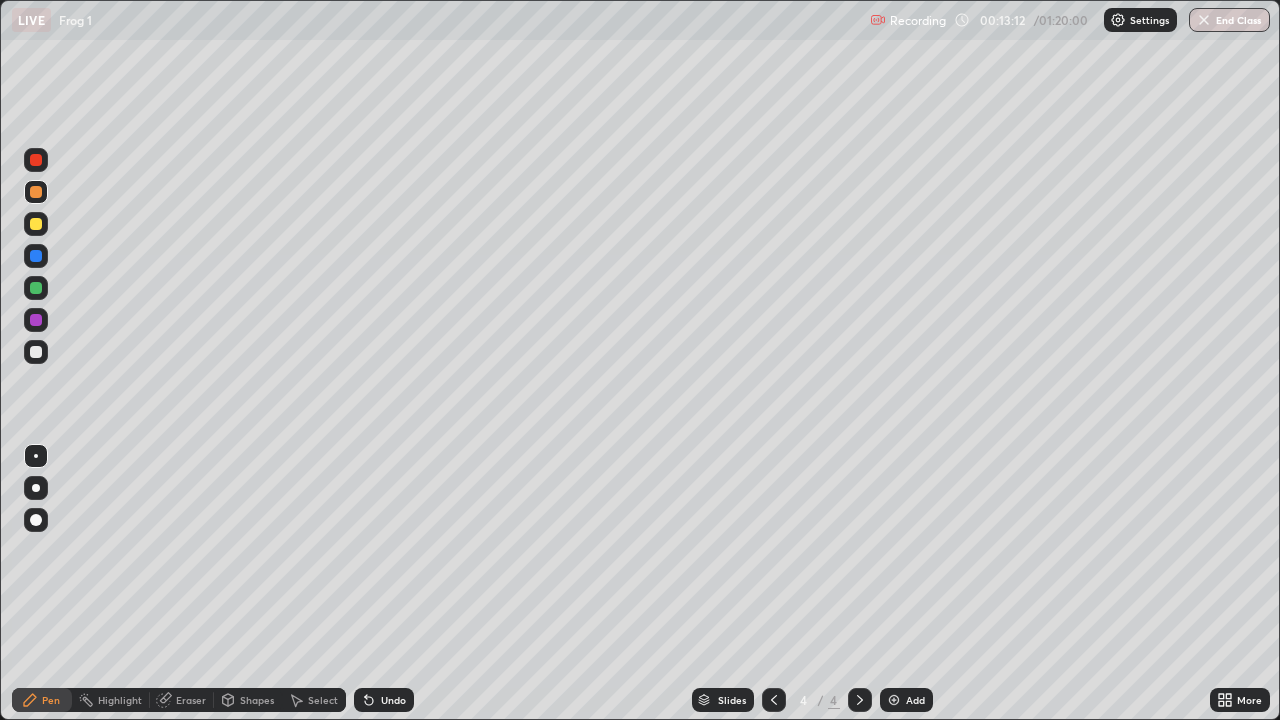 click at bounding box center [36, 520] 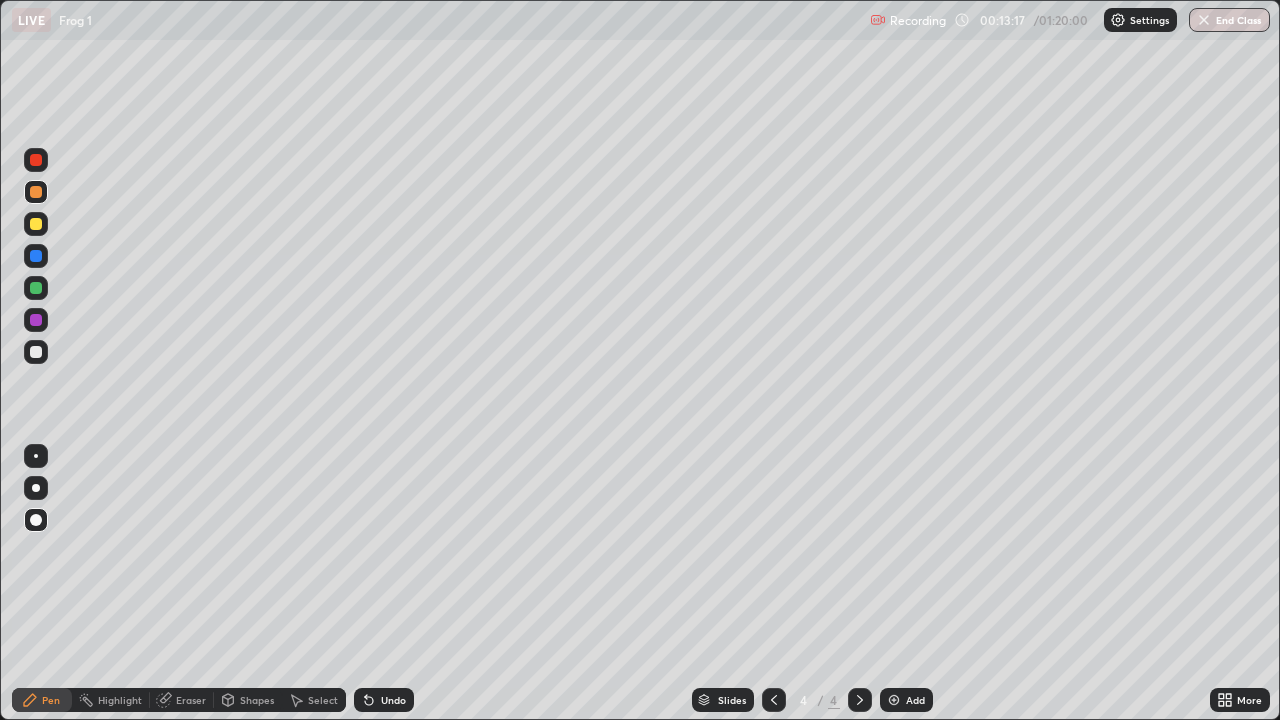 click on "Undo" at bounding box center [393, 700] 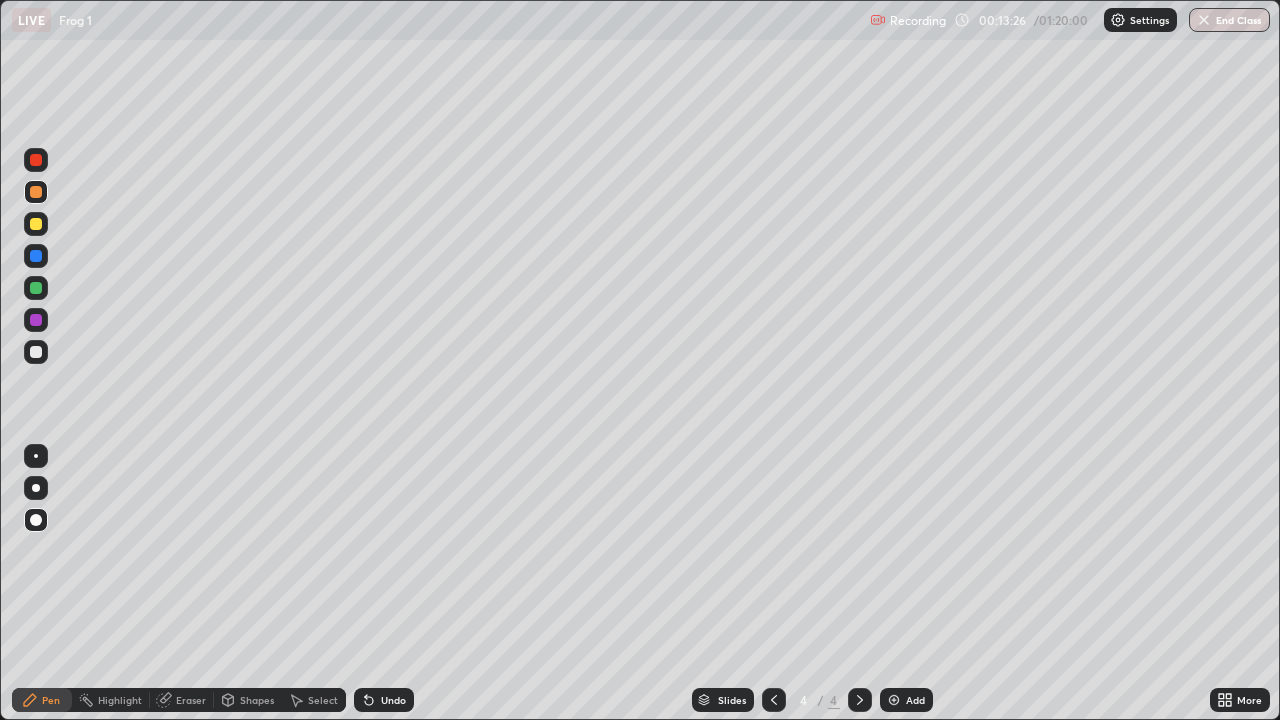 click at bounding box center [36, 456] 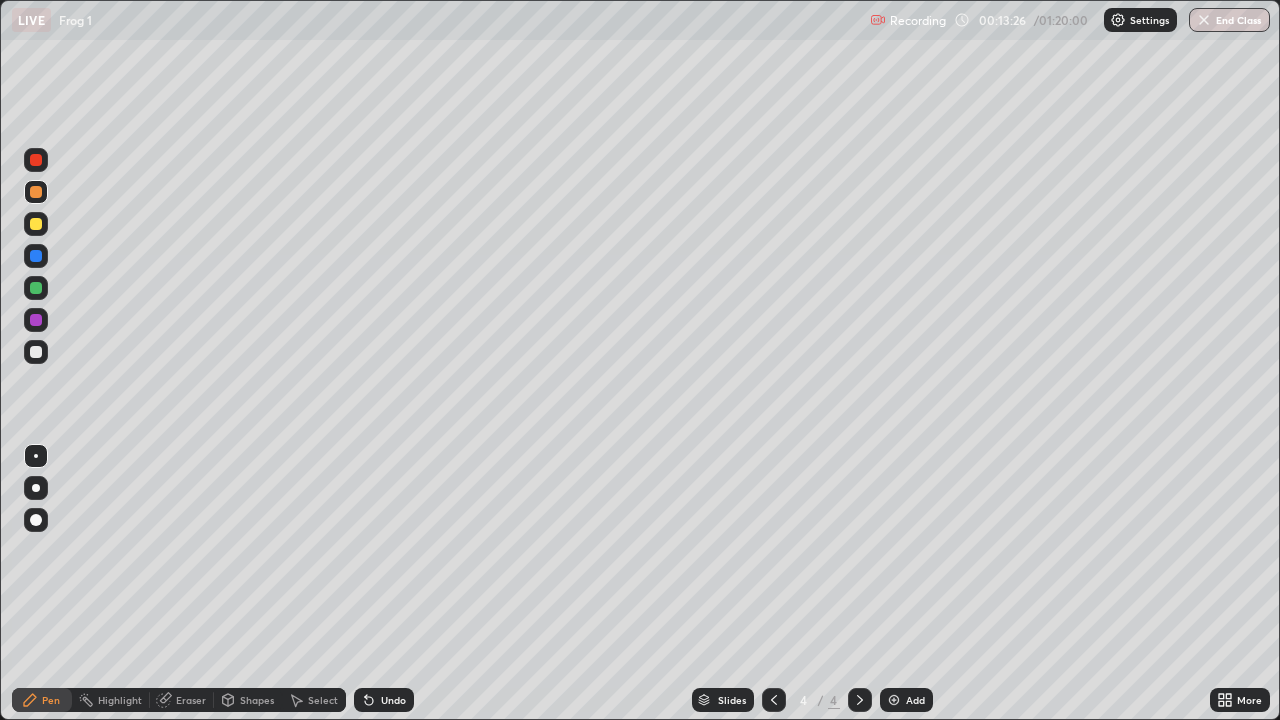 click at bounding box center [36, 352] 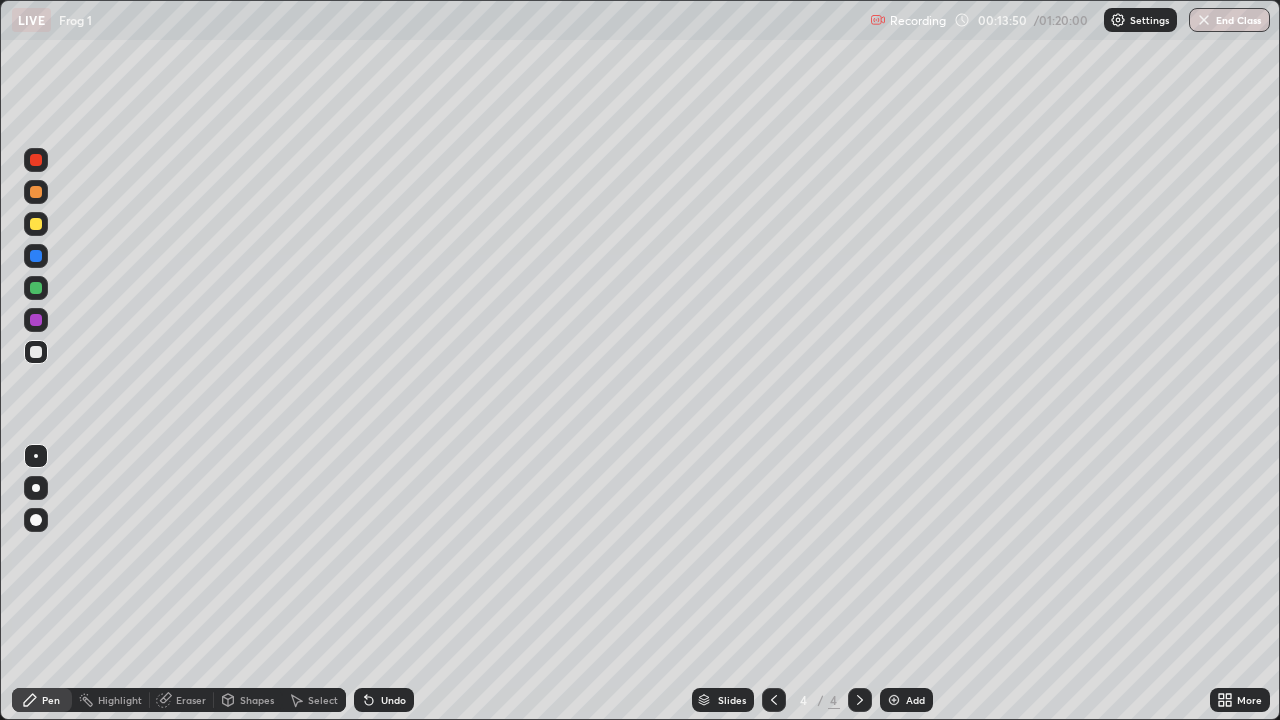 click at bounding box center [36, 224] 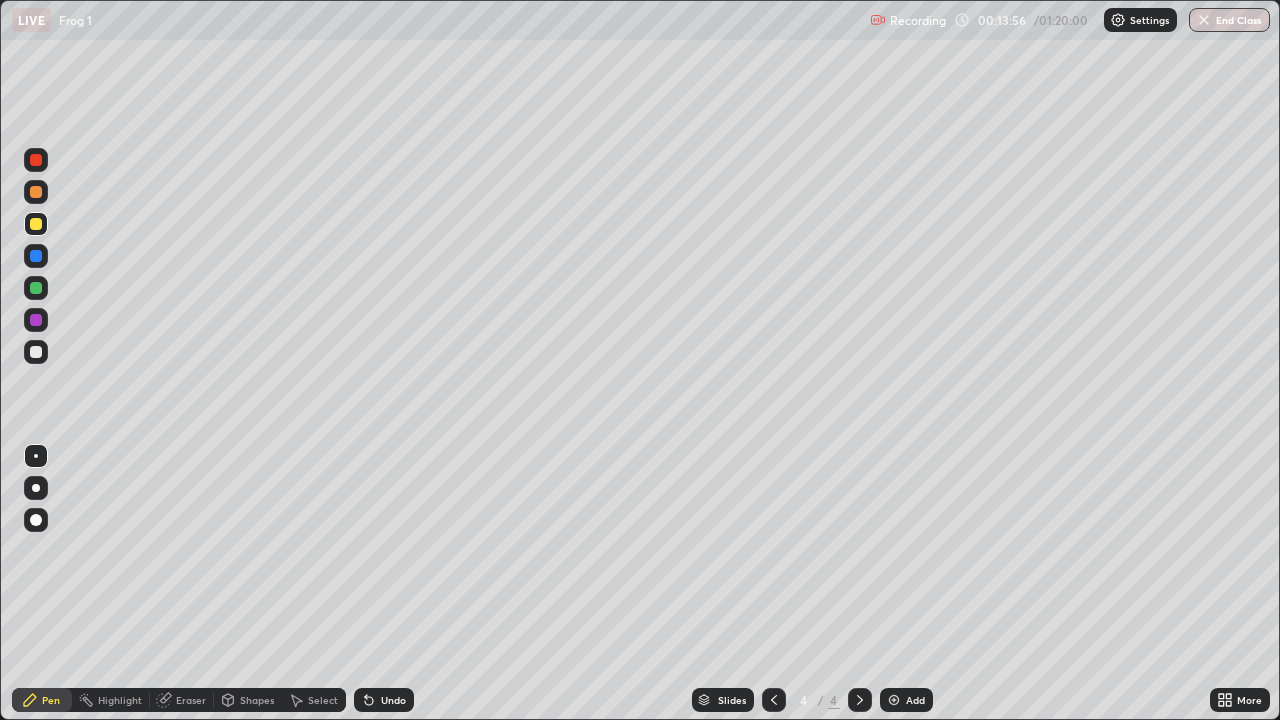 click on "Undo" at bounding box center [393, 700] 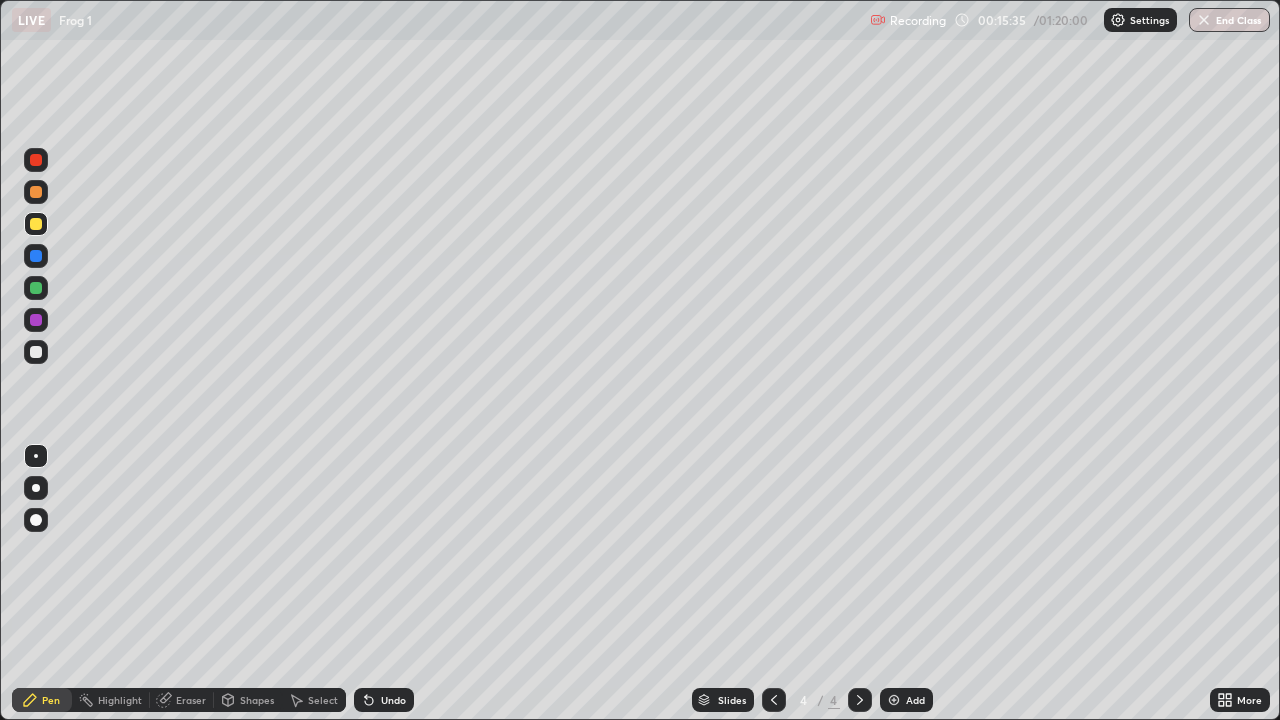 click on "Undo" at bounding box center (393, 700) 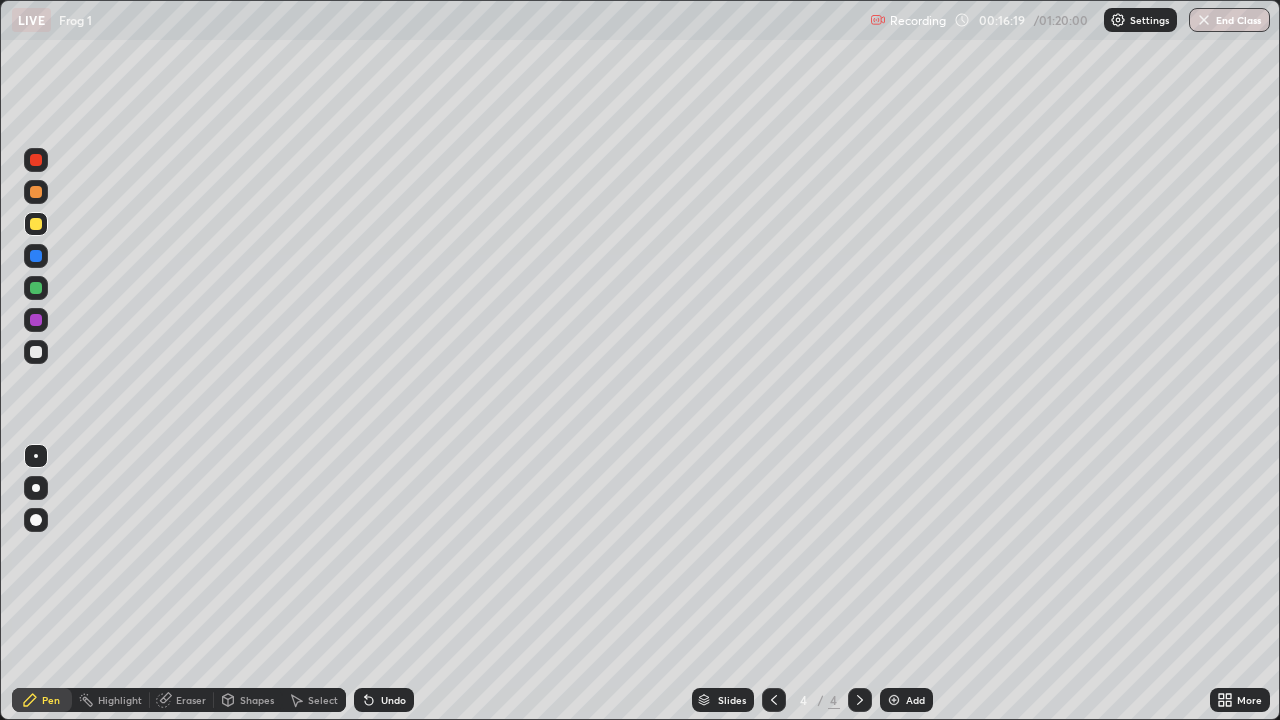 click on "Add" at bounding box center (906, 700) 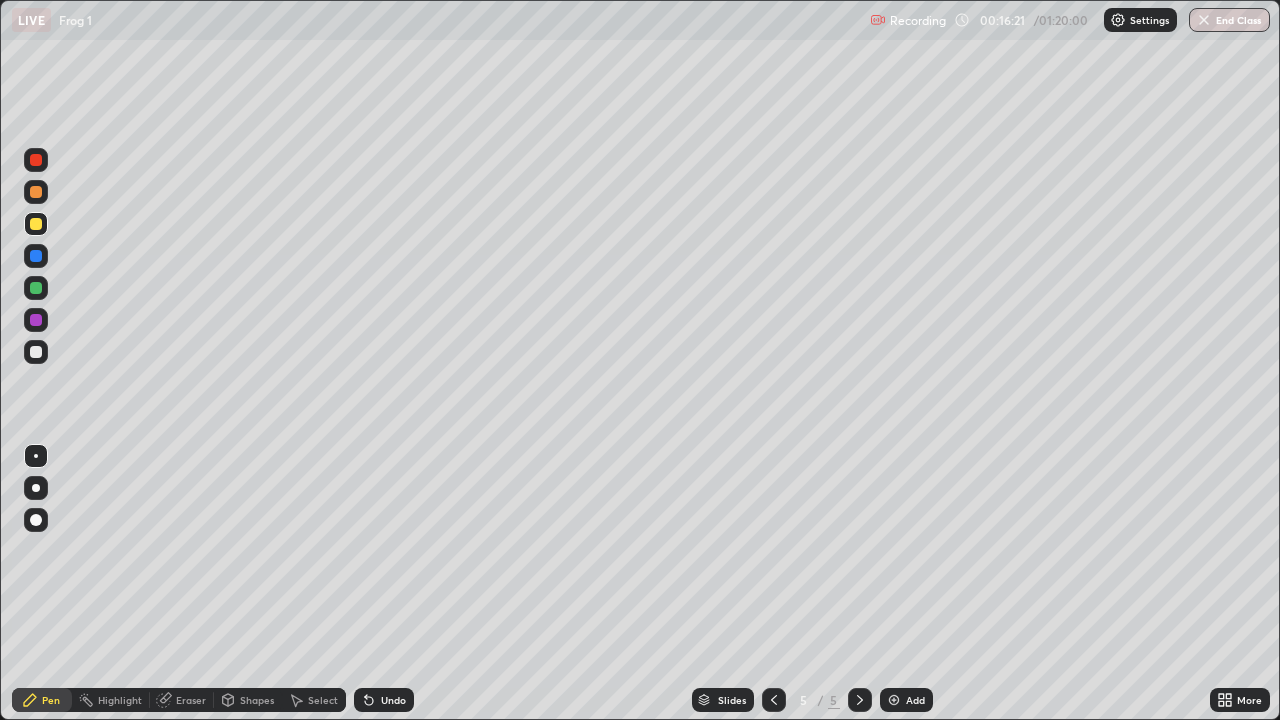 click at bounding box center [36, 352] 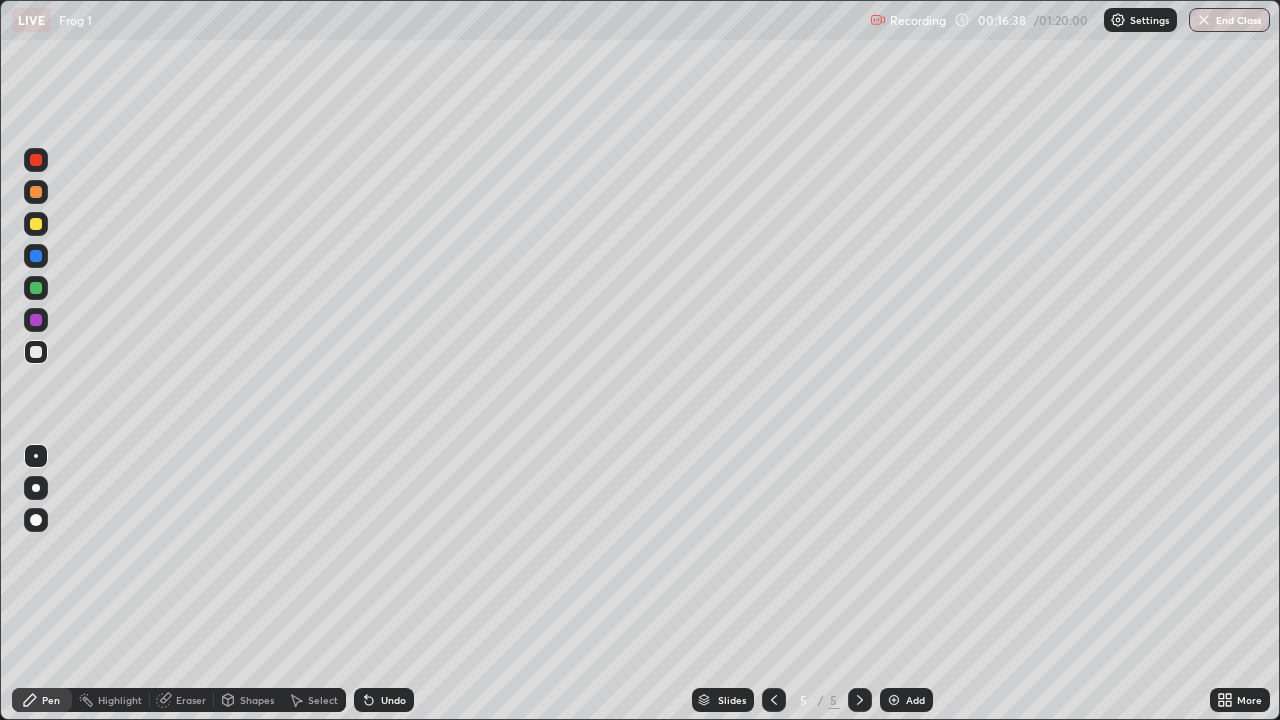 click 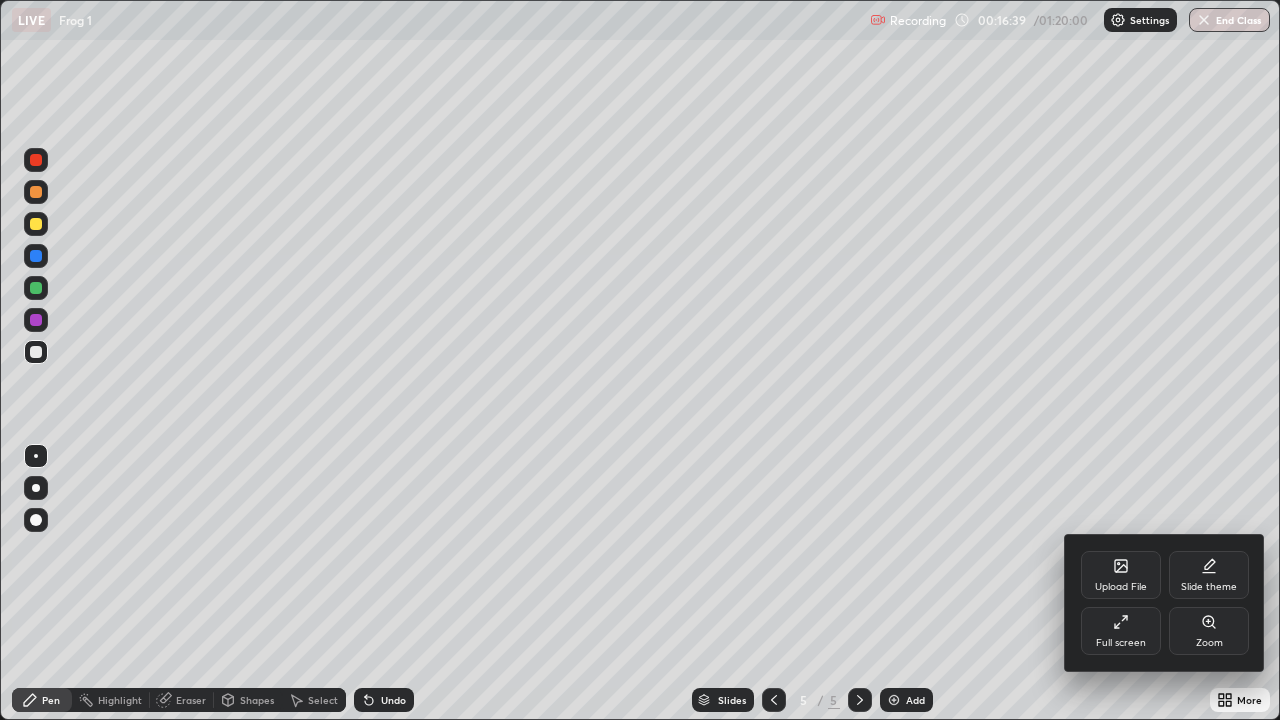 click on "Full screen" at bounding box center (1121, 631) 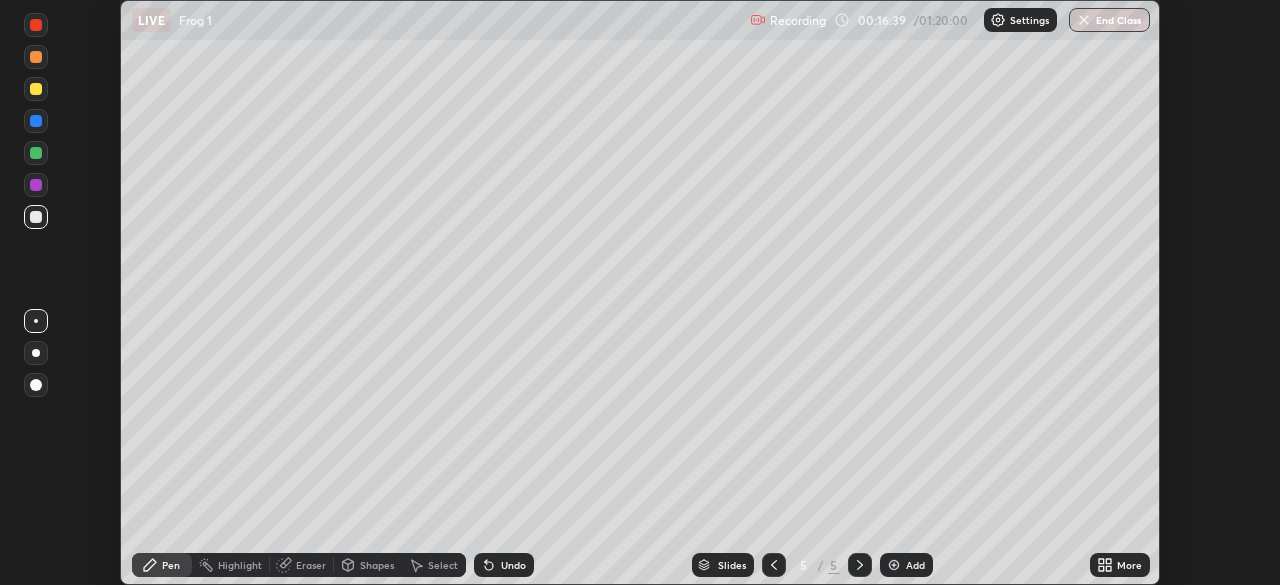 scroll, scrollTop: 585, scrollLeft: 1280, axis: both 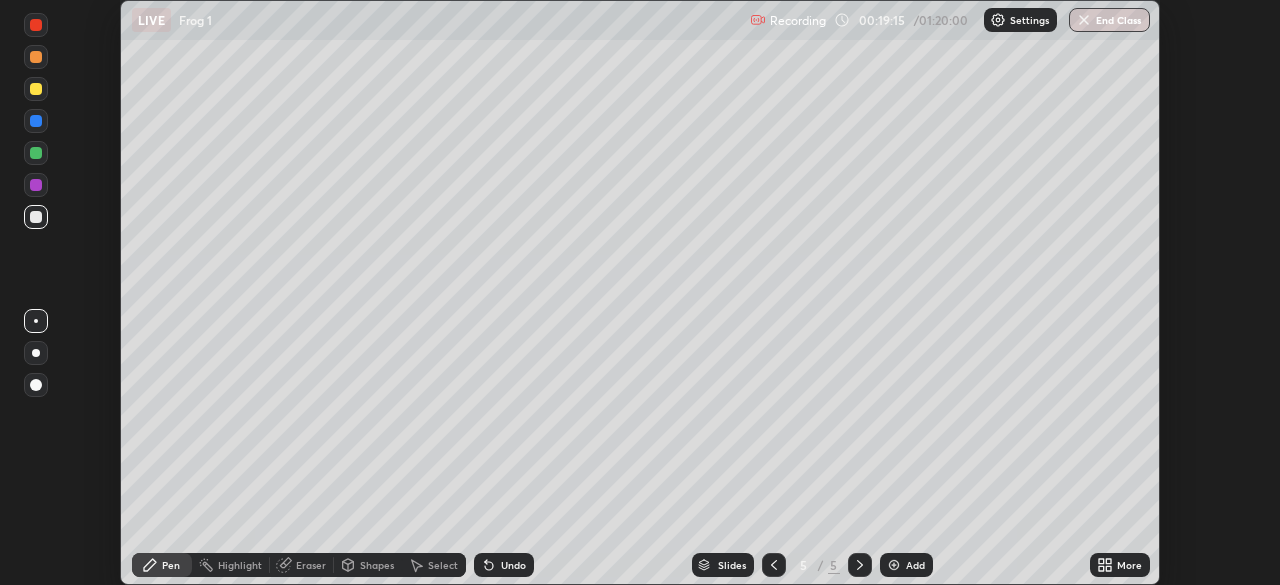 click at bounding box center [36, 321] 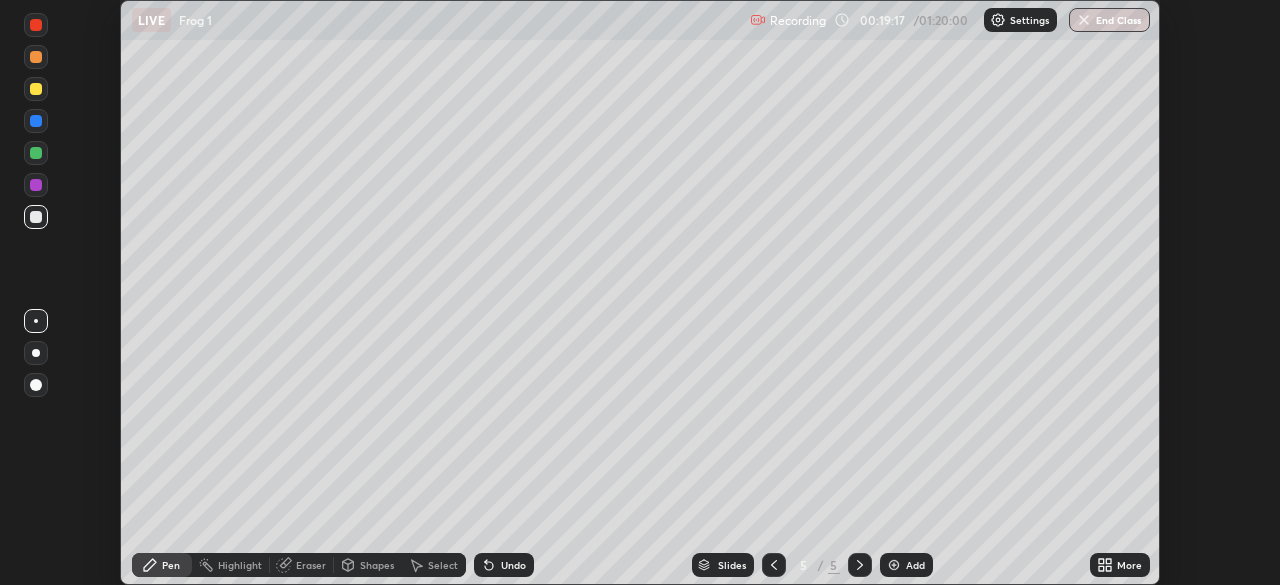 click at bounding box center [36, 89] 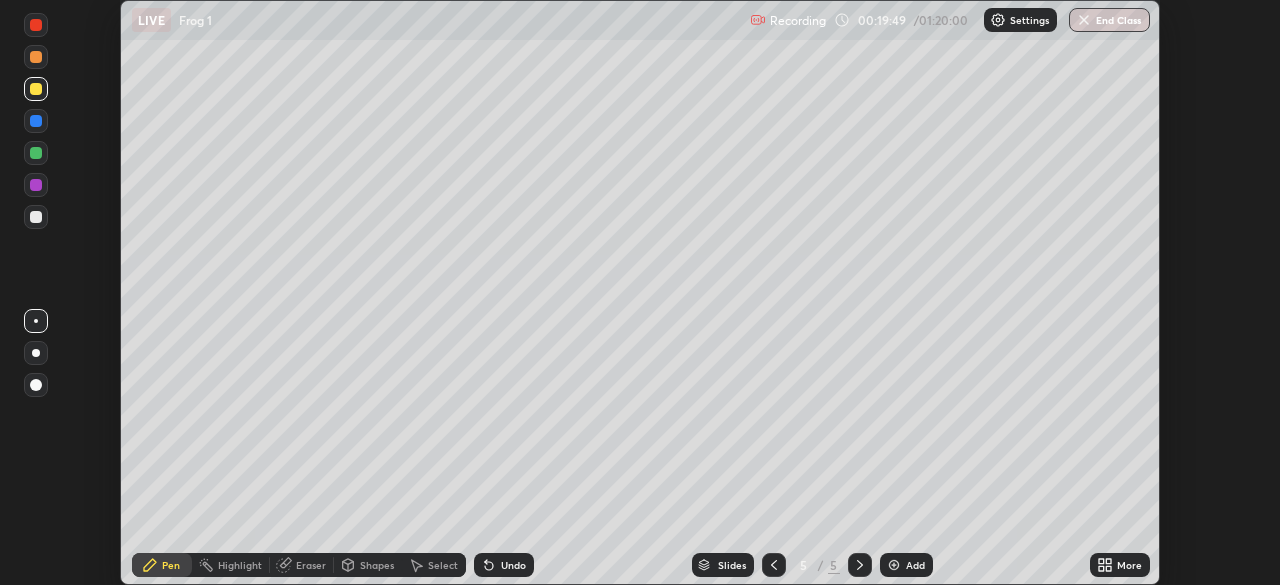 click at bounding box center (36, 153) 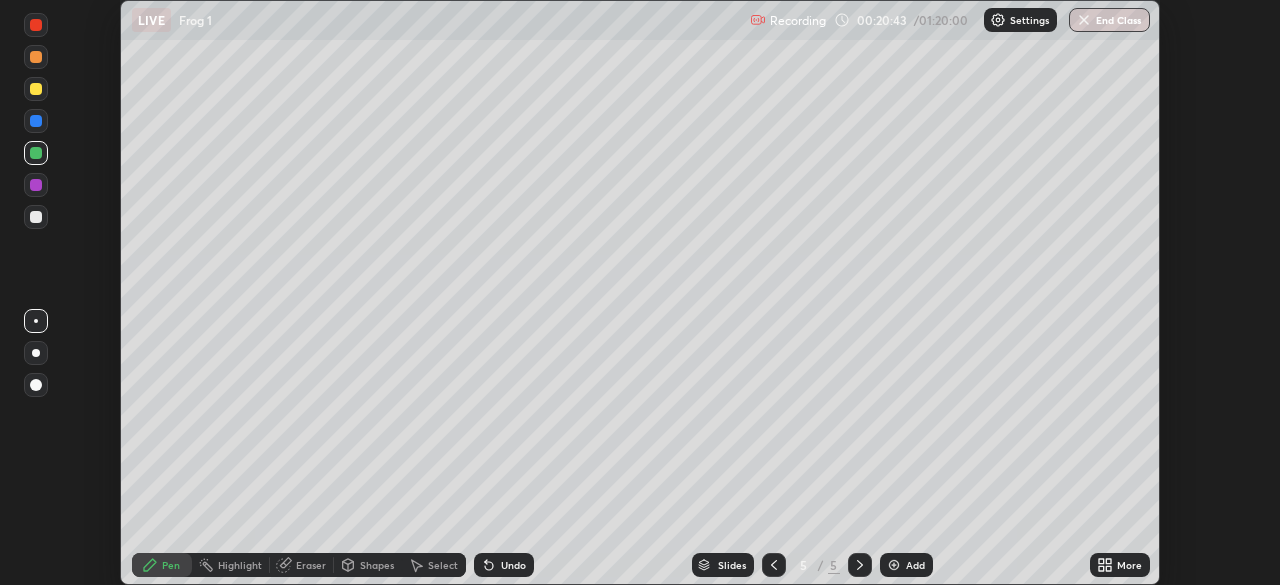 click on "Select" at bounding box center (434, 565) 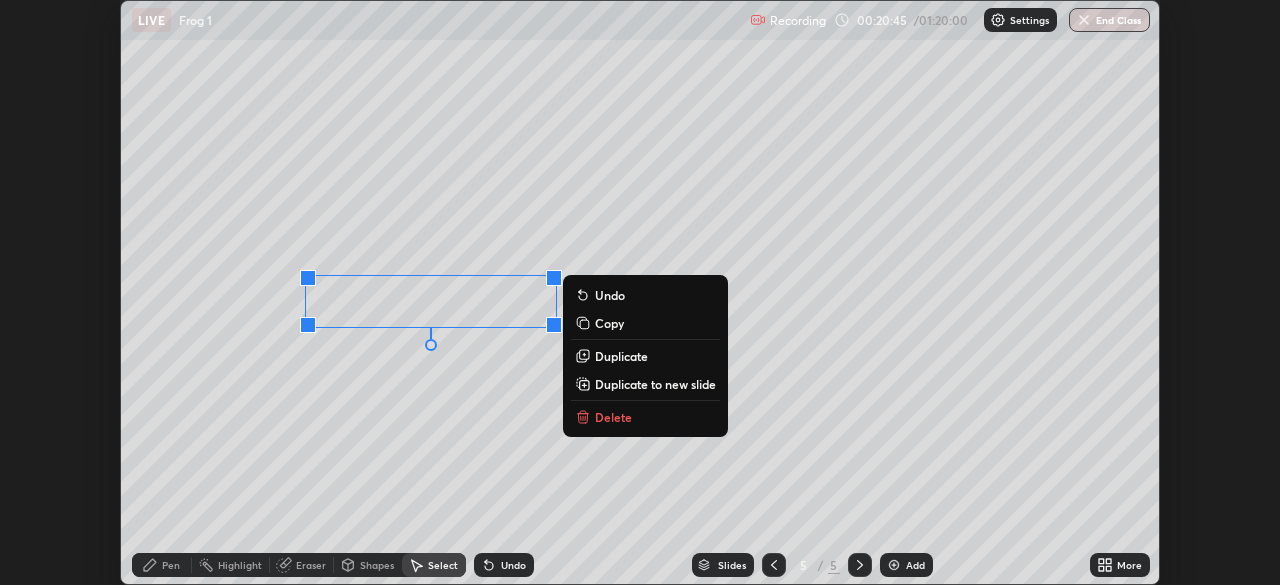 click on "Delete" at bounding box center [613, 417] 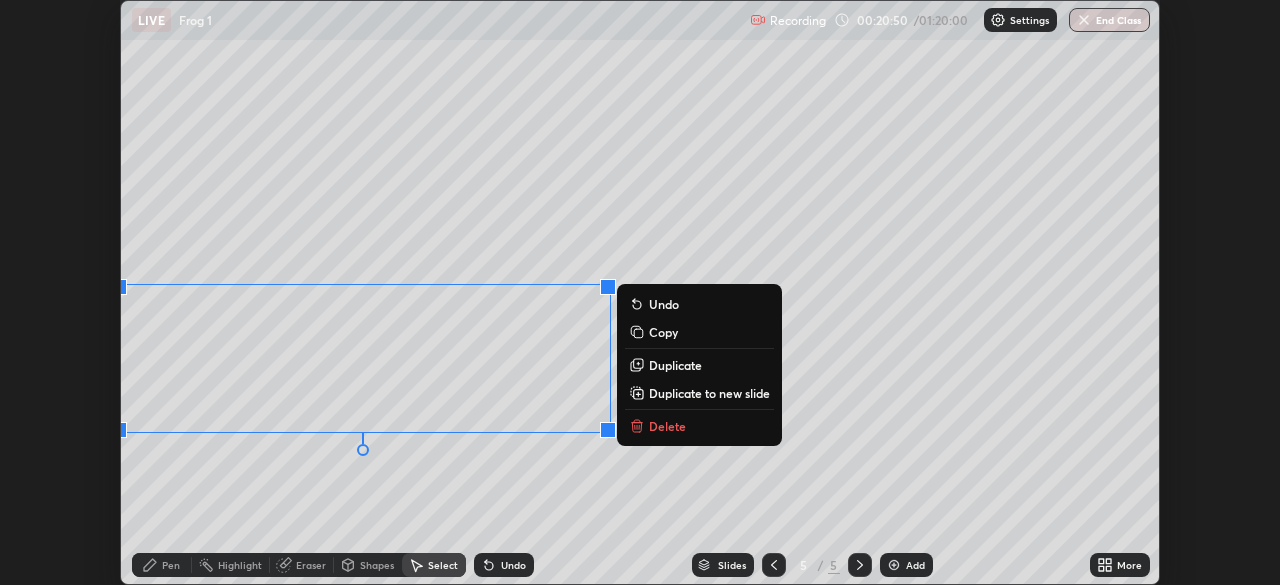 click on "0 ° Undo Copy Duplicate Duplicate to new slide Delete" at bounding box center (640, 292) 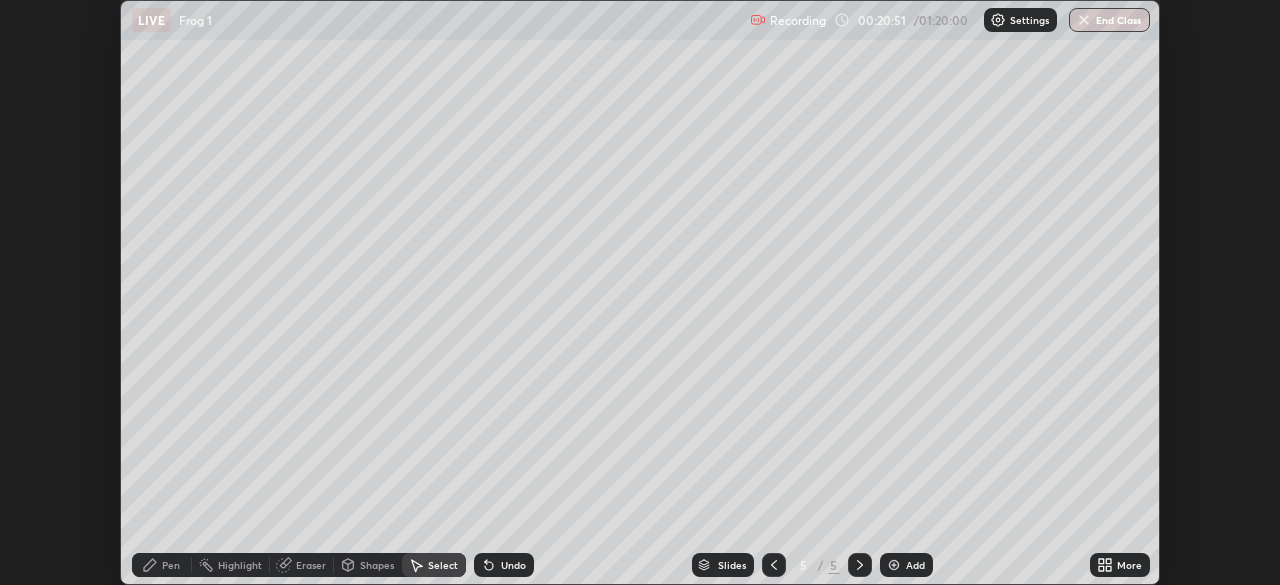click on "Pen" at bounding box center (171, 565) 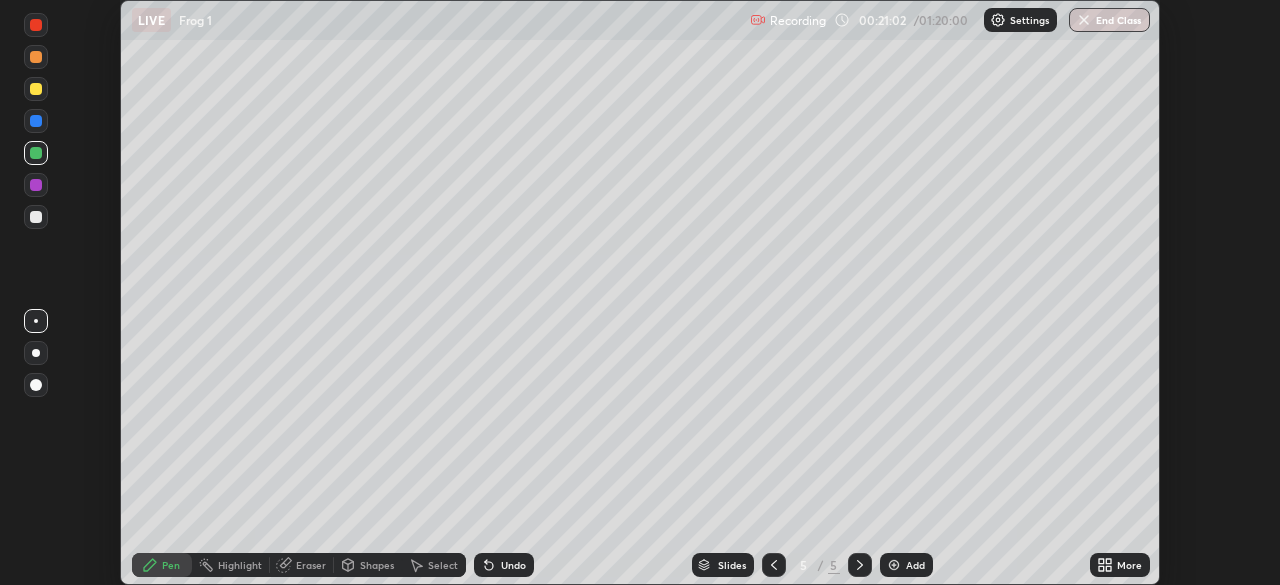 click on "Undo" at bounding box center [513, 565] 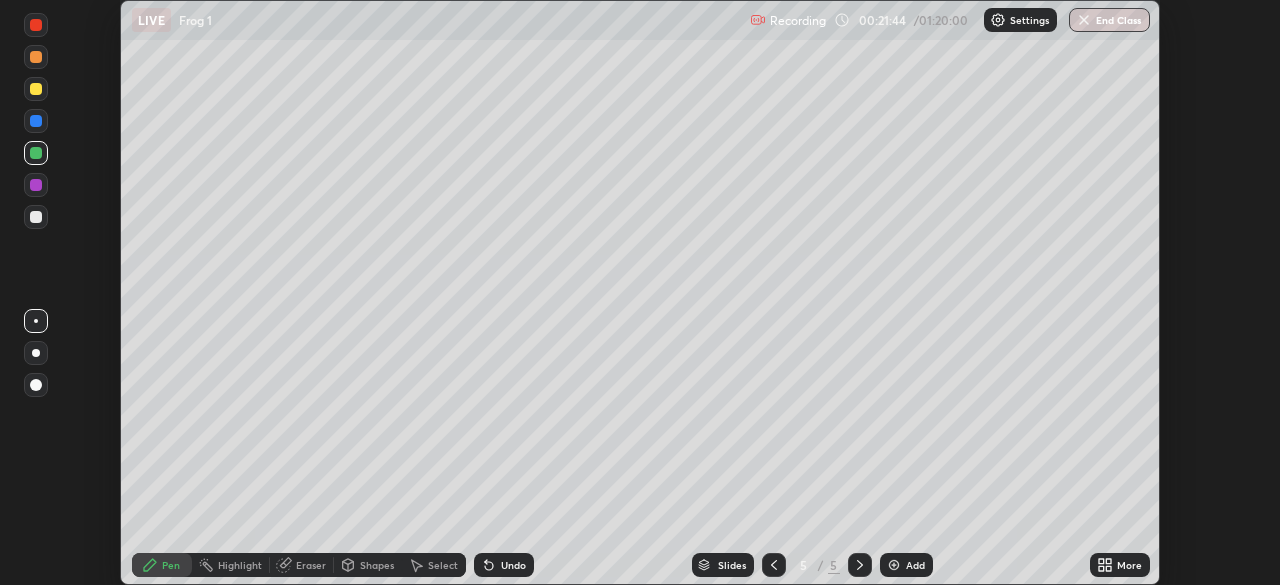 click on "Add" at bounding box center [915, 565] 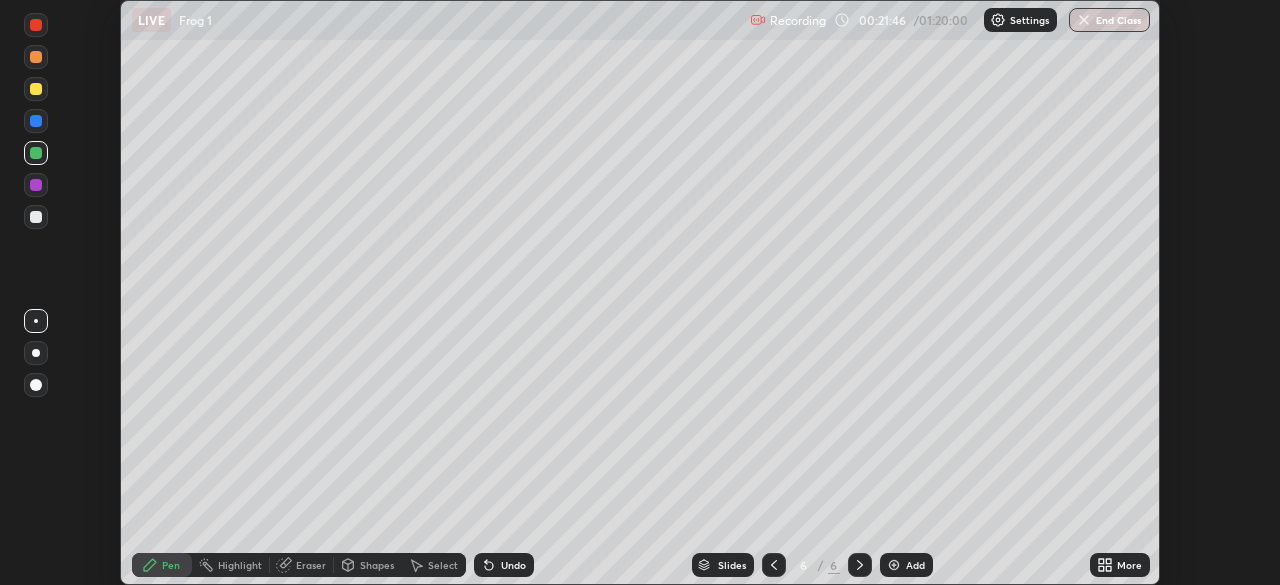 click at bounding box center [36, 217] 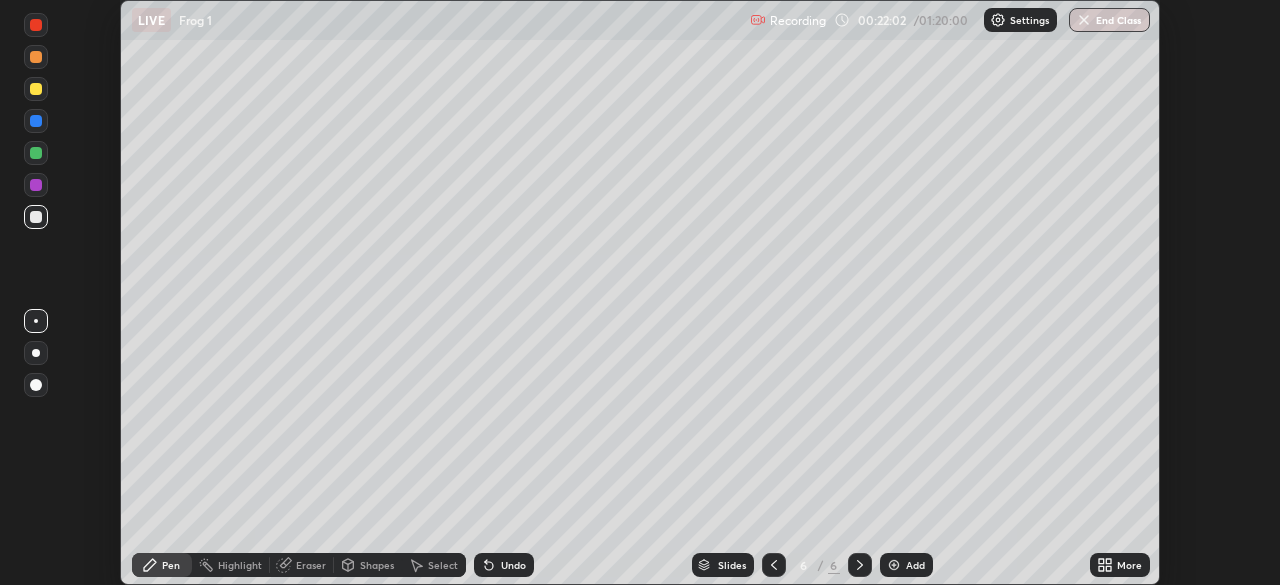 click on "Undo" at bounding box center (504, 565) 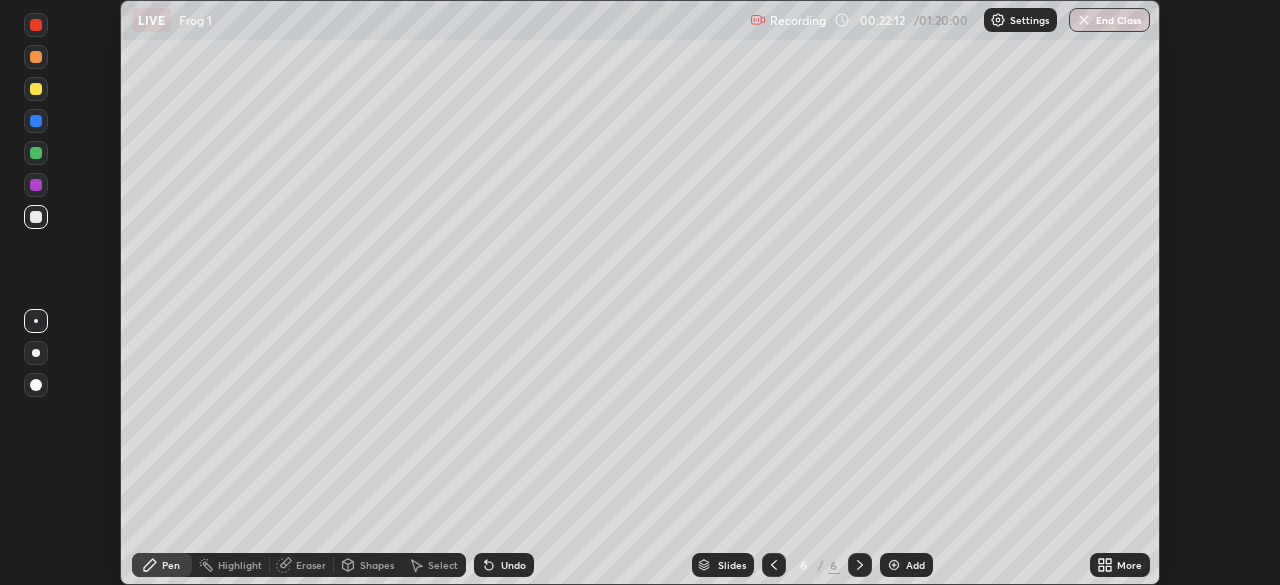 click on "Undo" at bounding box center [504, 565] 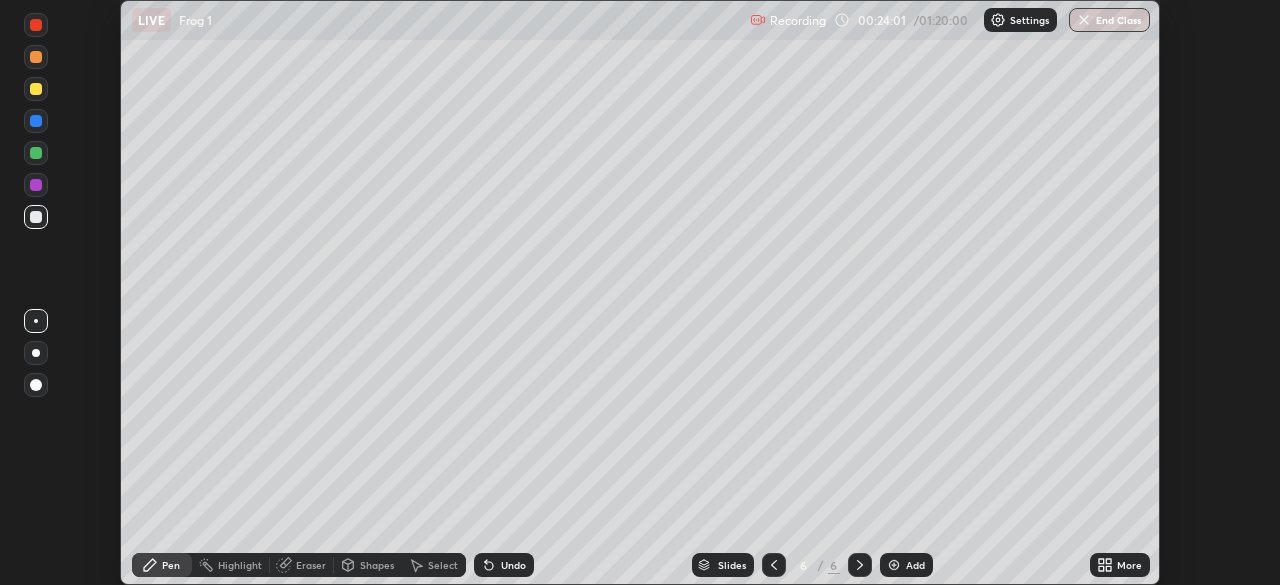 click on "Select" at bounding box center [443, 565] 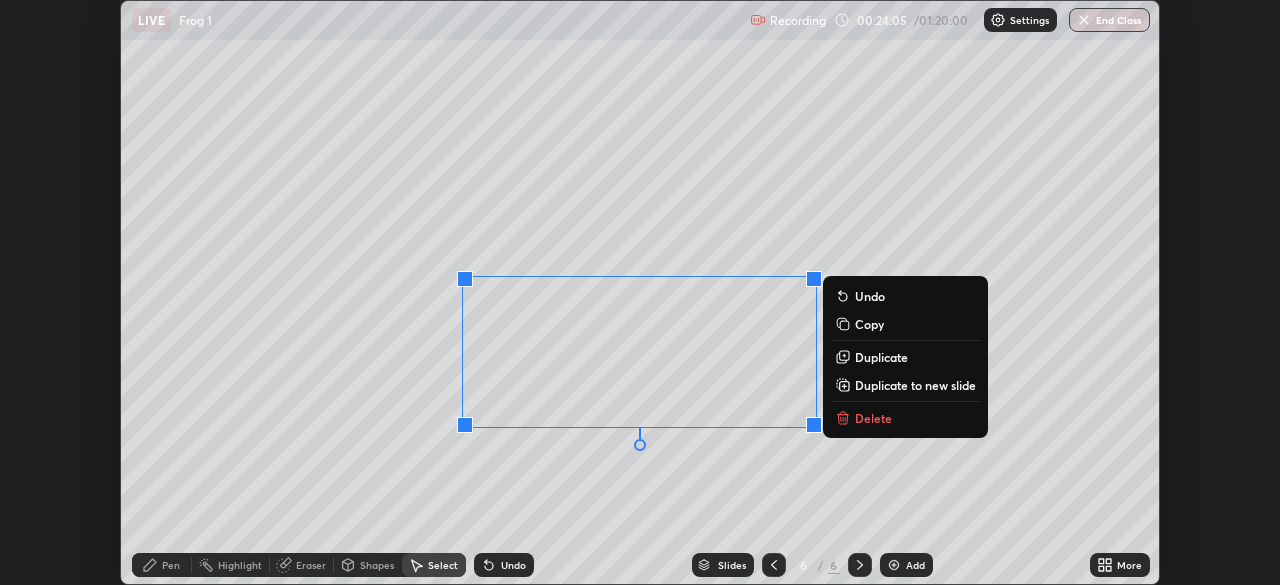 click on "Delete" at bounding box center [873, 418] 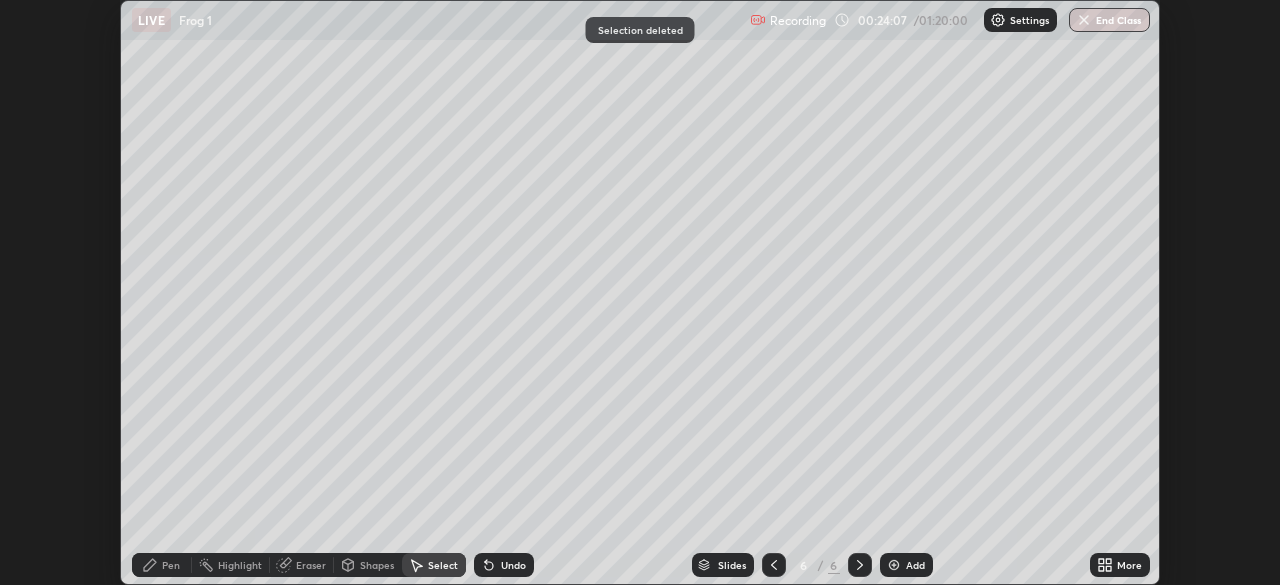 click 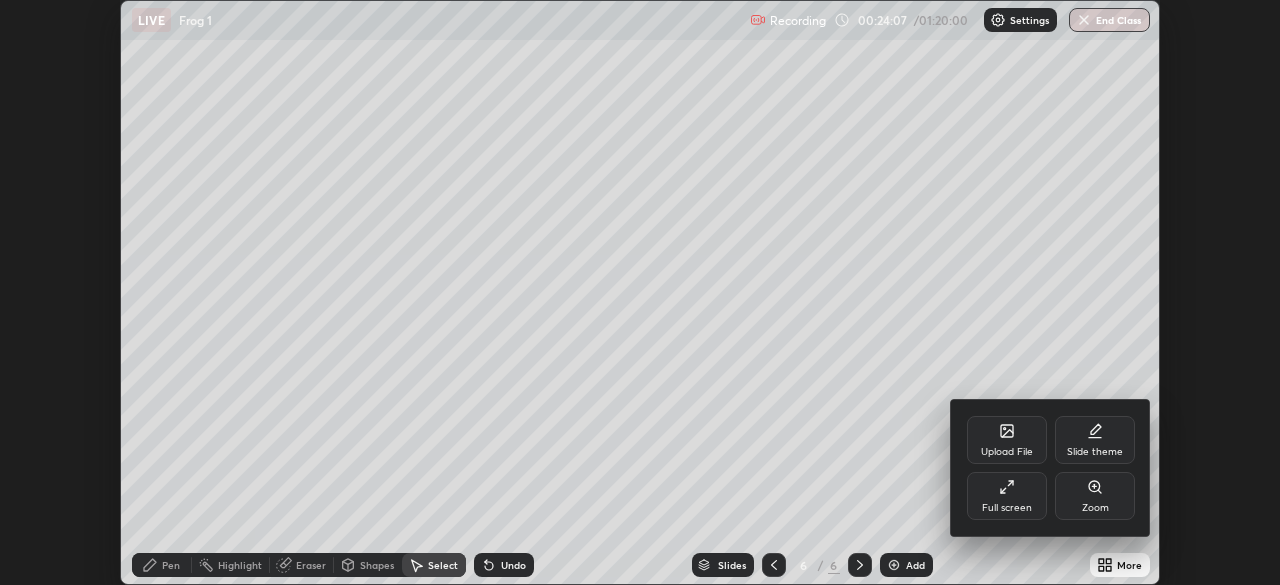 click 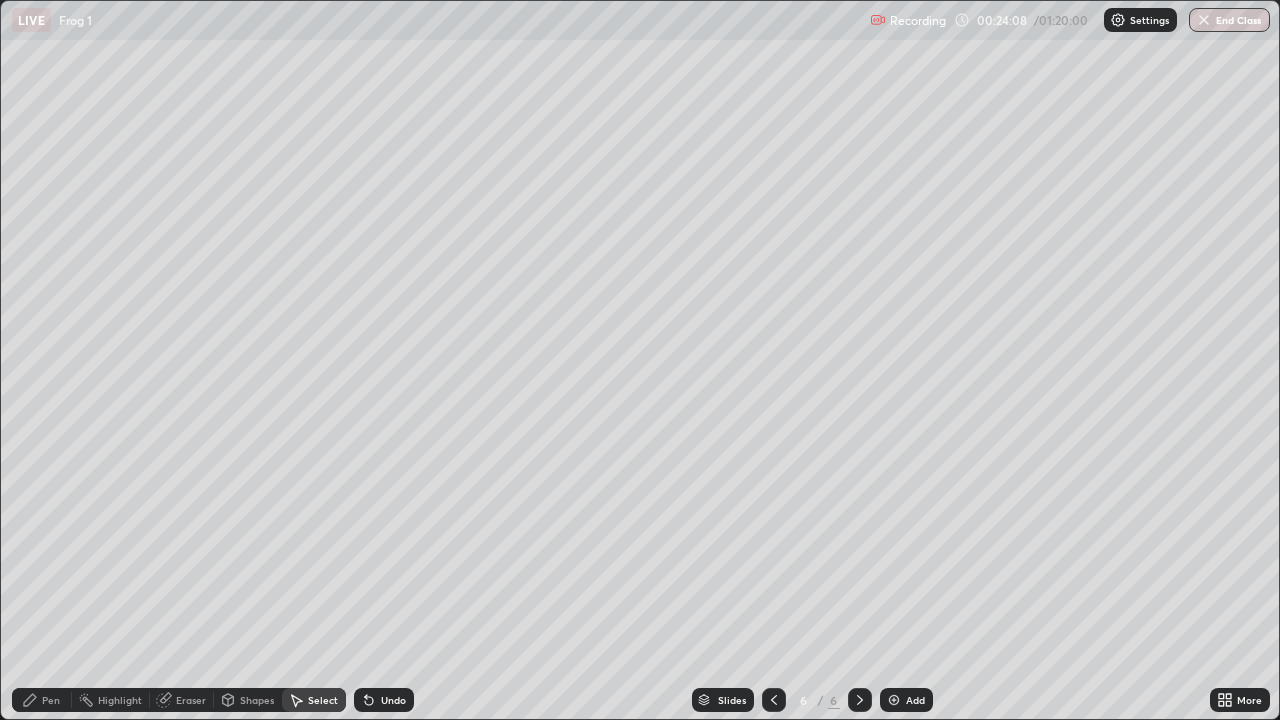scroll, scrollTop: 99280, scrollLeft: 98720, axis: both 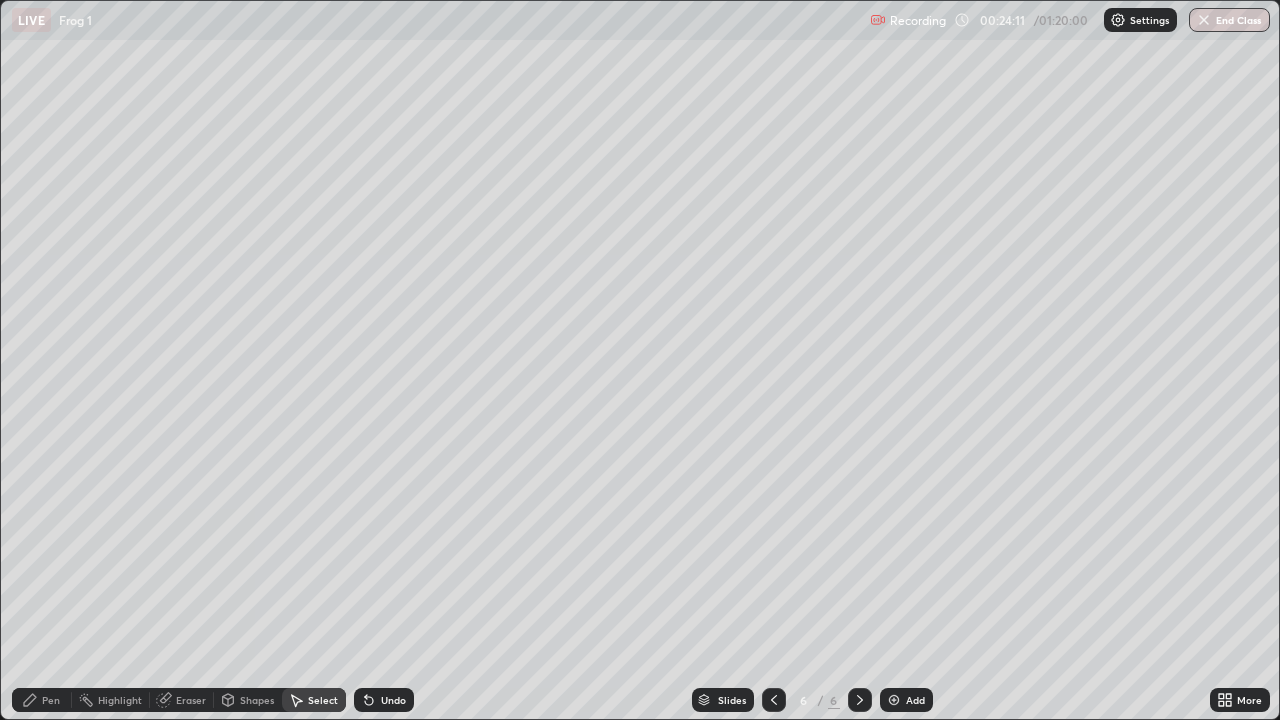 click on "Pen" at bounding box center [42, 700] 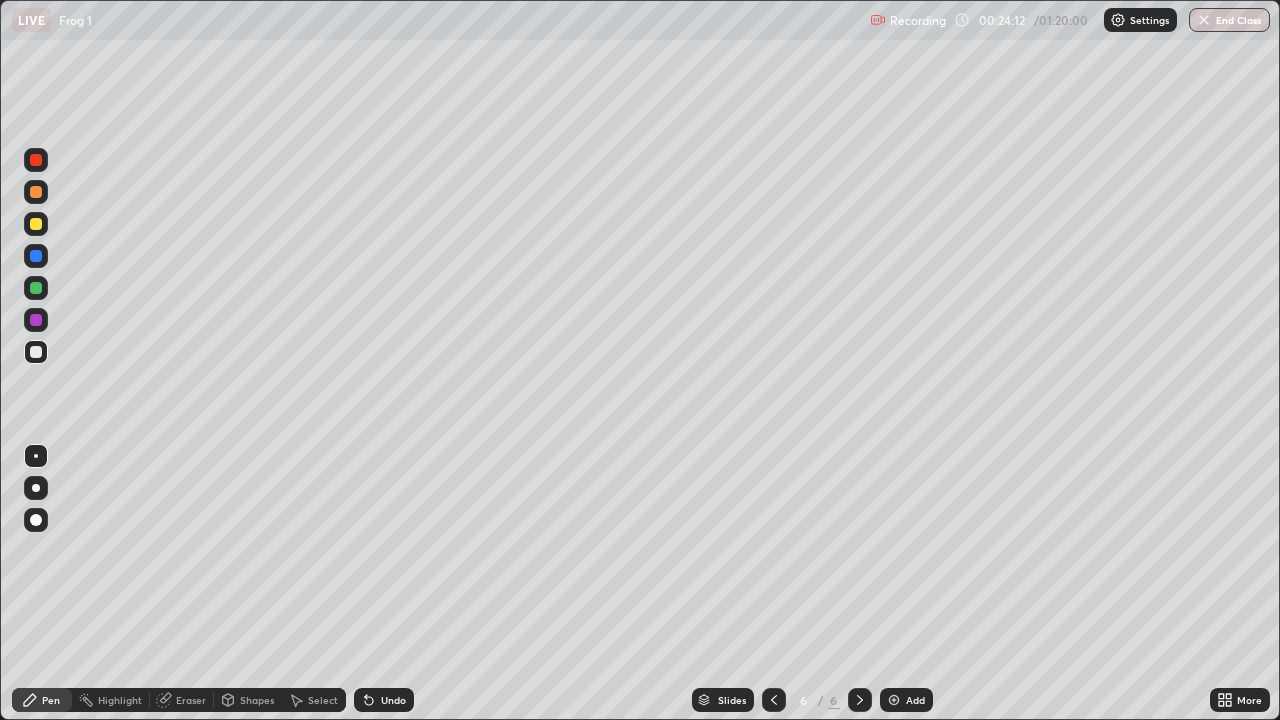 click at bounding box center [36, 456] 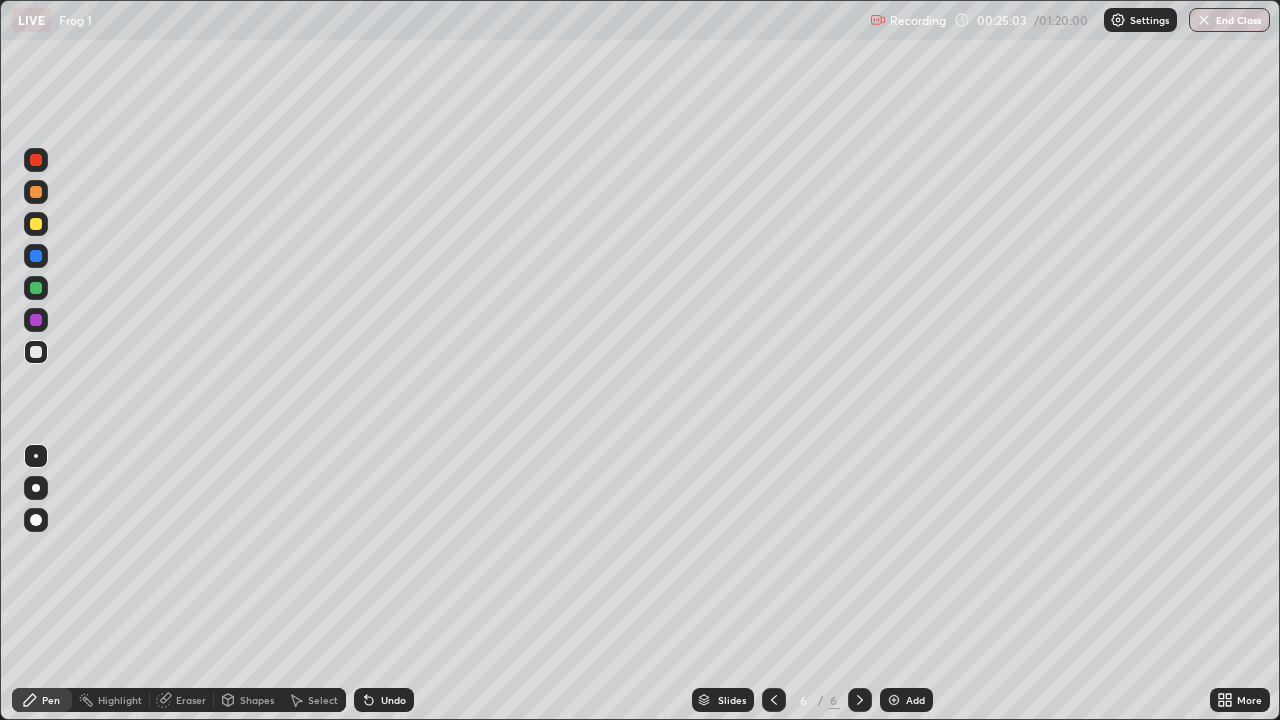 click on "Undo" at bounding box center [384, 700] 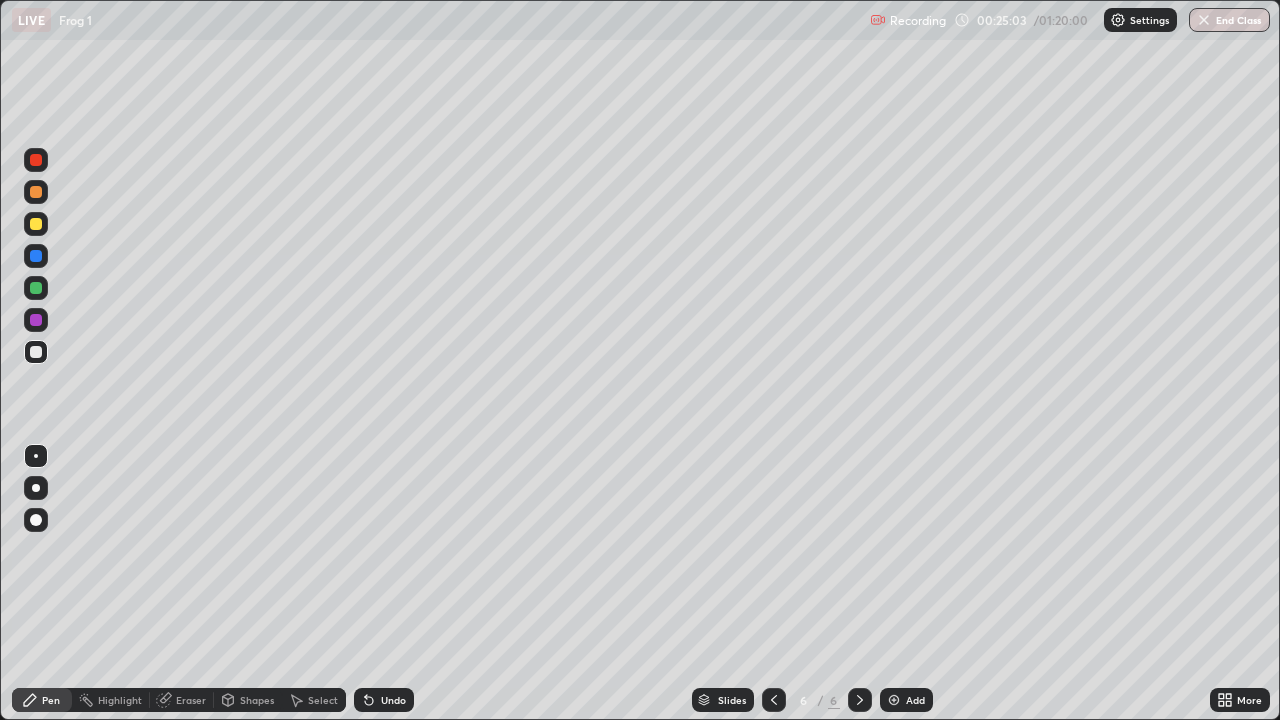 click on "Undo" at bounding box center (384, 700) 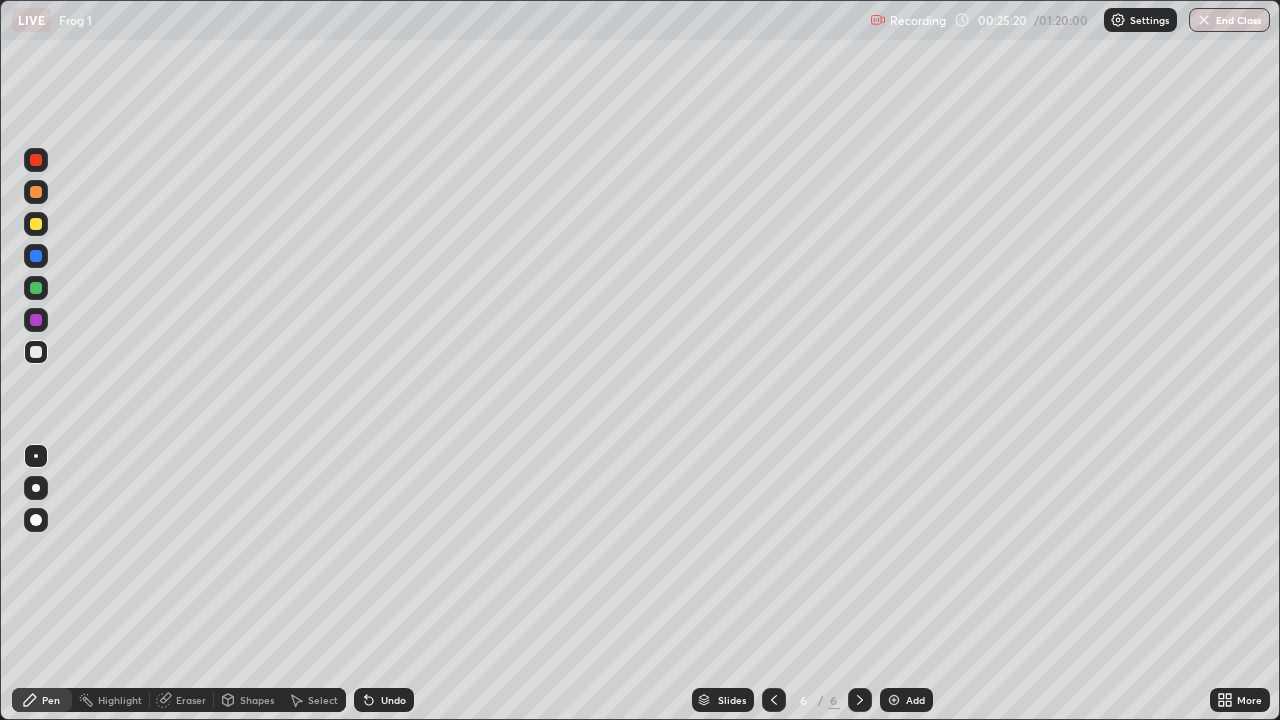 click on "Undo" at bounding box center (393, 700) 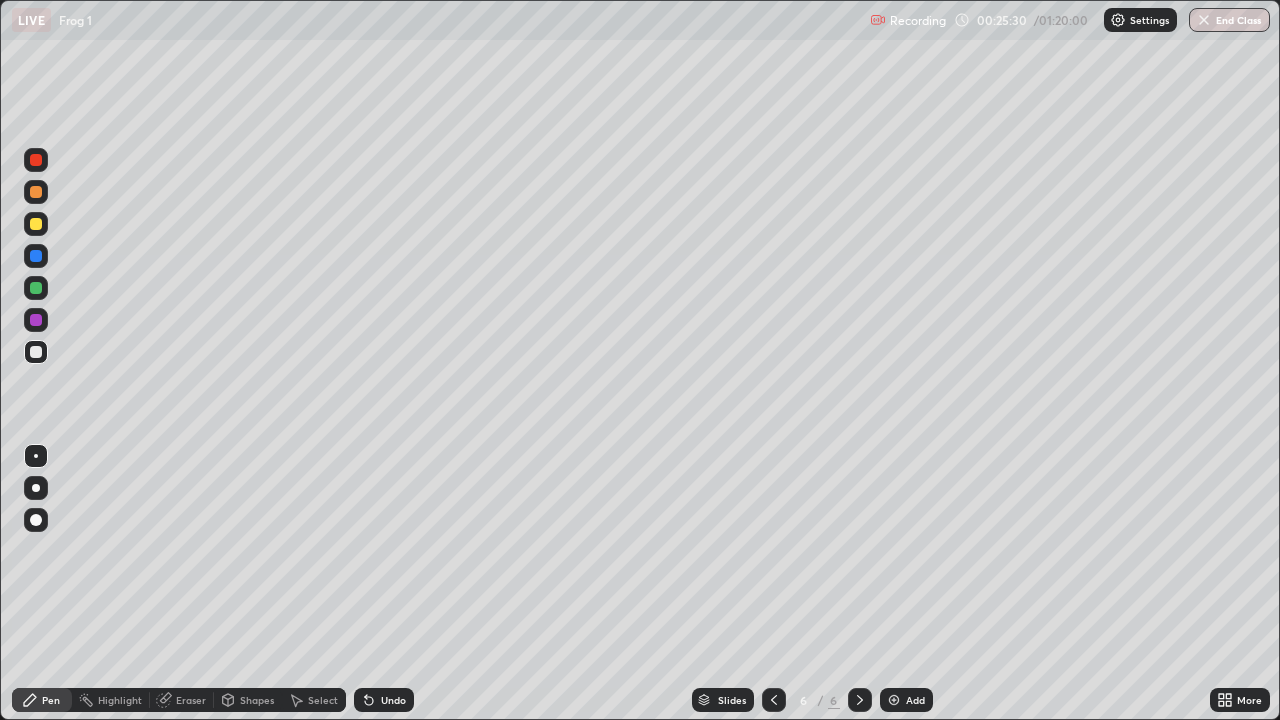 click at bounding box center [36, 288] 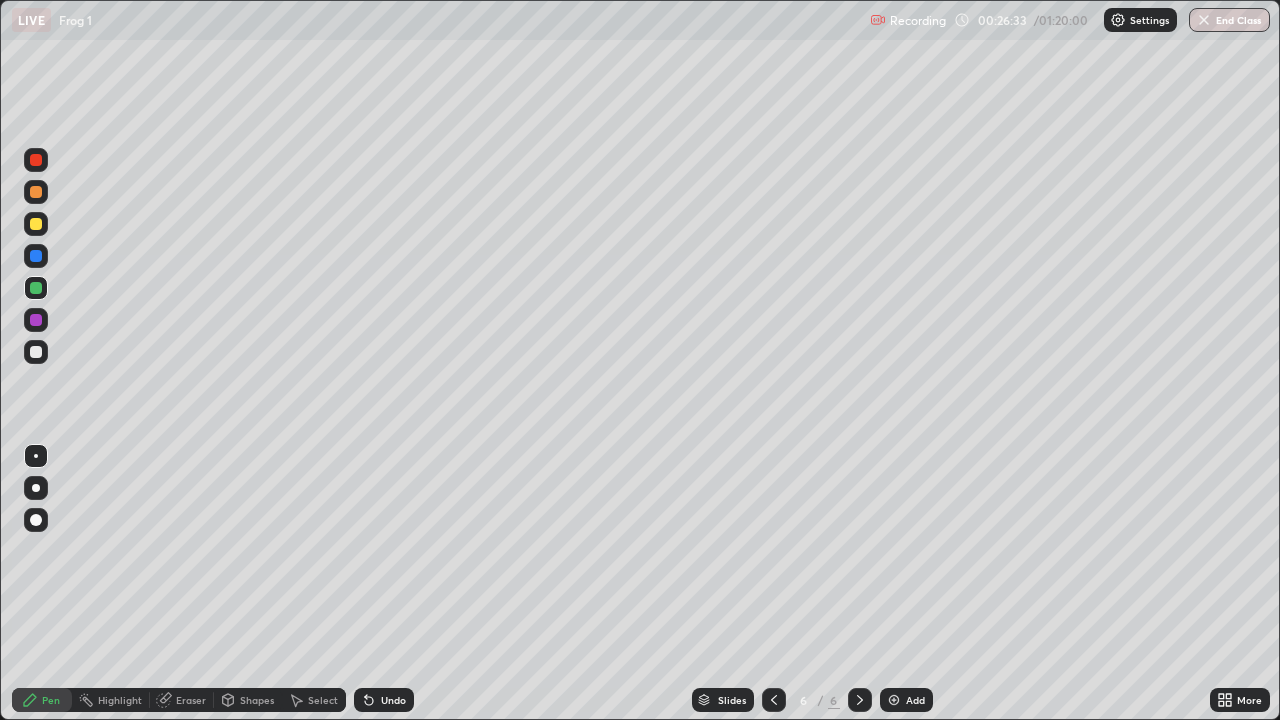 click 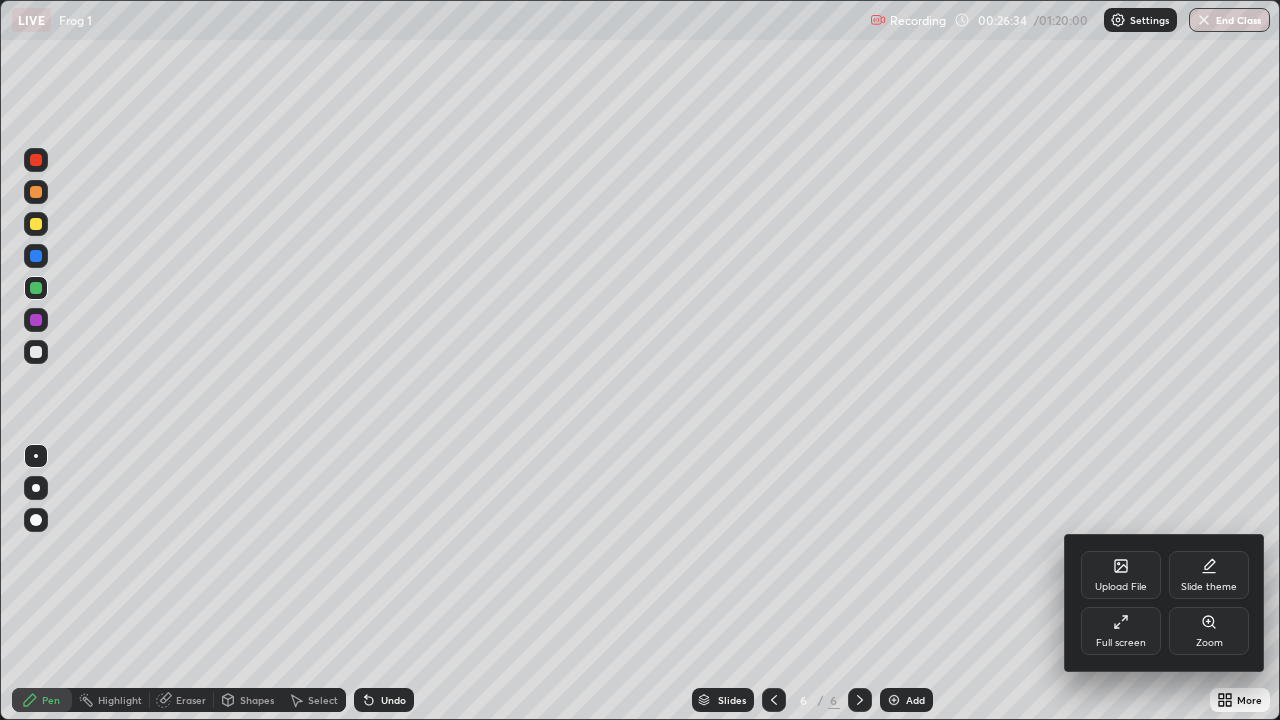 click on "Full screen" at bounding box center [1121, 631] 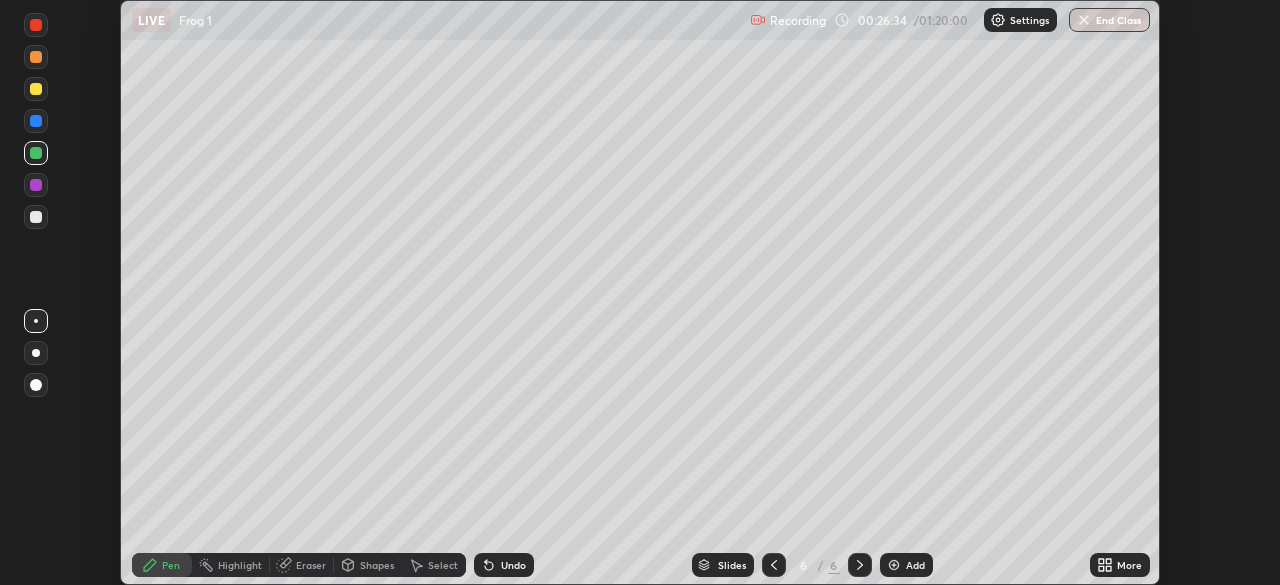 scroll, scrollTop: 585, scrollLeft: 1280, axis: both 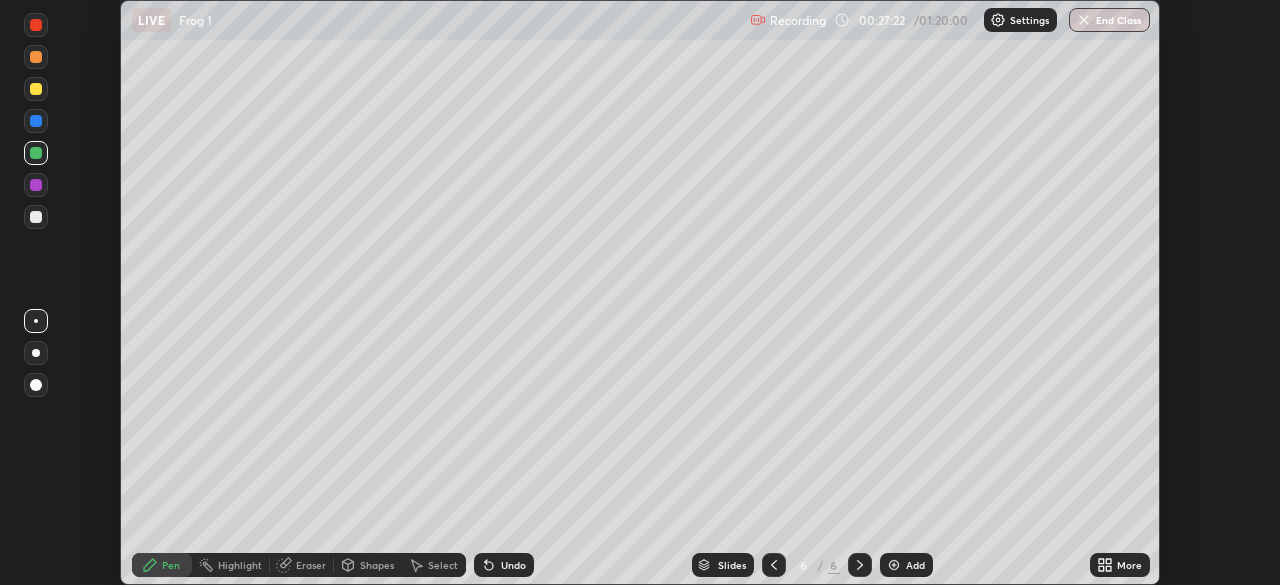 click on "Select" at bounding box center (443, 565) 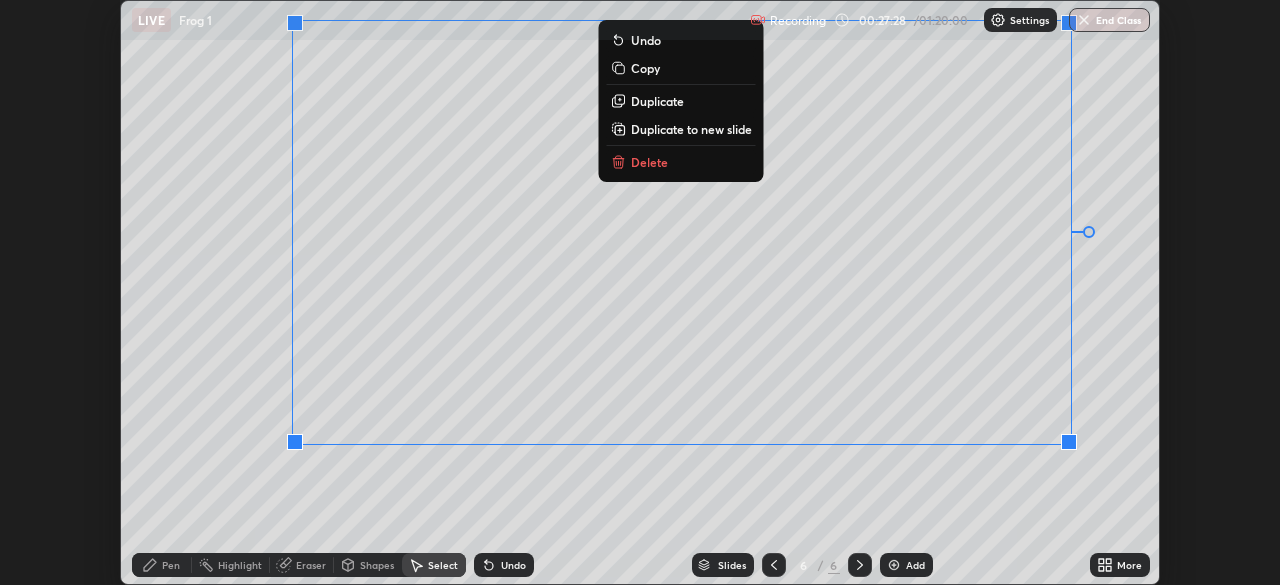 click on "0 ° Undo Copy Duplicate Duplicate to new slide Delete" at bounding box center [640, 292] 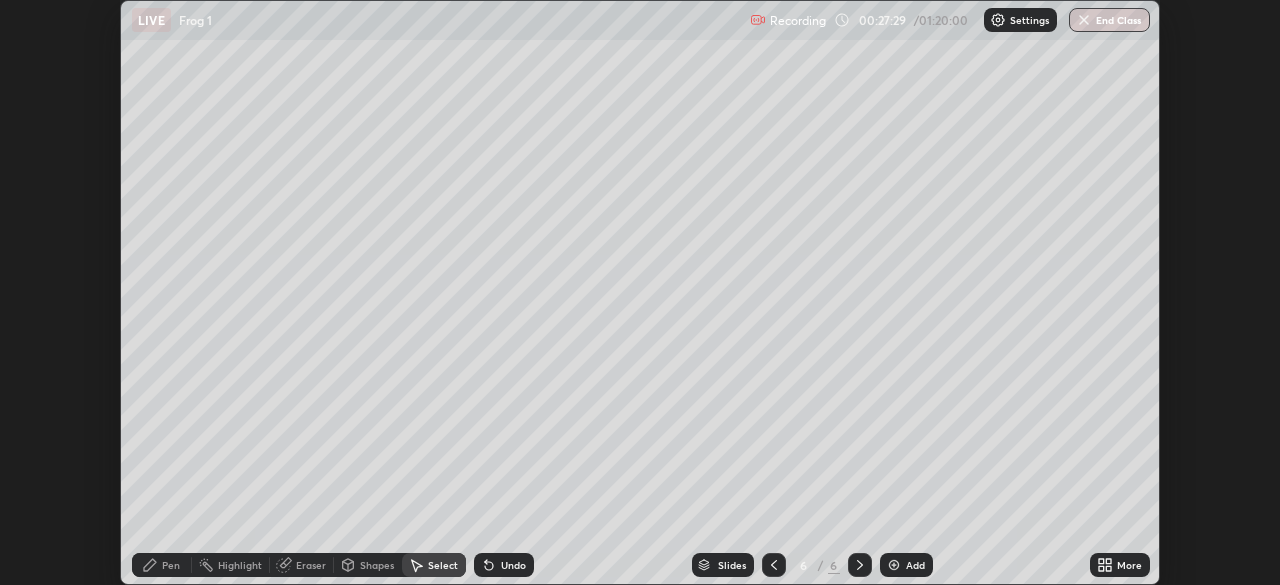 click on "Pen" at bounding box center [171, 565] 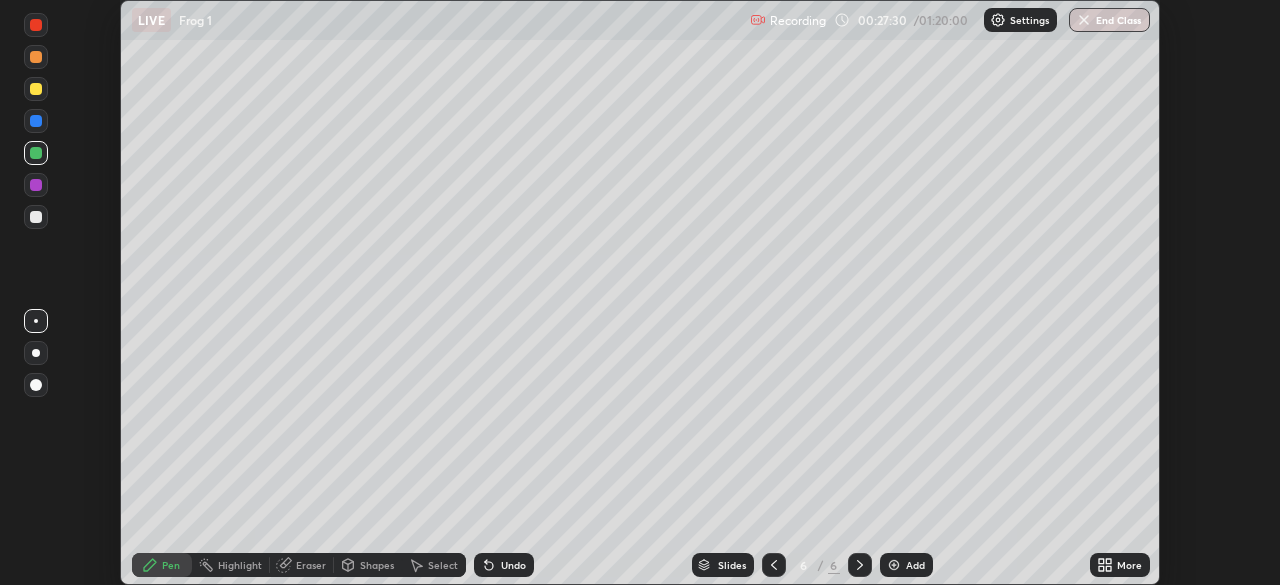 click at bounding box center (36, 217) 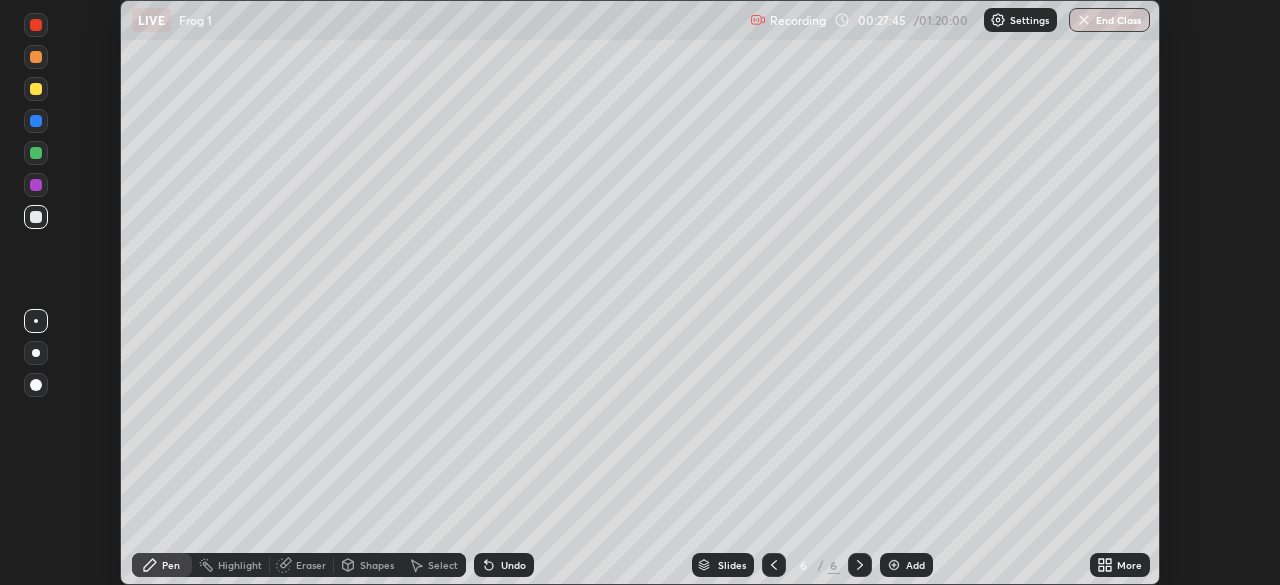 click on "Select" at bounding box center (443, 565) 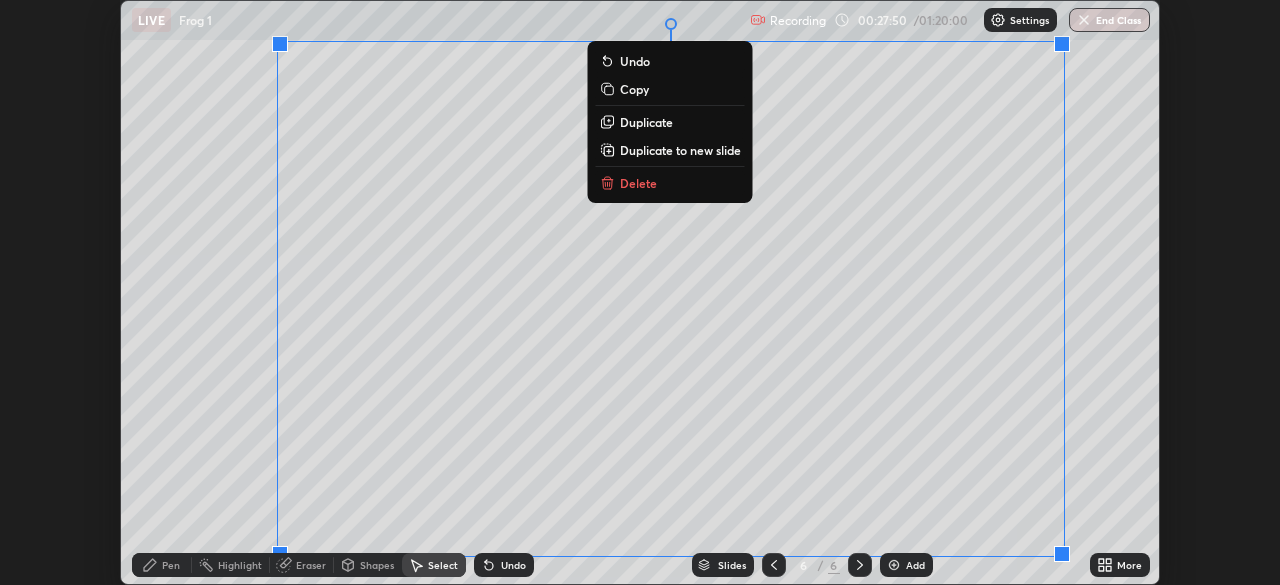 click on "0 ° Undo Copy Duplicate Duplicate to new slide Delete" at bounding box center [640, 292] 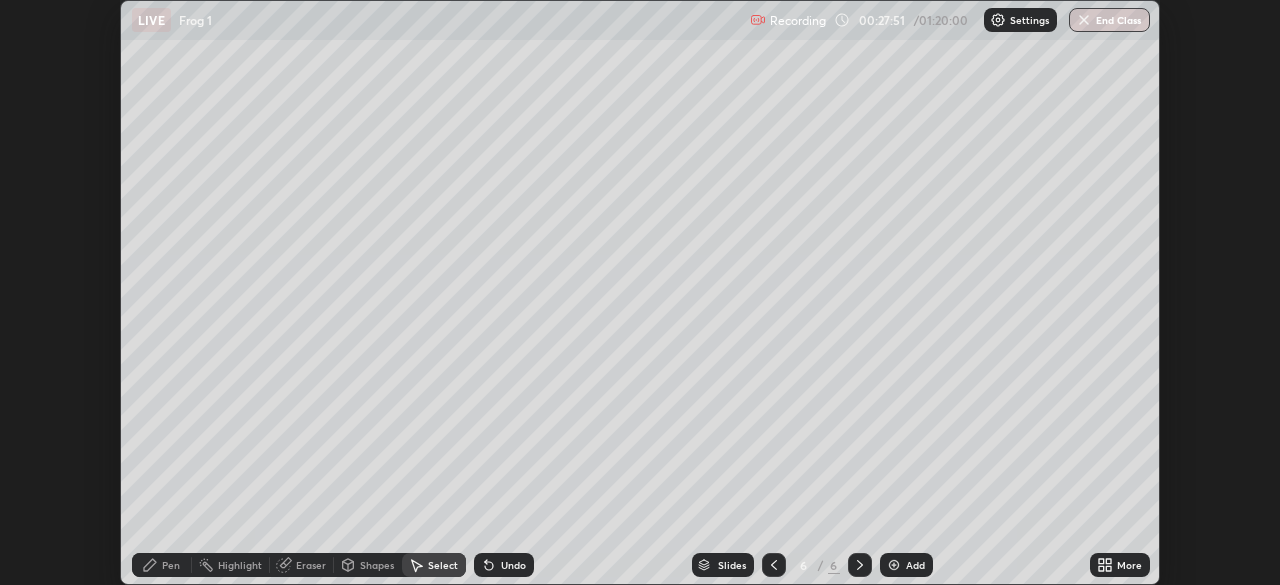click 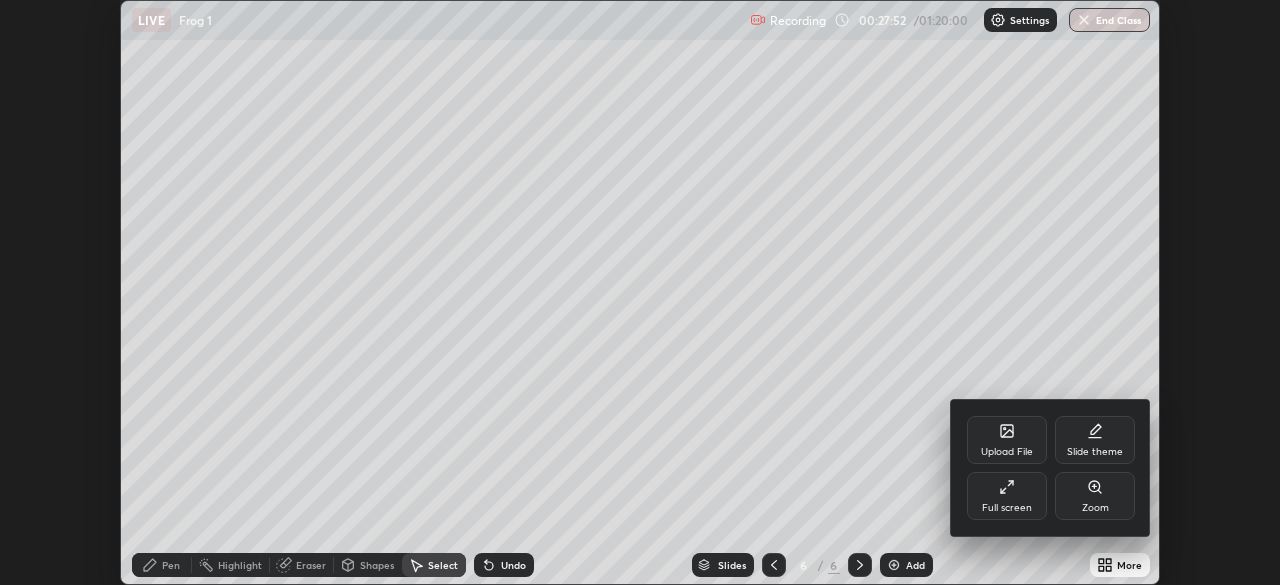 click 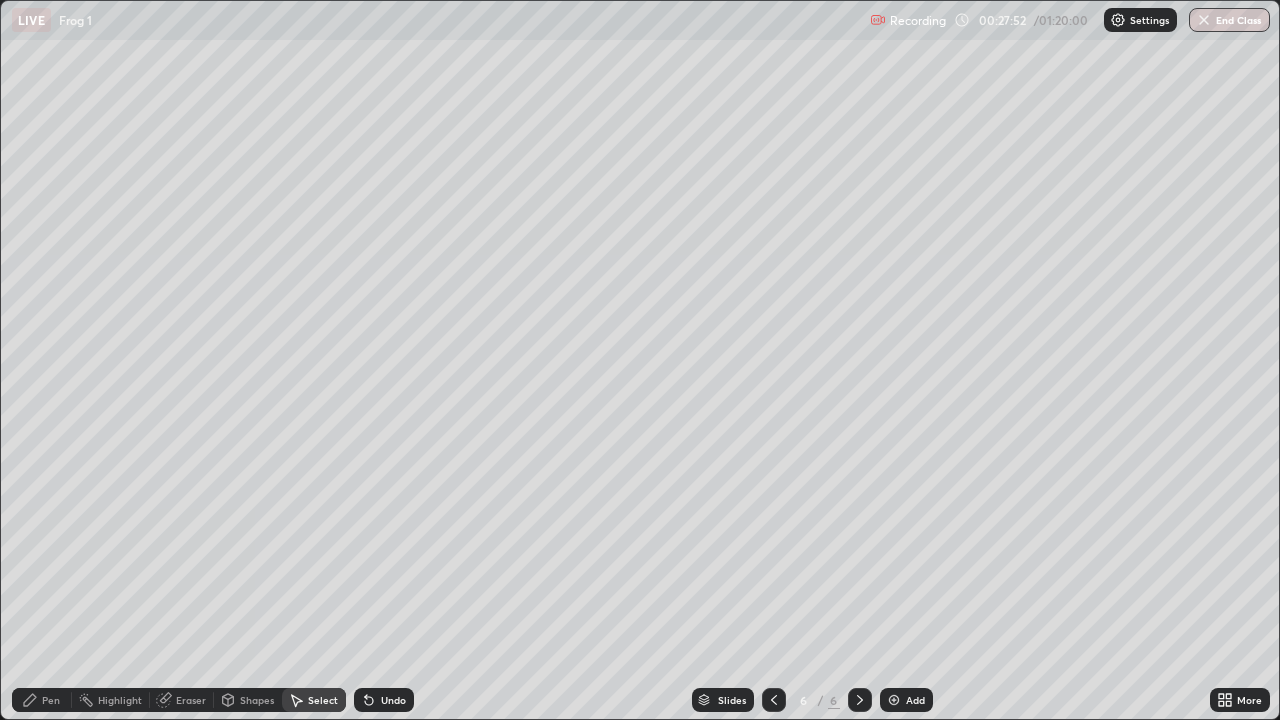 scroll, scrollTop: 99280, scrollLeft: 98720, axis: both 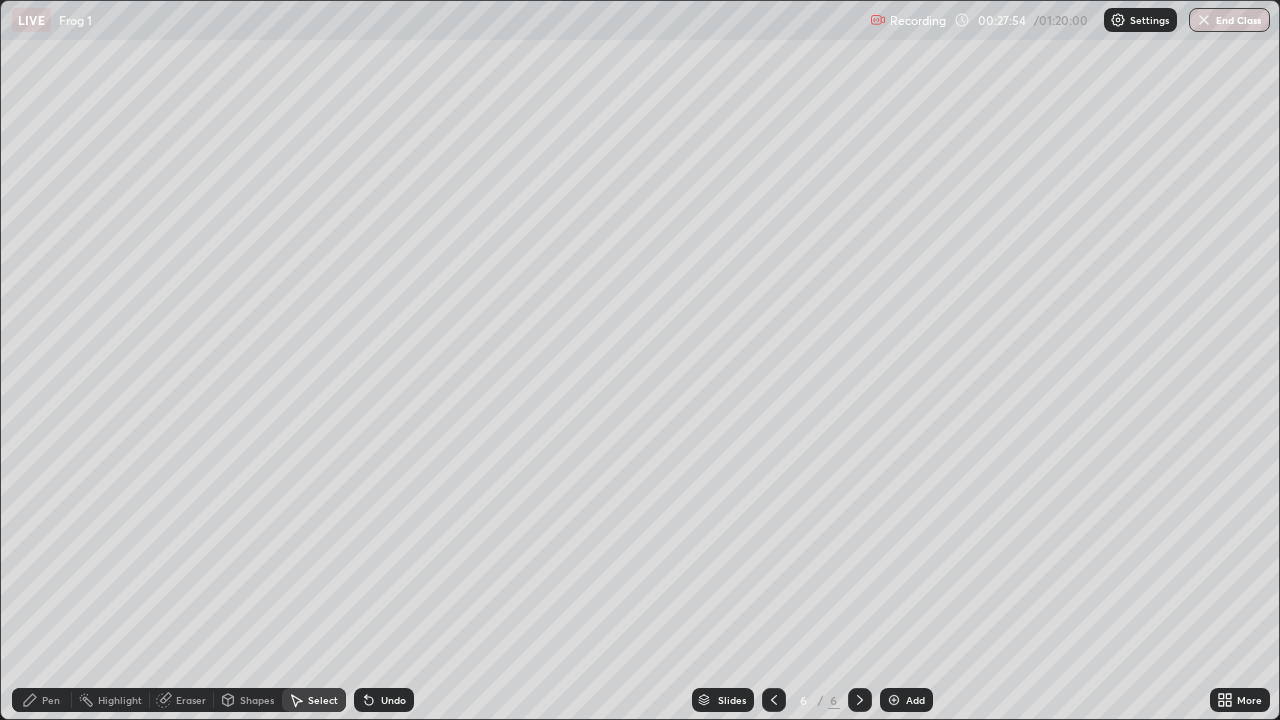 click 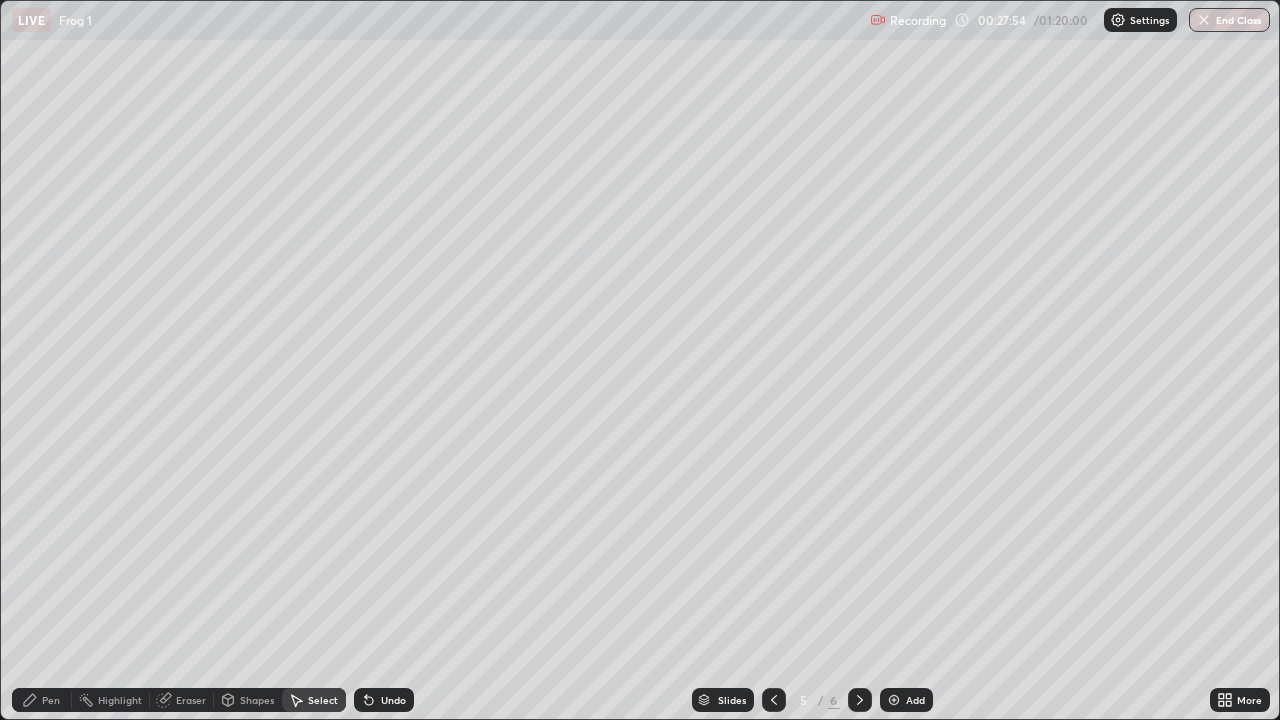 click 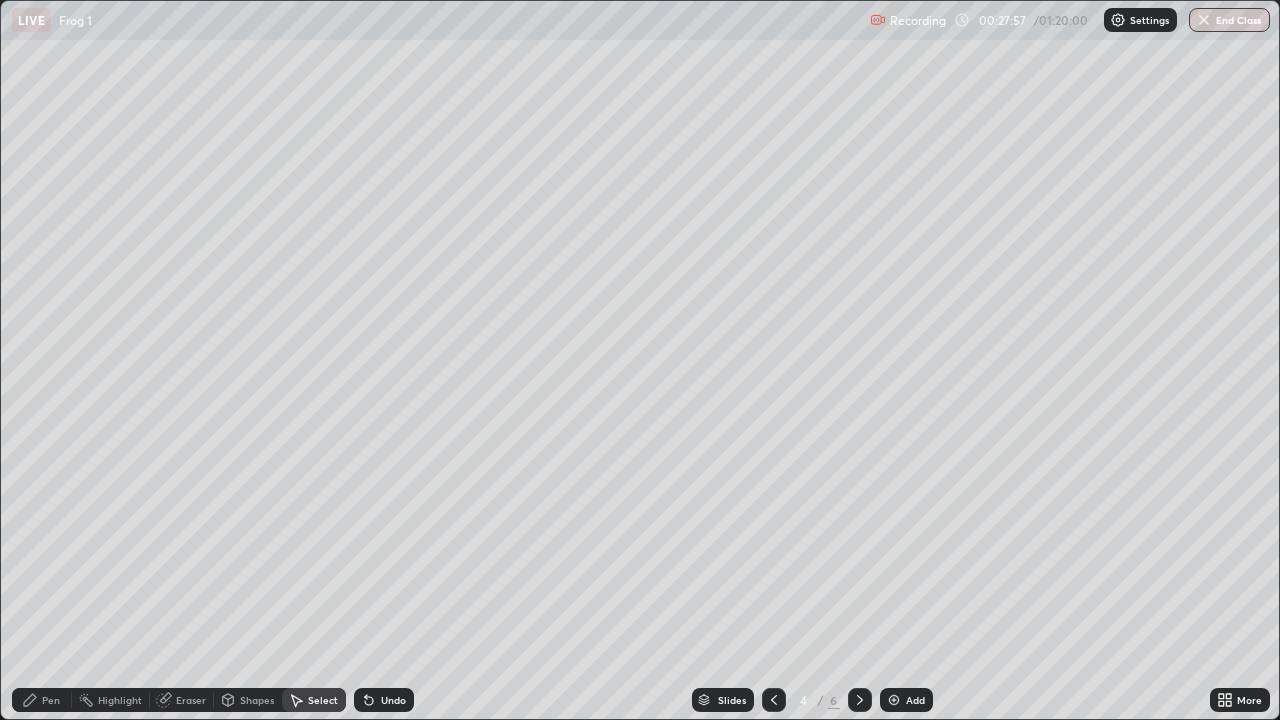 click 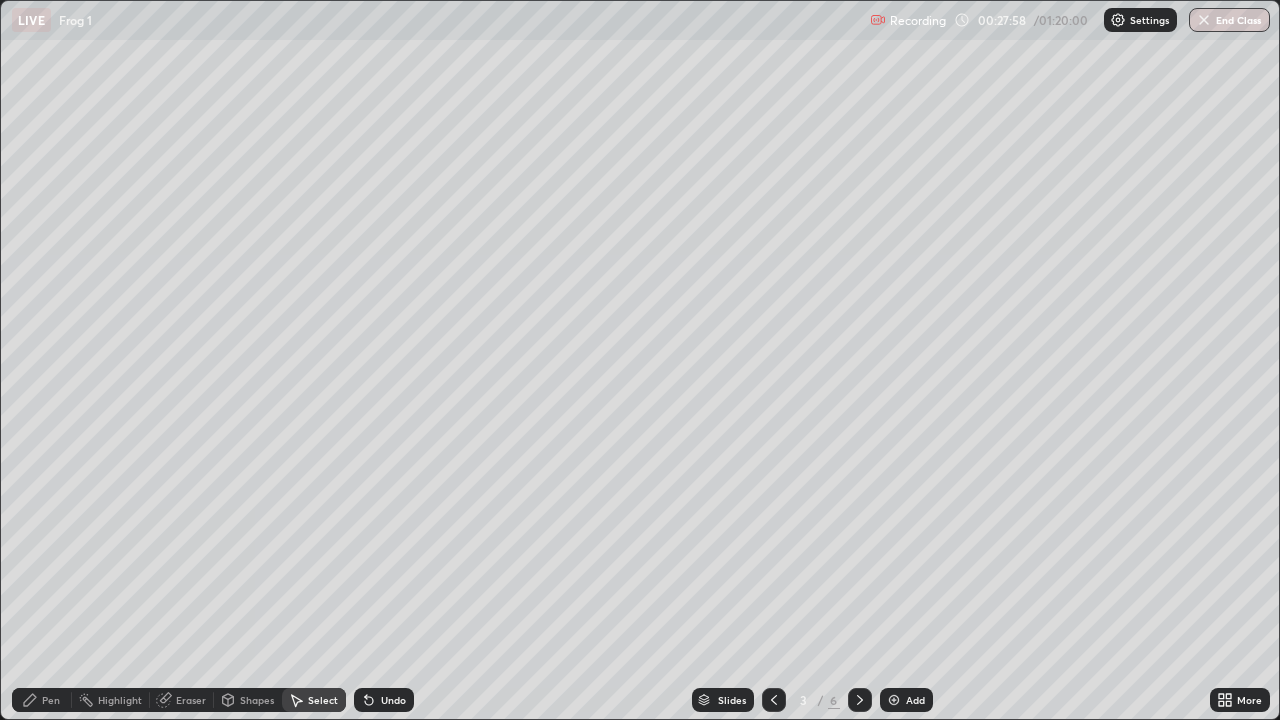 click 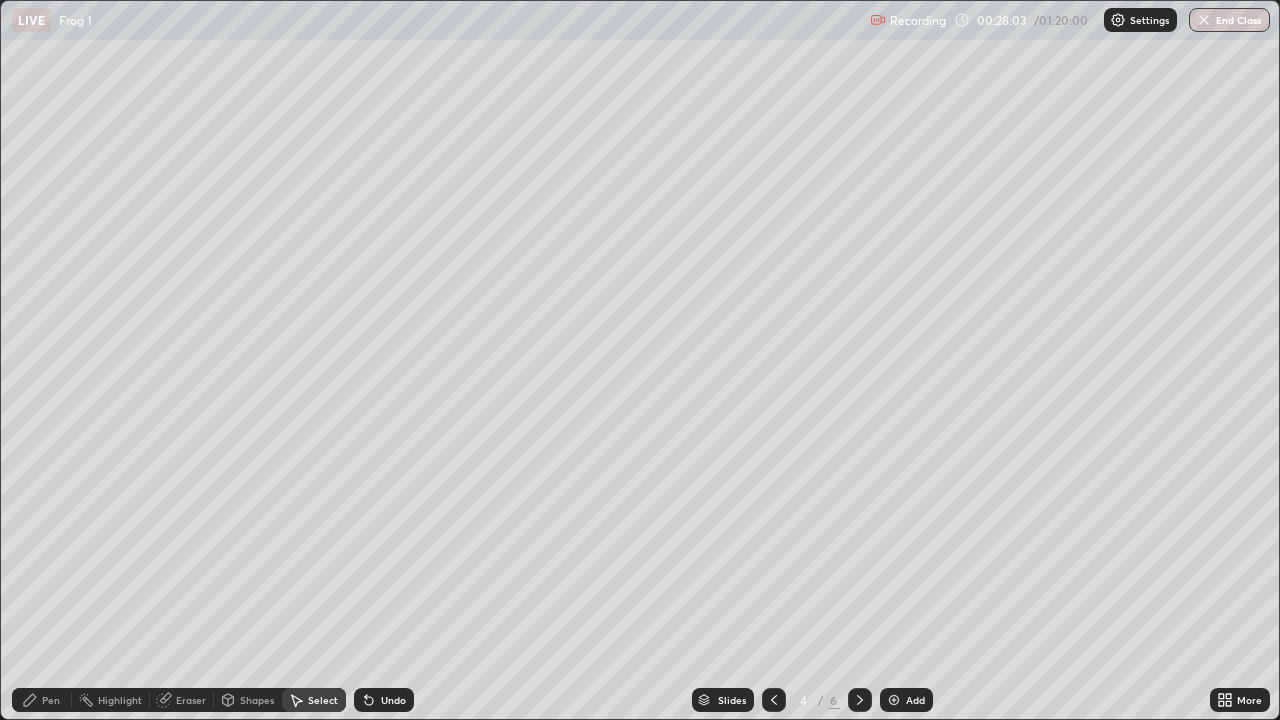 click on "0 ° Undo Copy Duplicate Duplicate to new slide Delete" at bounding box center (640, 360) 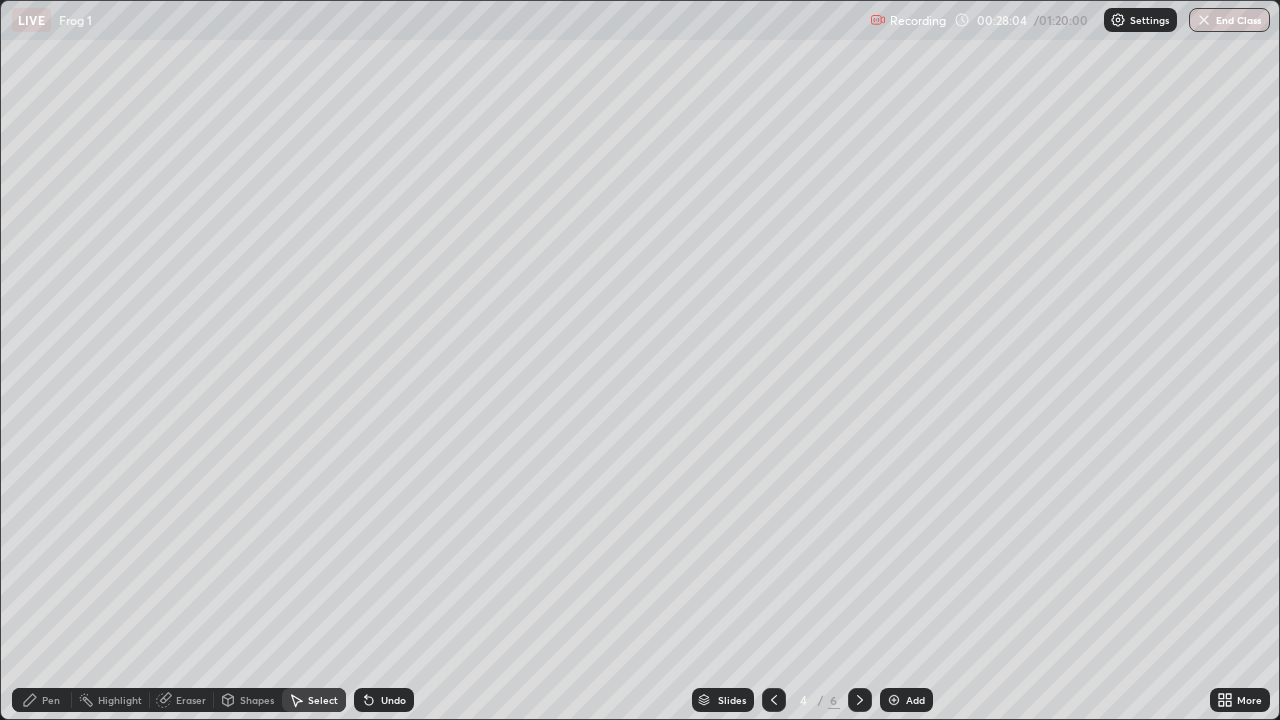 click on "Pen" at bounding box center [51, 700] 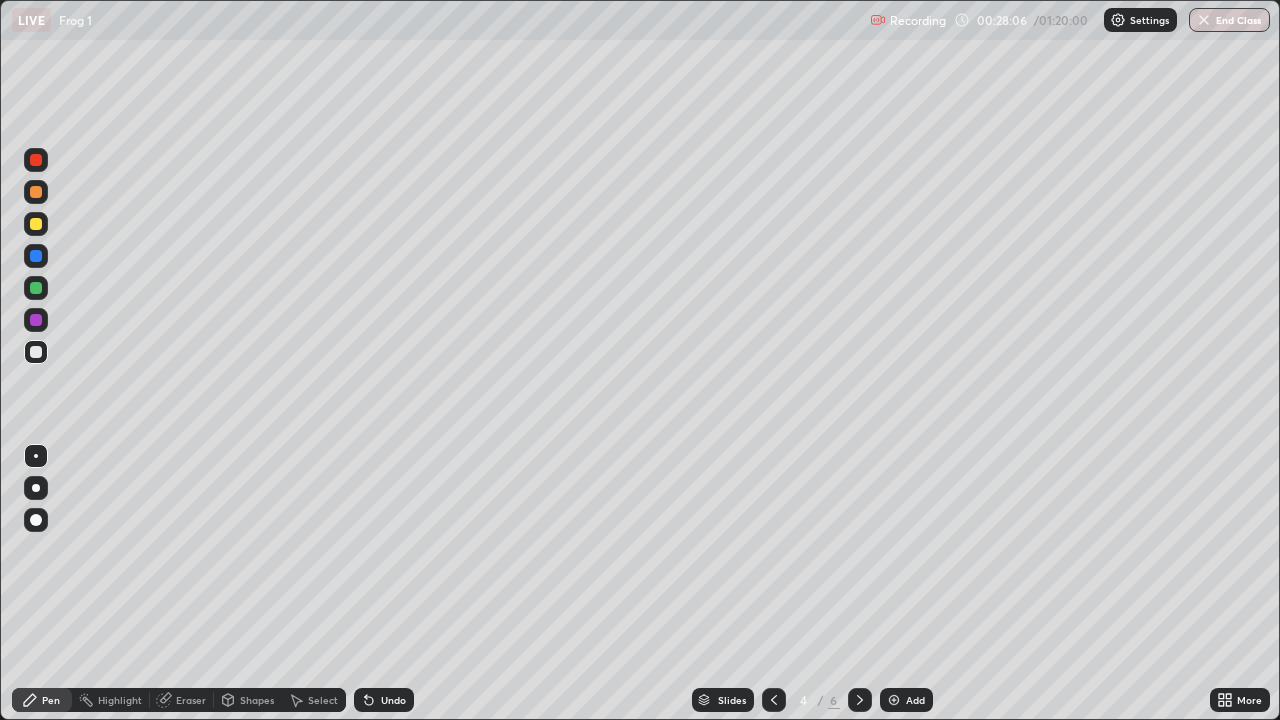 click 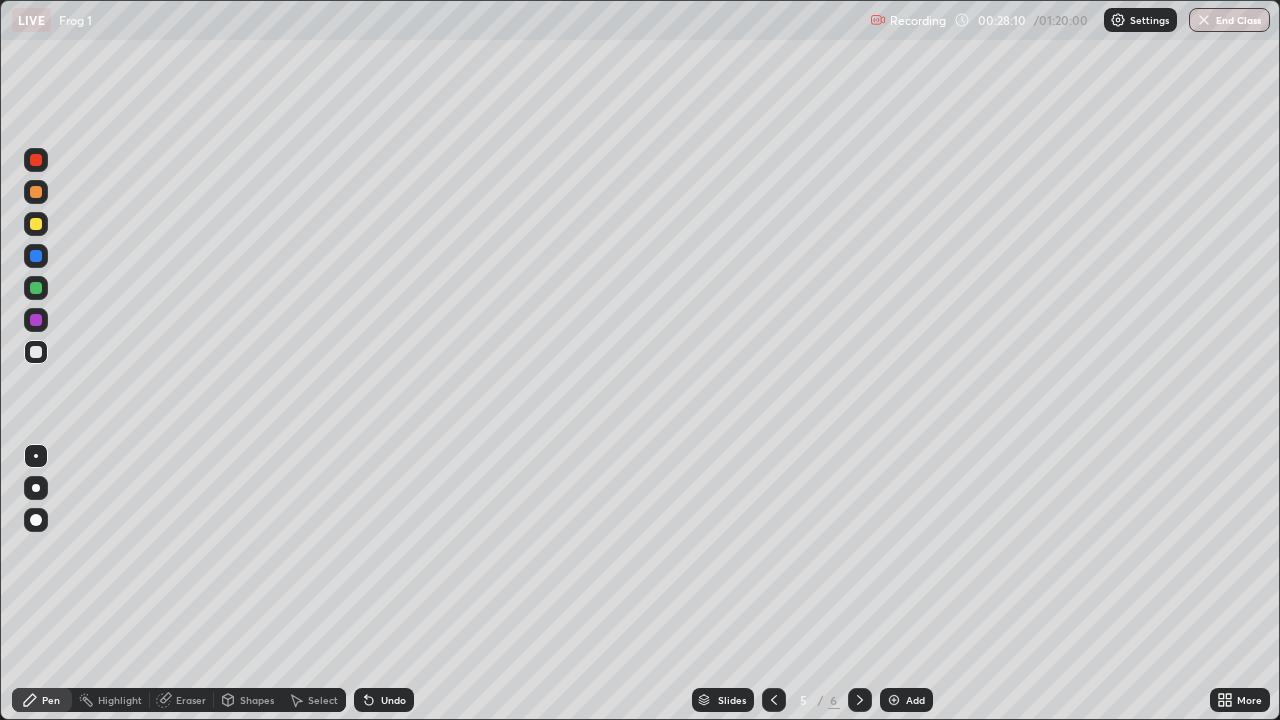 click on "Select" at bounding box center (323, 700) 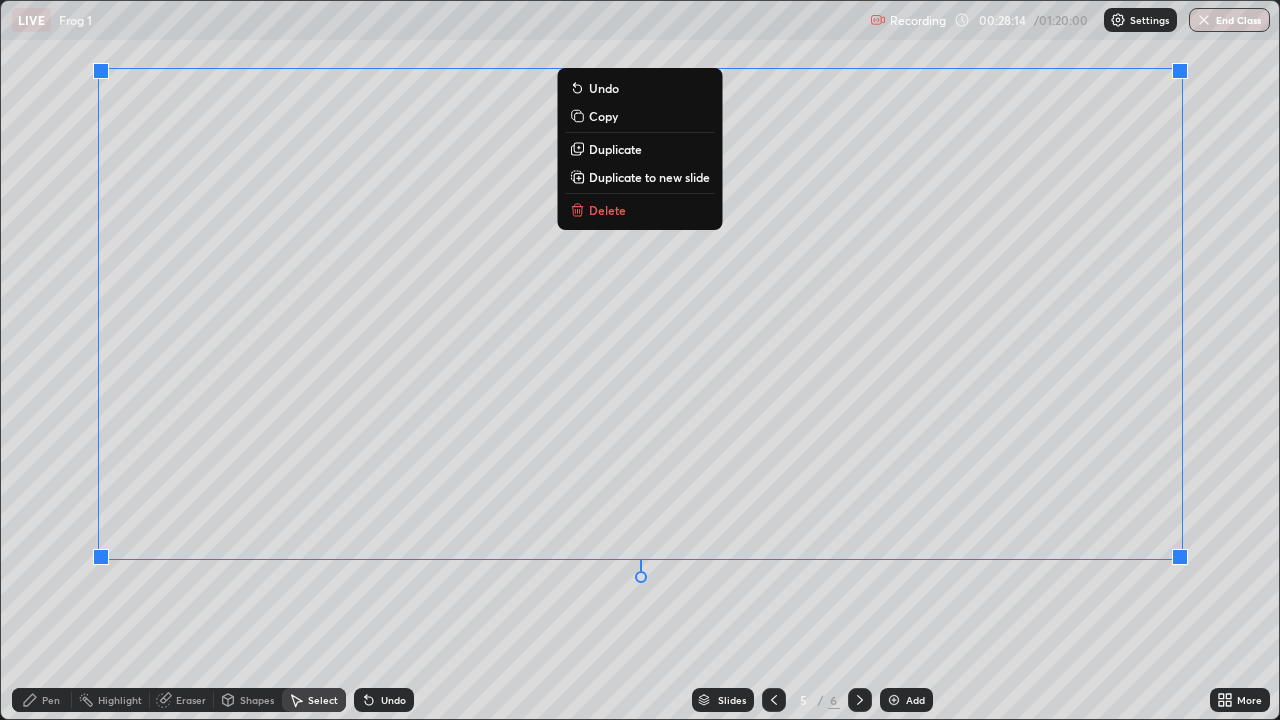 click on "0 ° Undo Copy Duplicate Duplicate to new slide Delete" at bounding box center (640, 360) 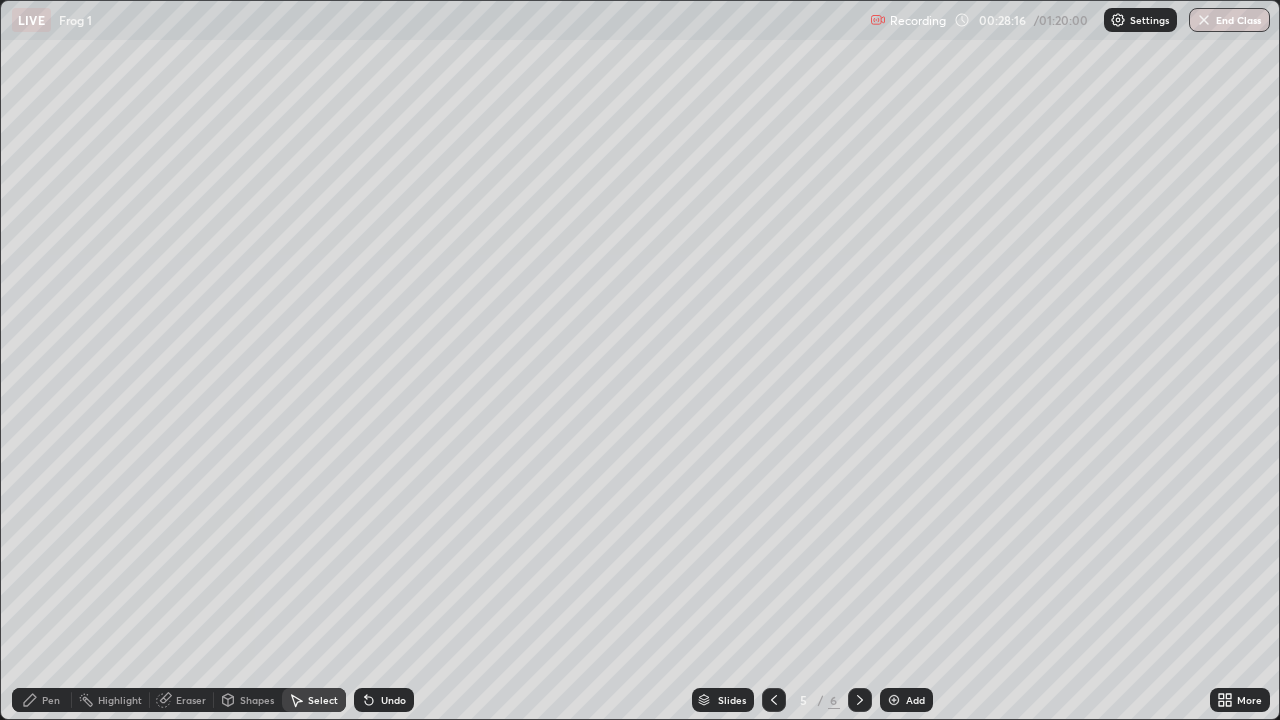 click 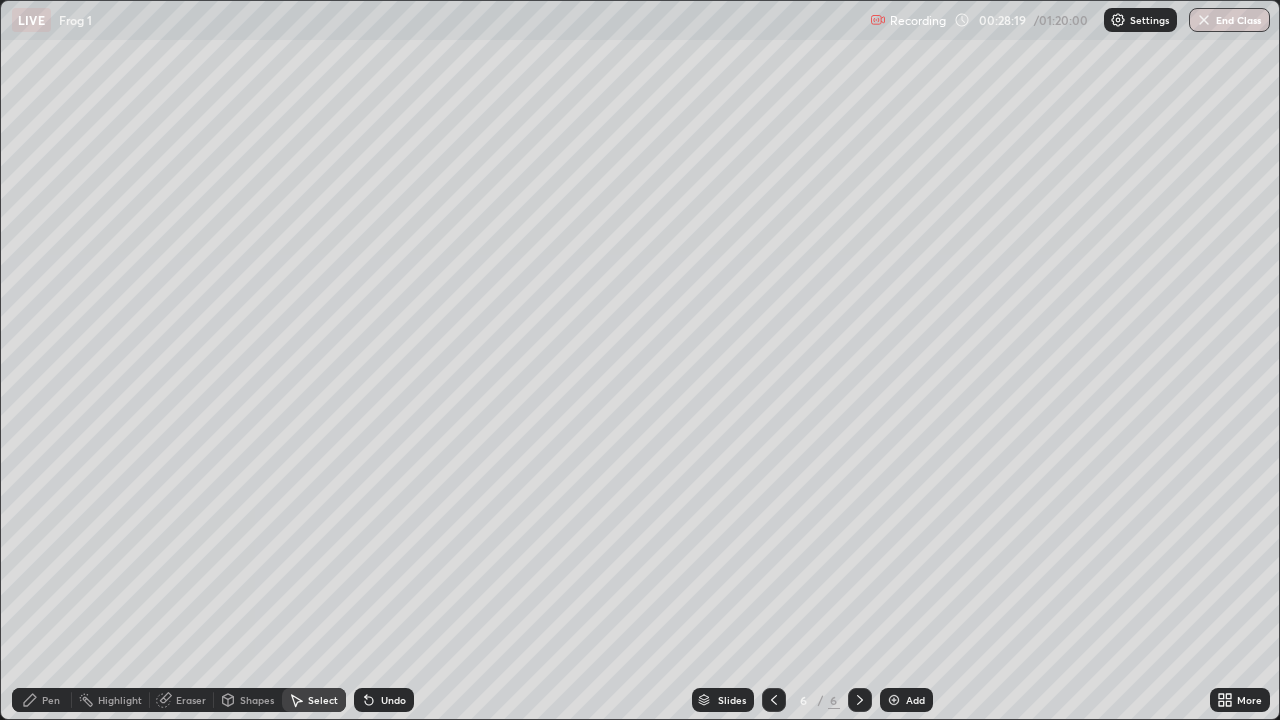 click 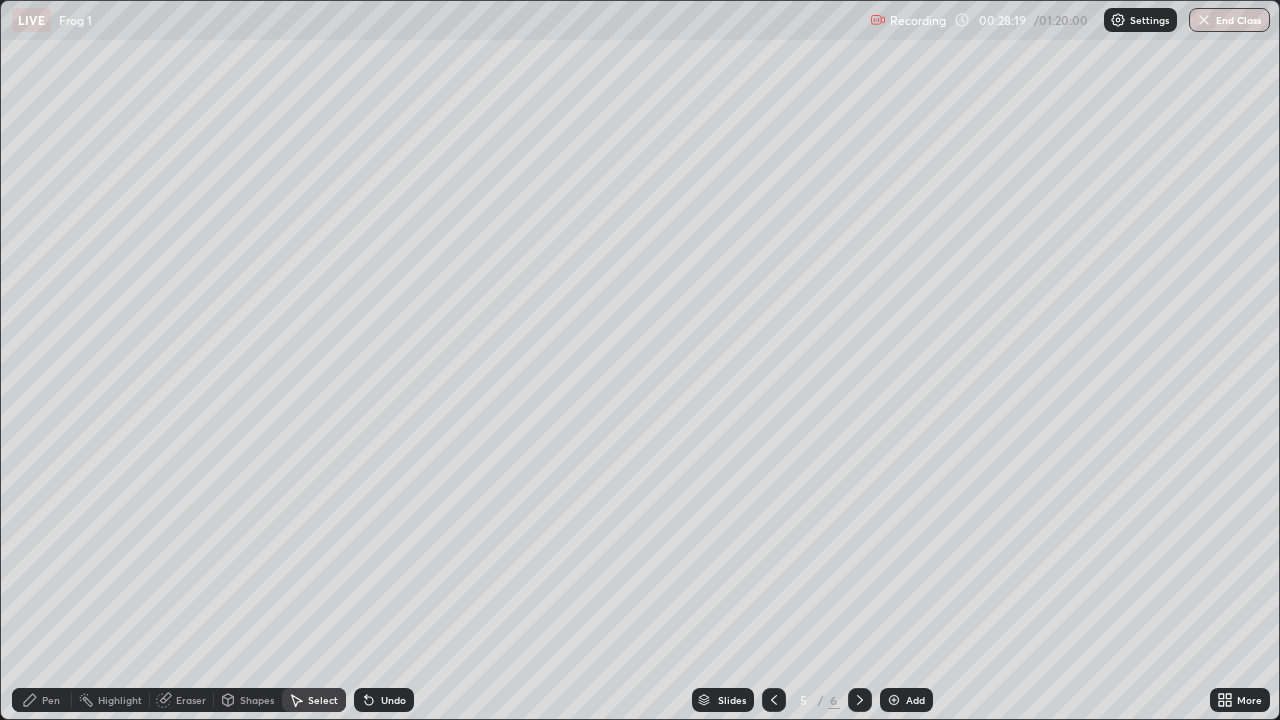 click 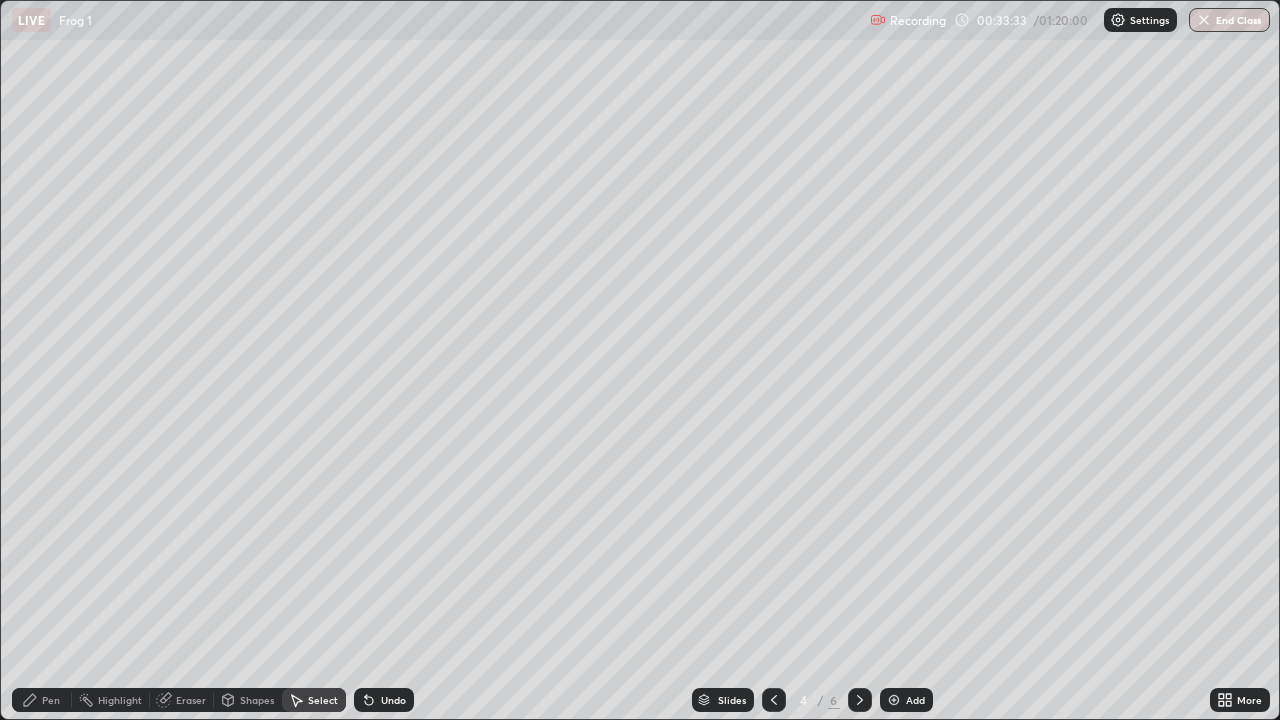 click 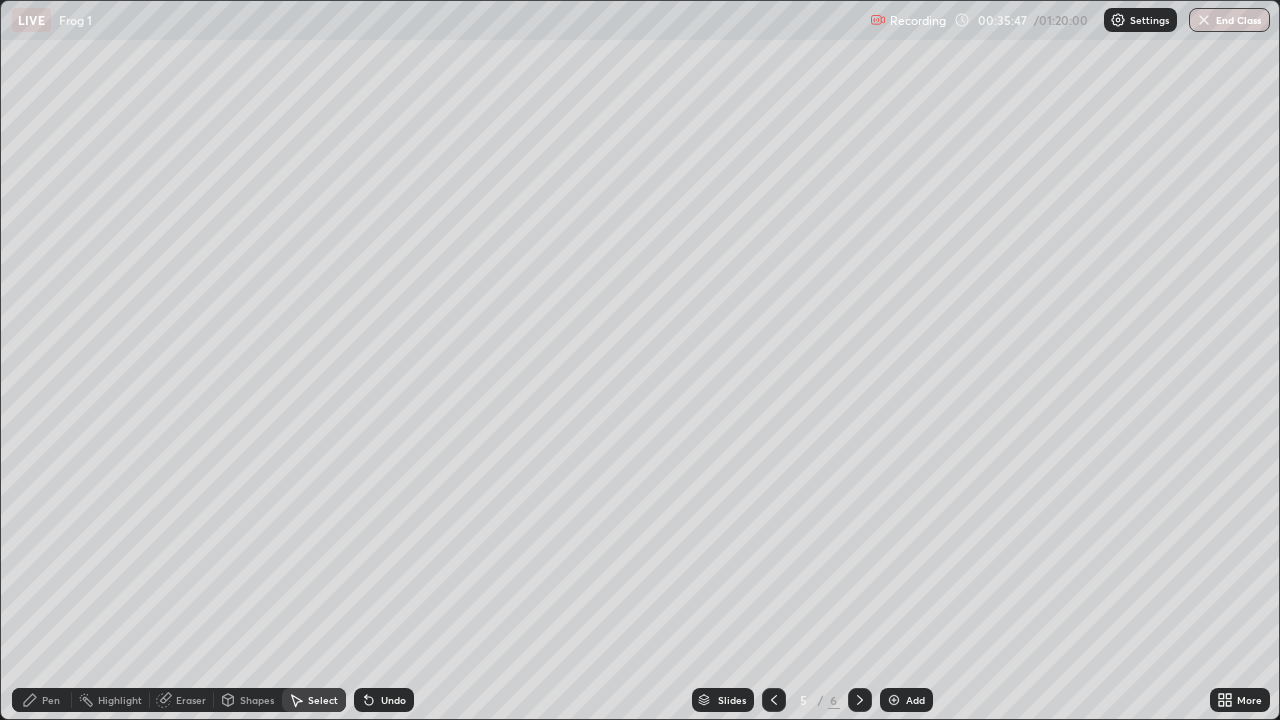click 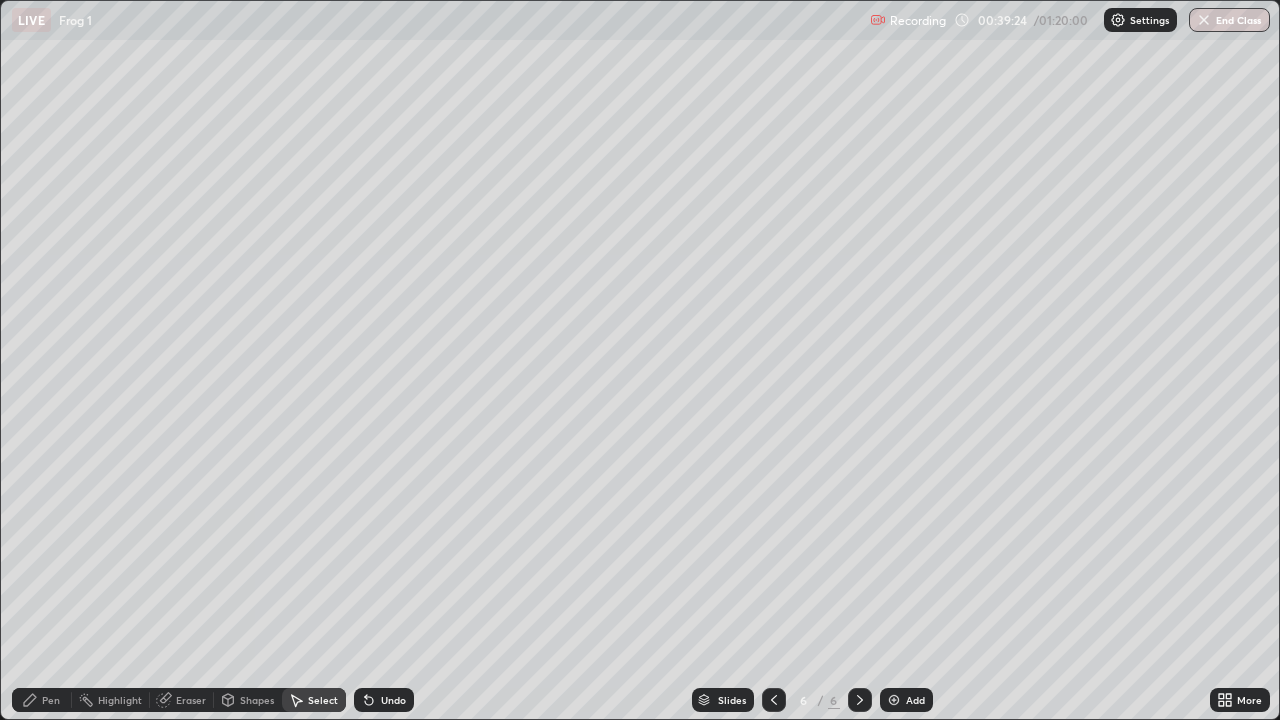 click on "More" at bounding box center (1240, 700) 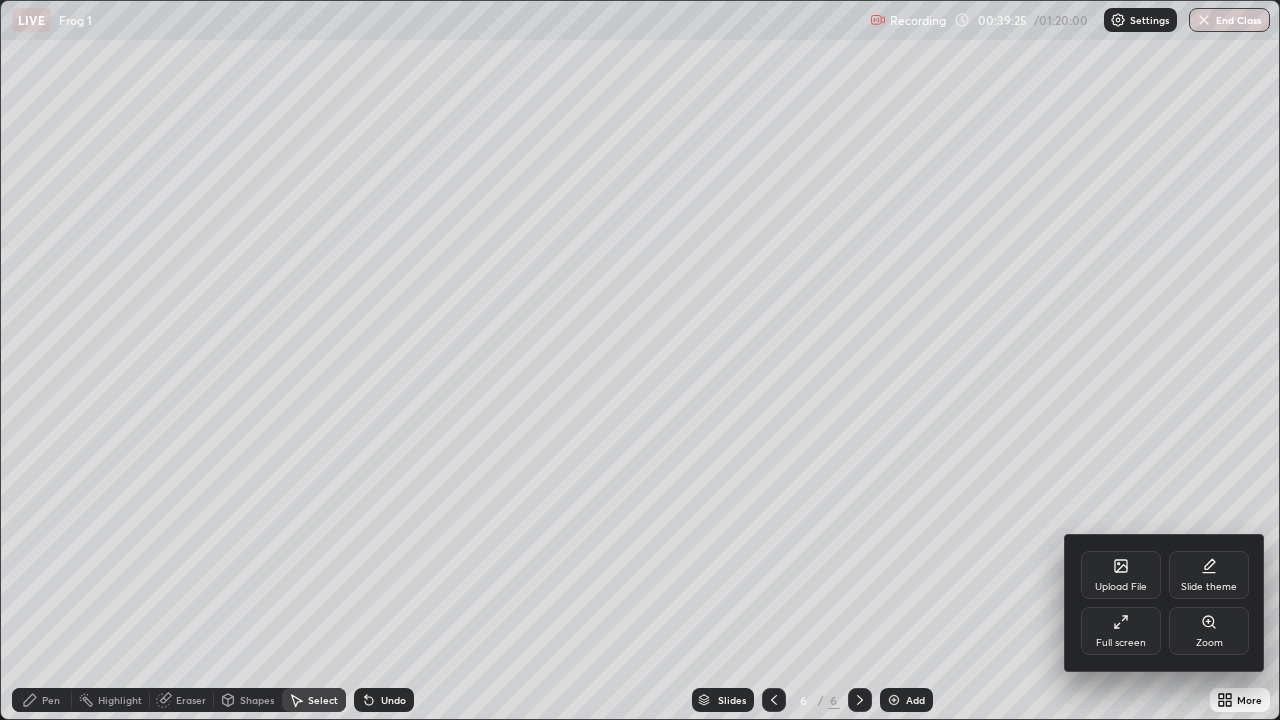 click on "Full screen" at bounding box center (1121, 631) 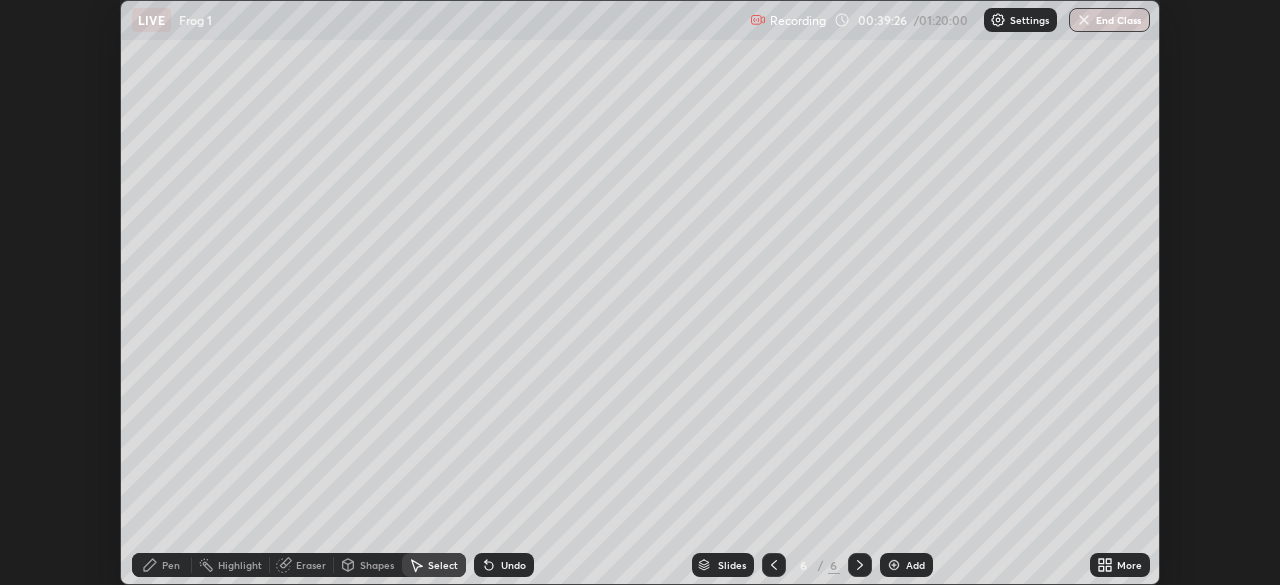 scroll, scrollTop: 585, scrollLeft: 1280, axis: both 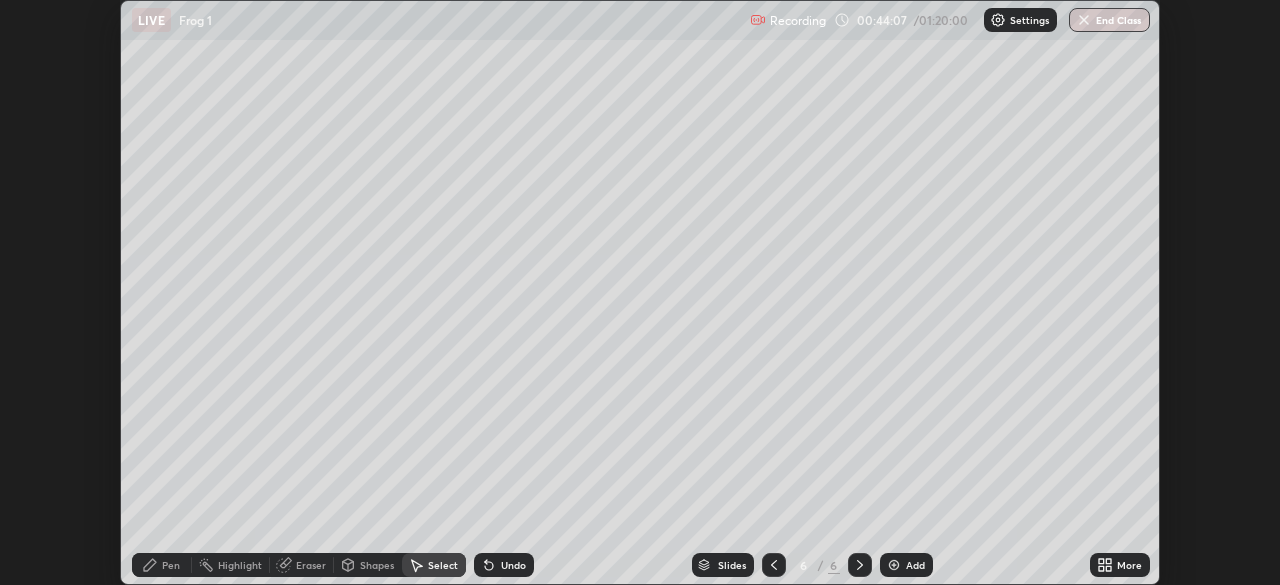 click on "Add" at bounding box center [906, 565] 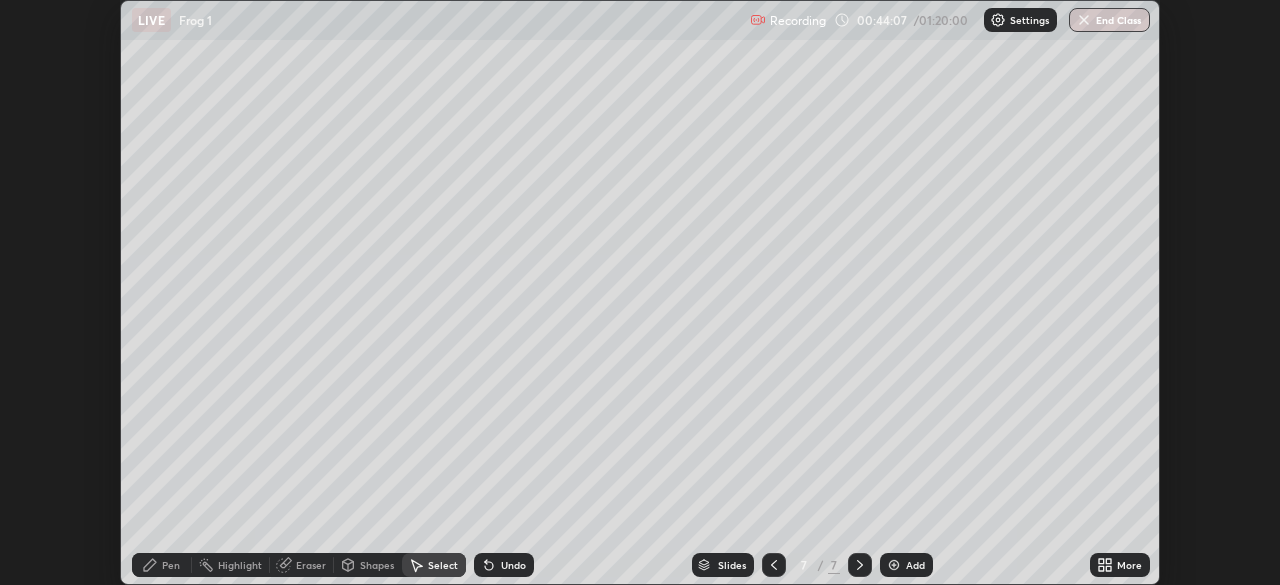 click 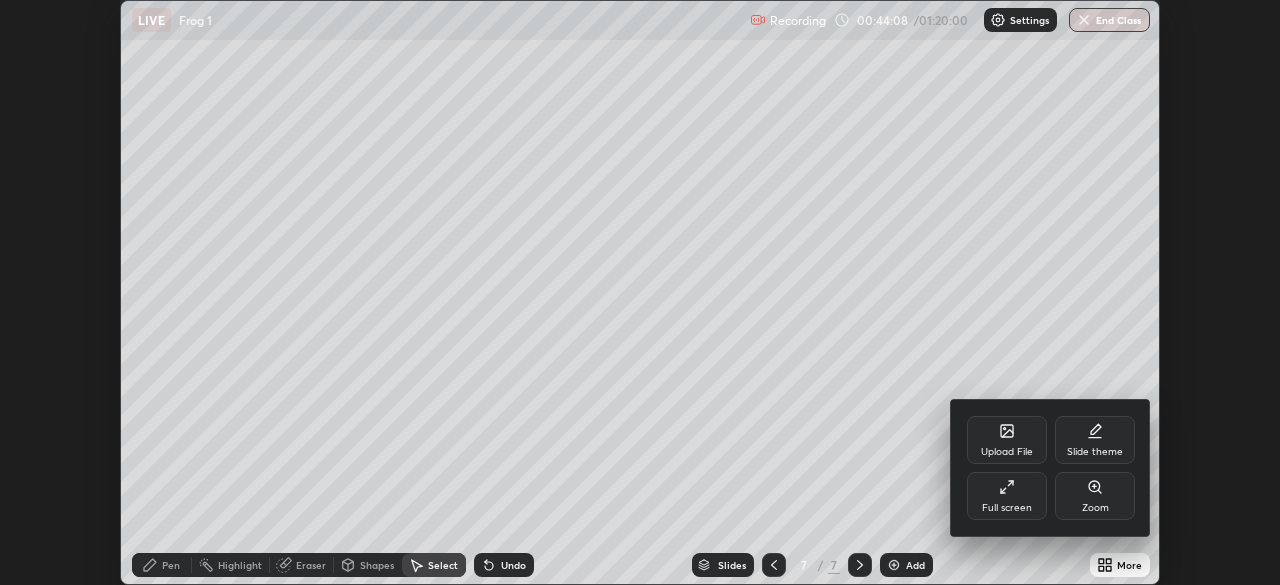 click on "Full screen" at bounding box center [1007, 496] 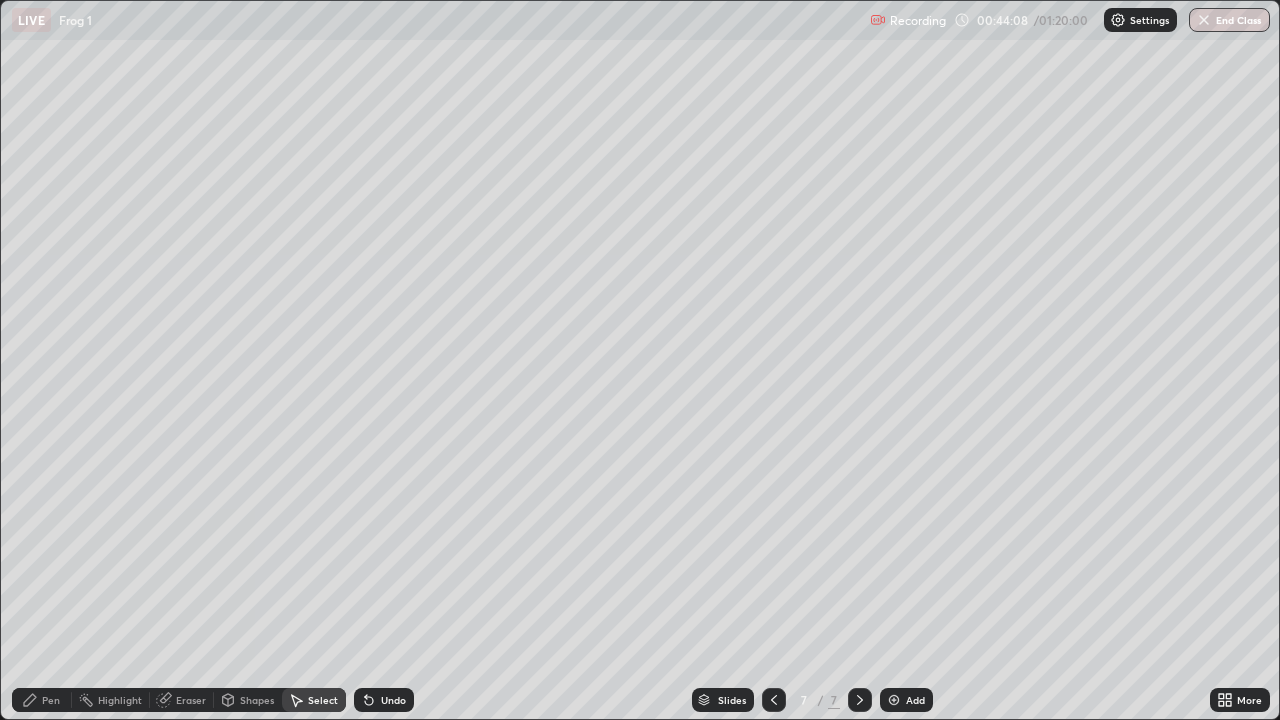 scroll, scrollTop: 99280, scrollLeft: 98720, axis: both 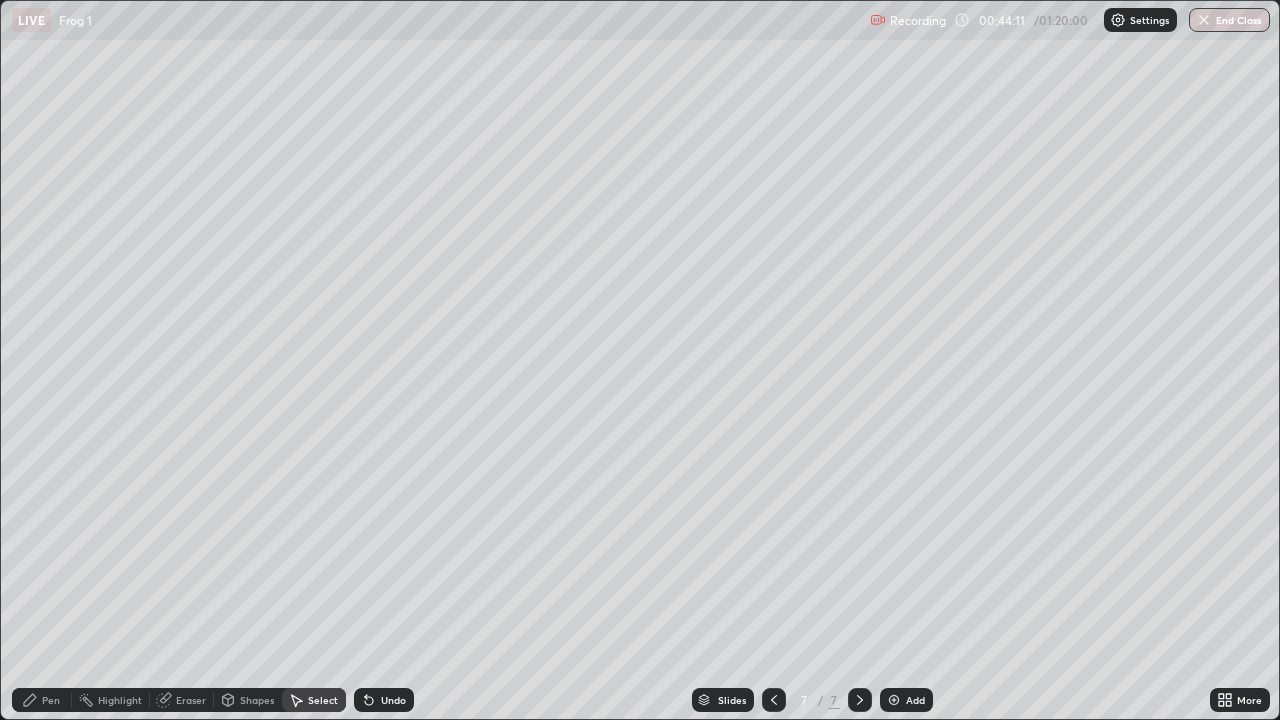 click on "Pen" at bounding box center (51, 700) 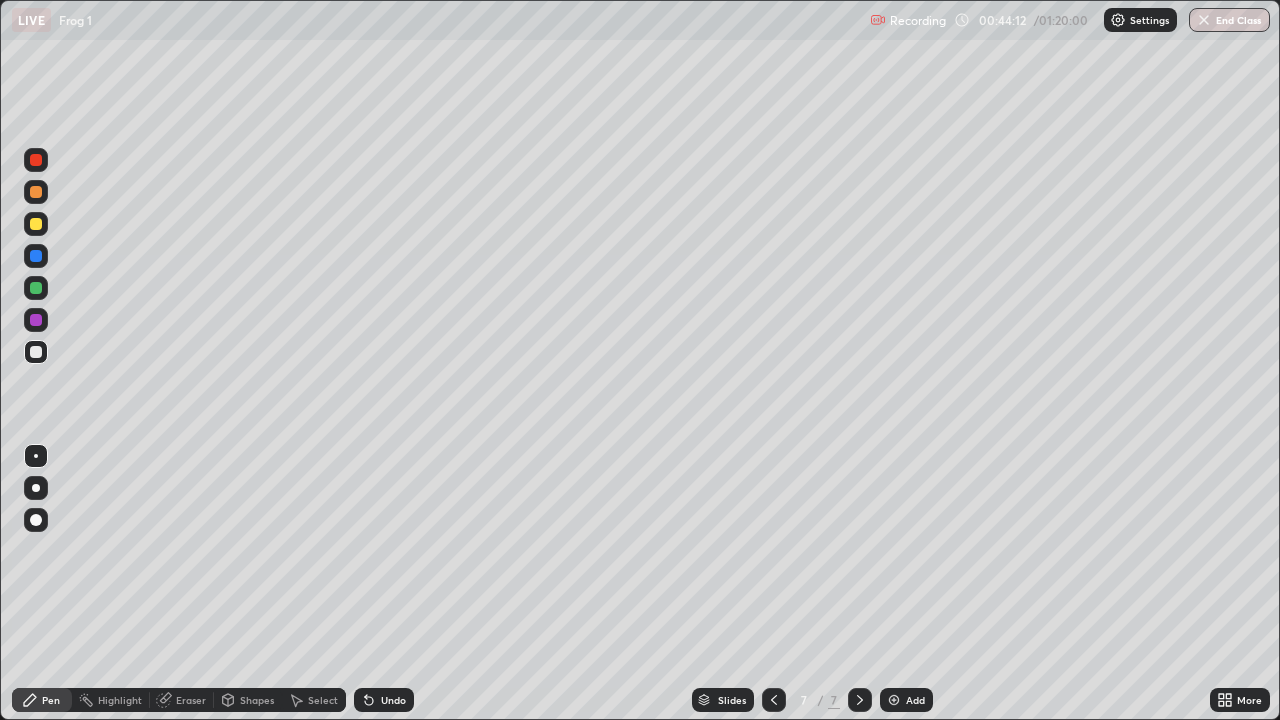 click at bounding box center (36, 224) 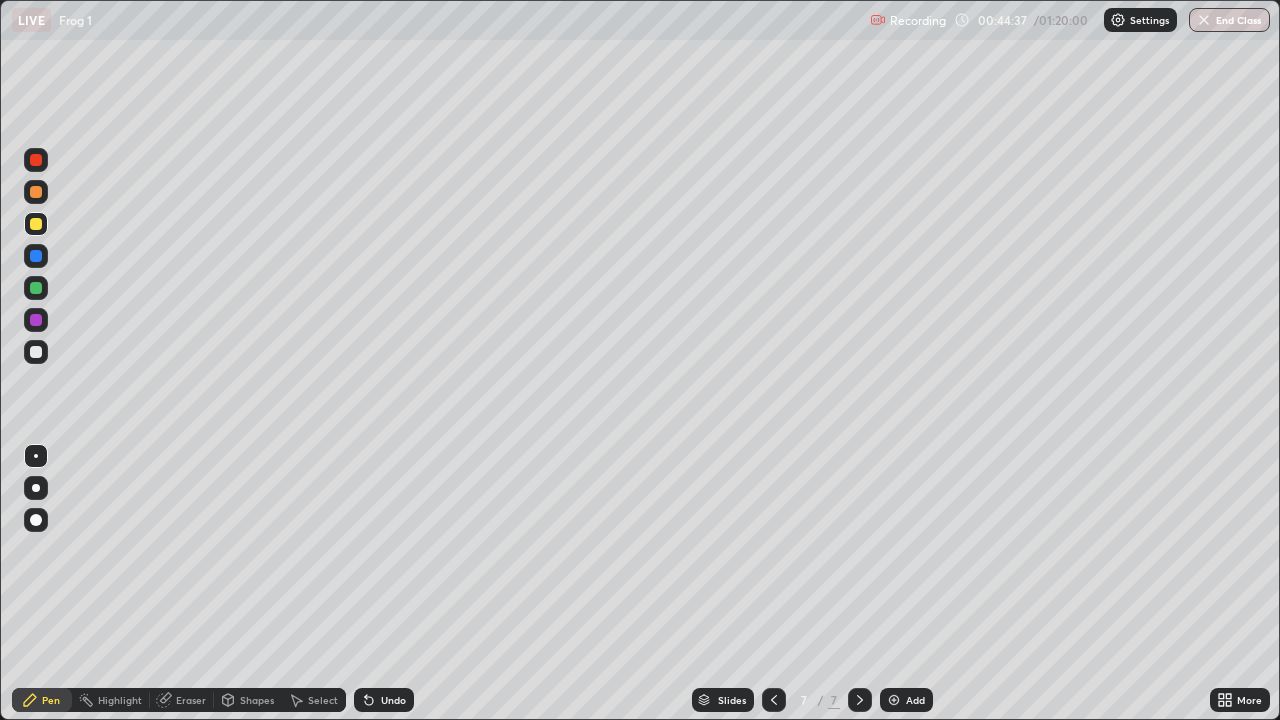 click on "Undo" at bounding box center [393, 700] 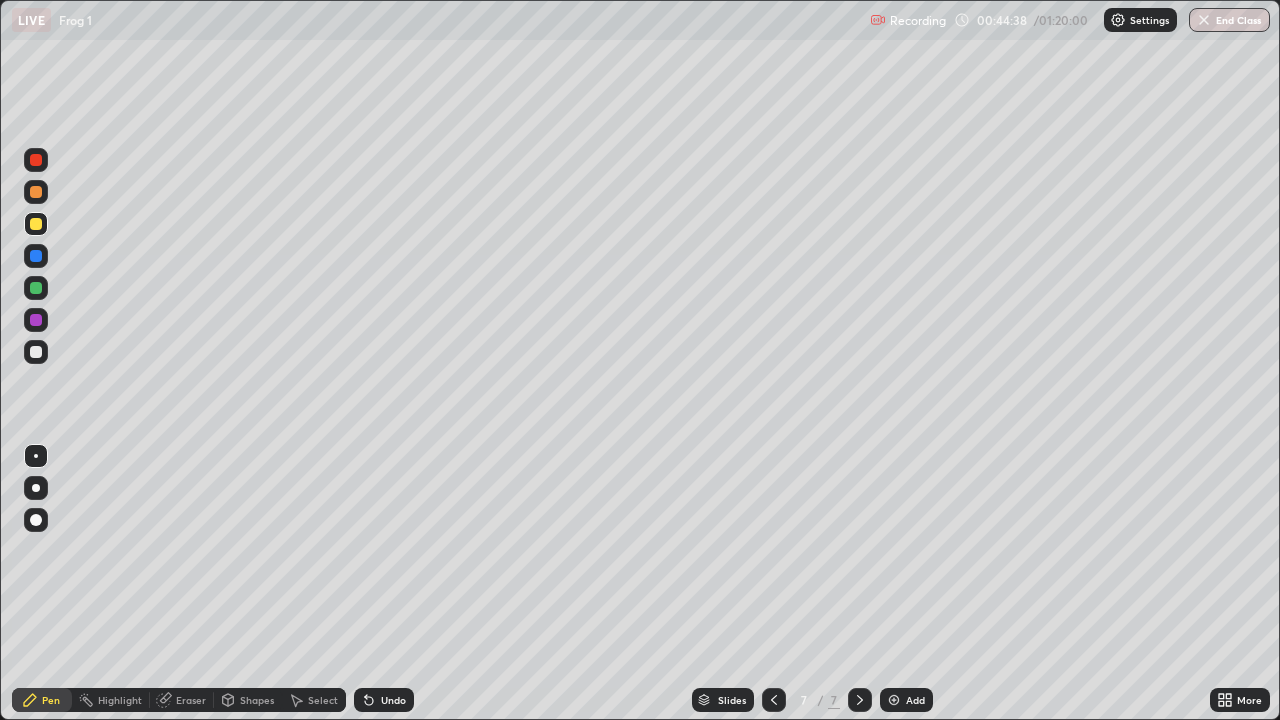 click on "Undo" at bounding box center (393, 700) 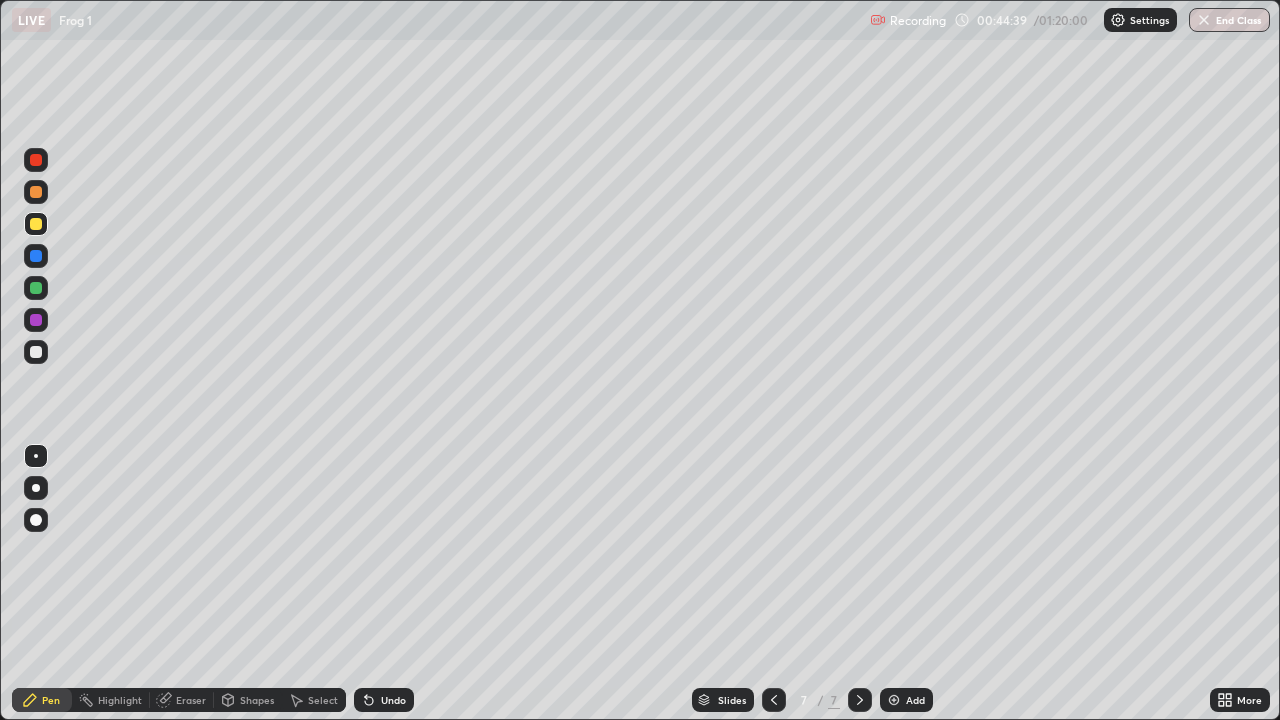 click on "Undo" at bounding box center (393, 700) 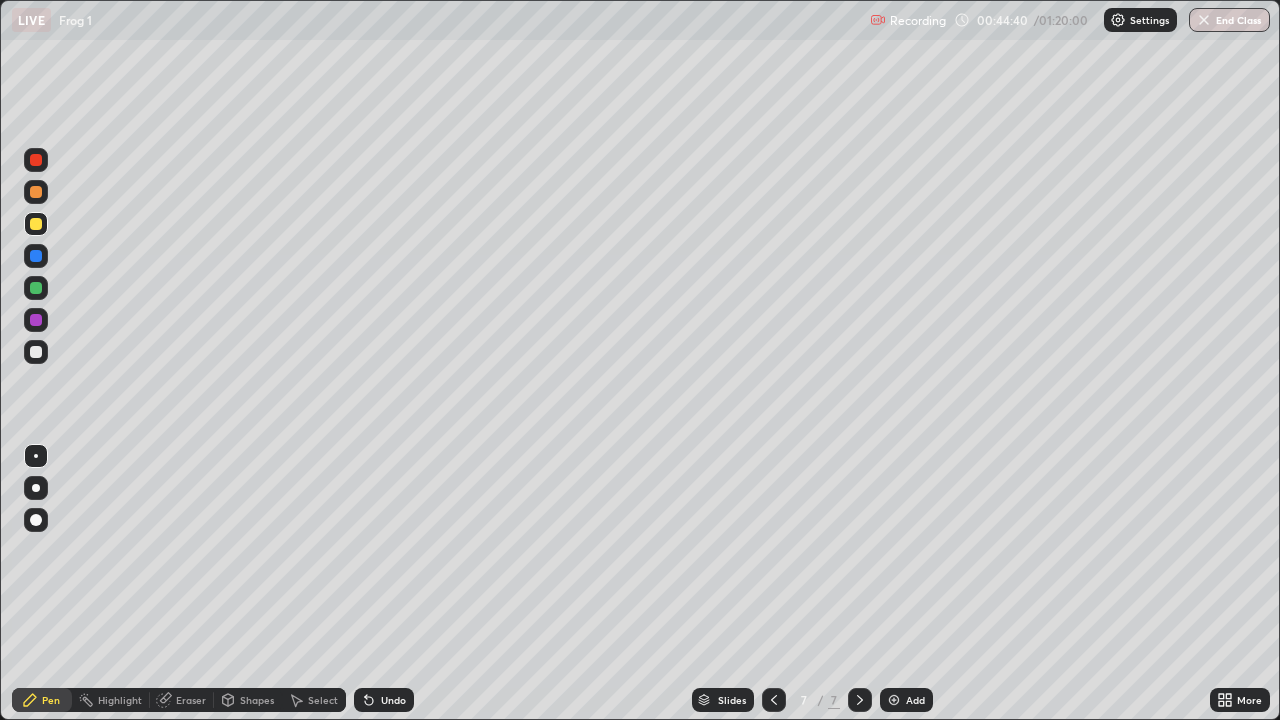 click on "Undo" at bounding box center (384, 700) 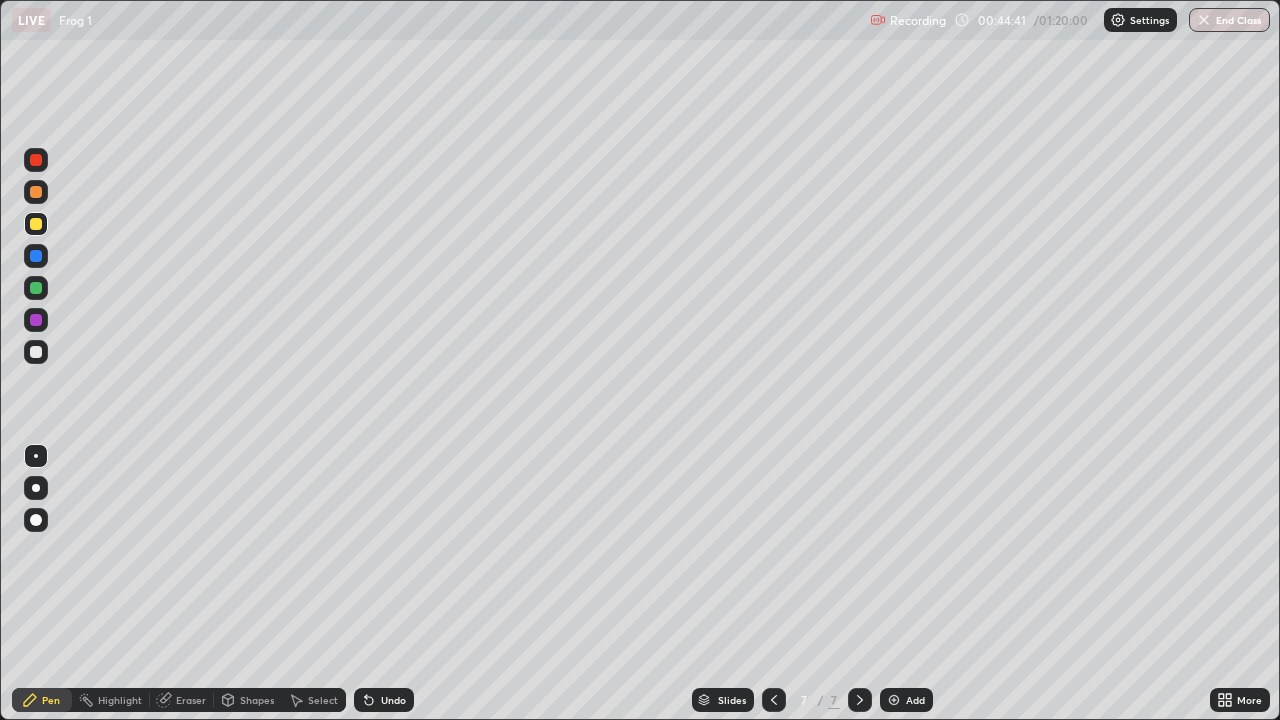 click on "Undo" at bounding box center (384, 700) 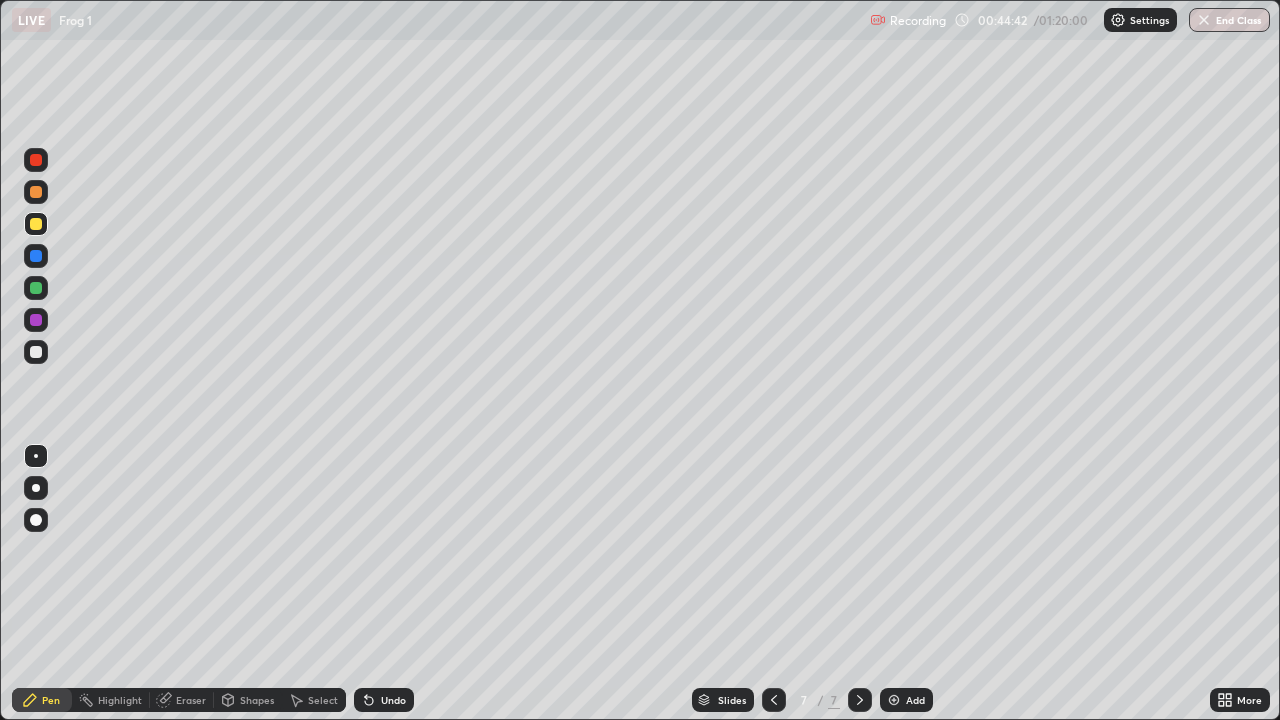 click on "Undo" at bounding box center [384, 700] 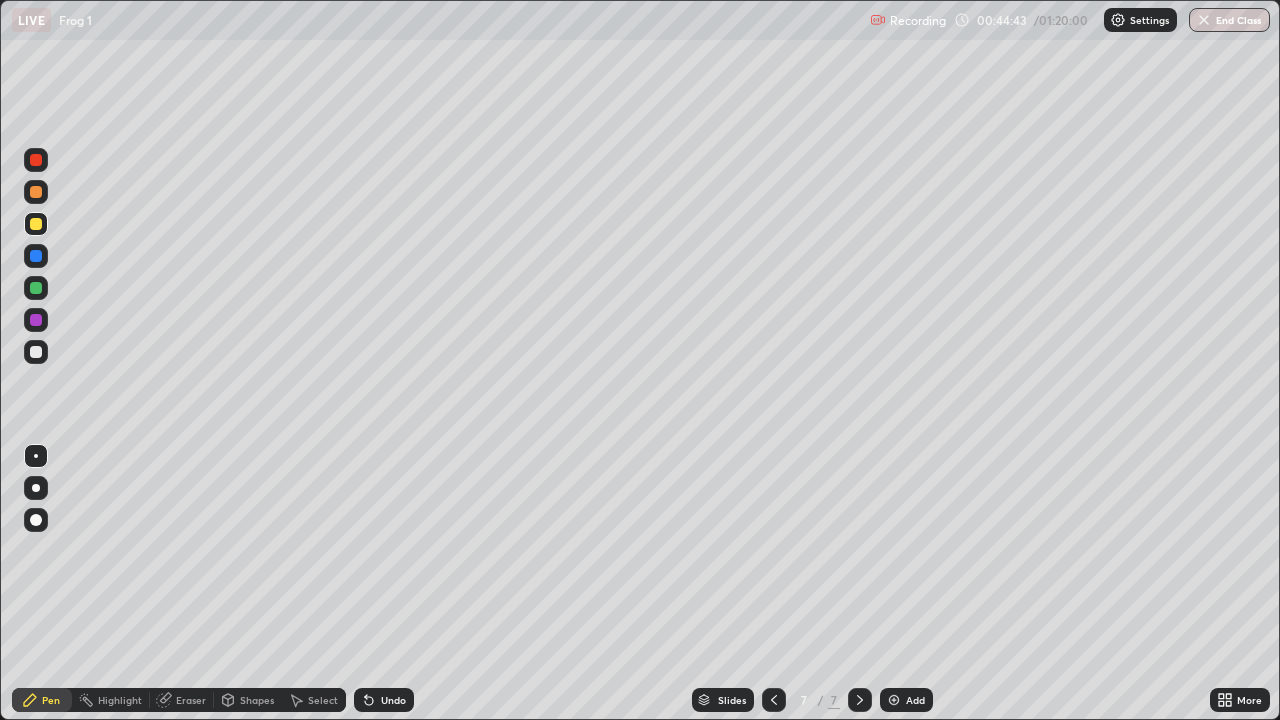click at bounding box center (36, 352) 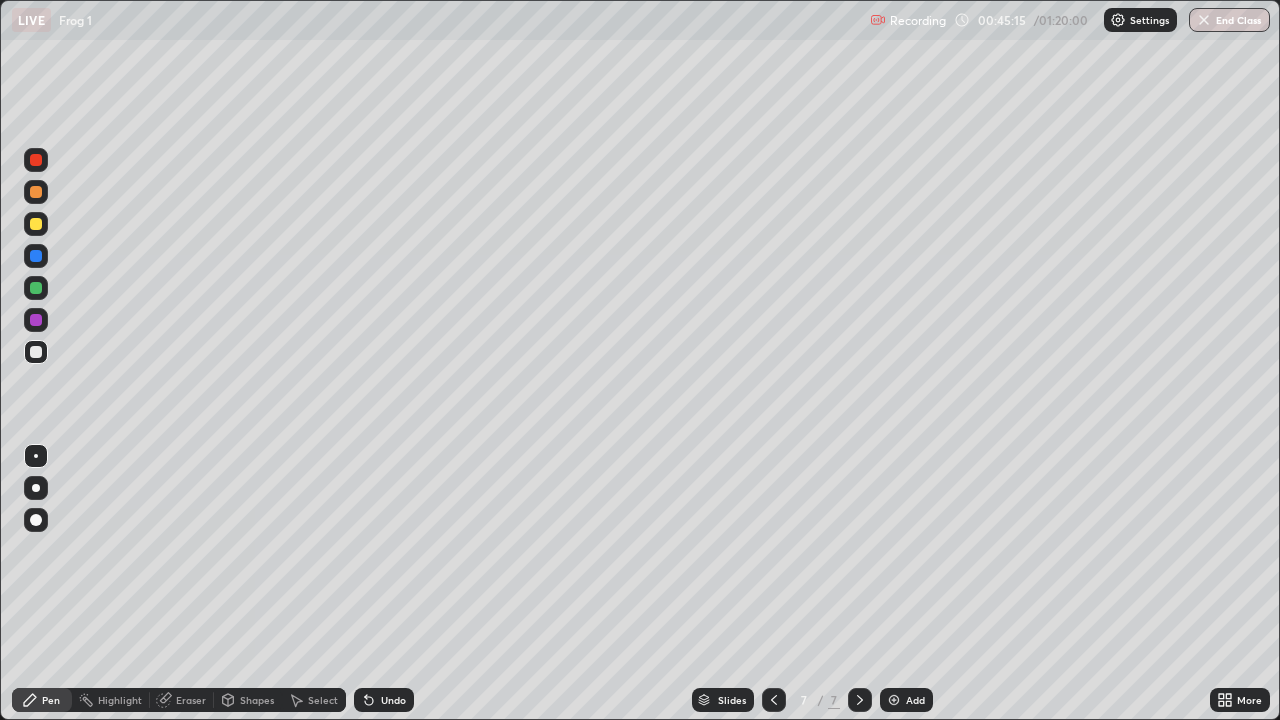 click at bounding box center [36, 224] 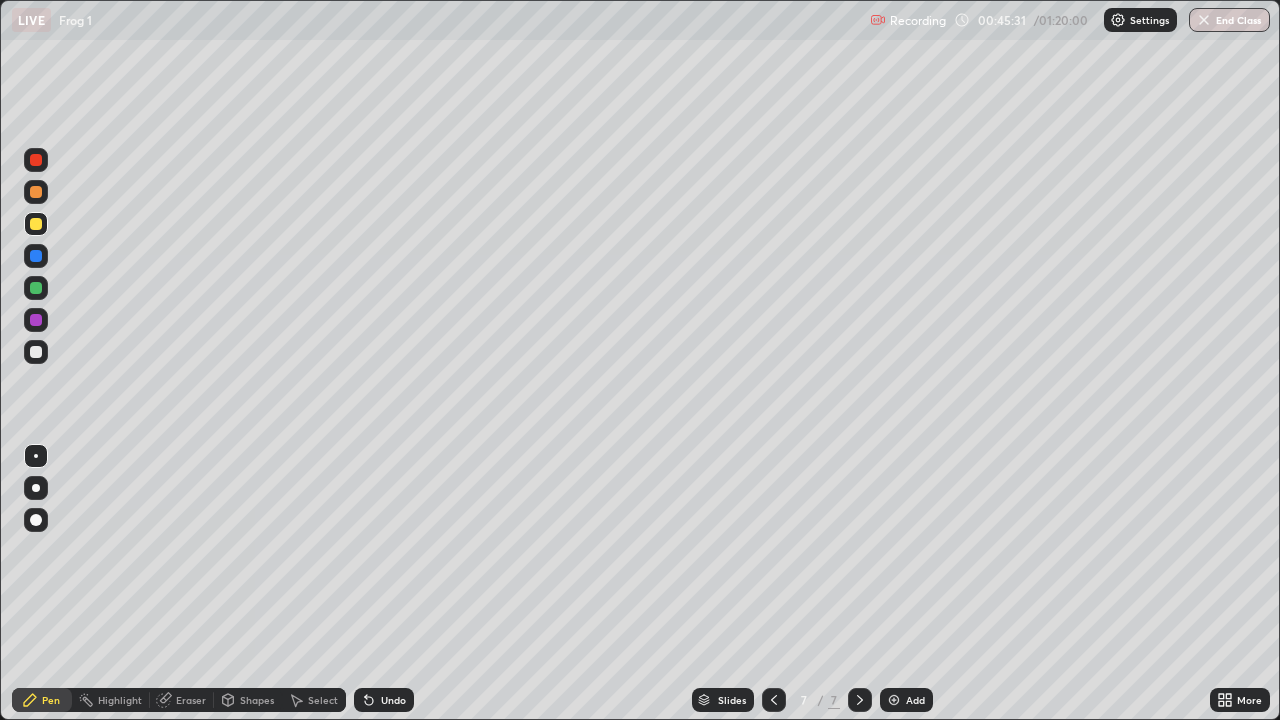 click at bounding box center (36, 352) 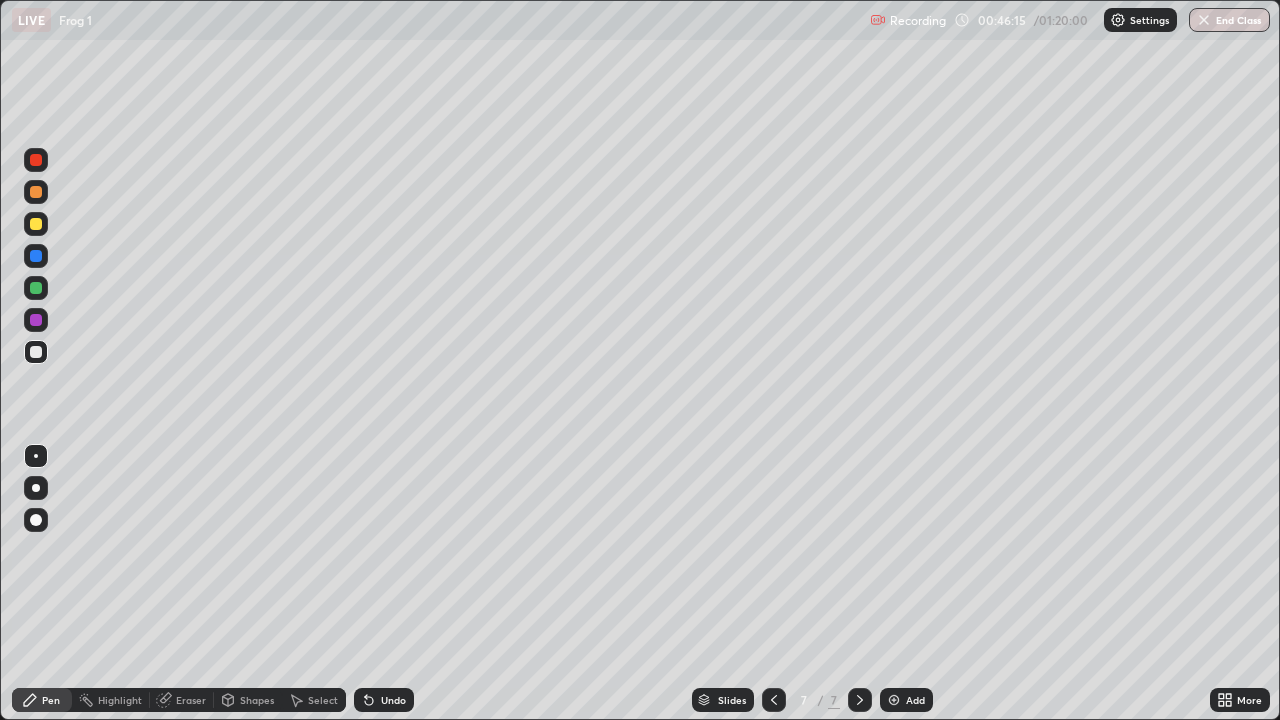 click at bounding box center (36, 352) 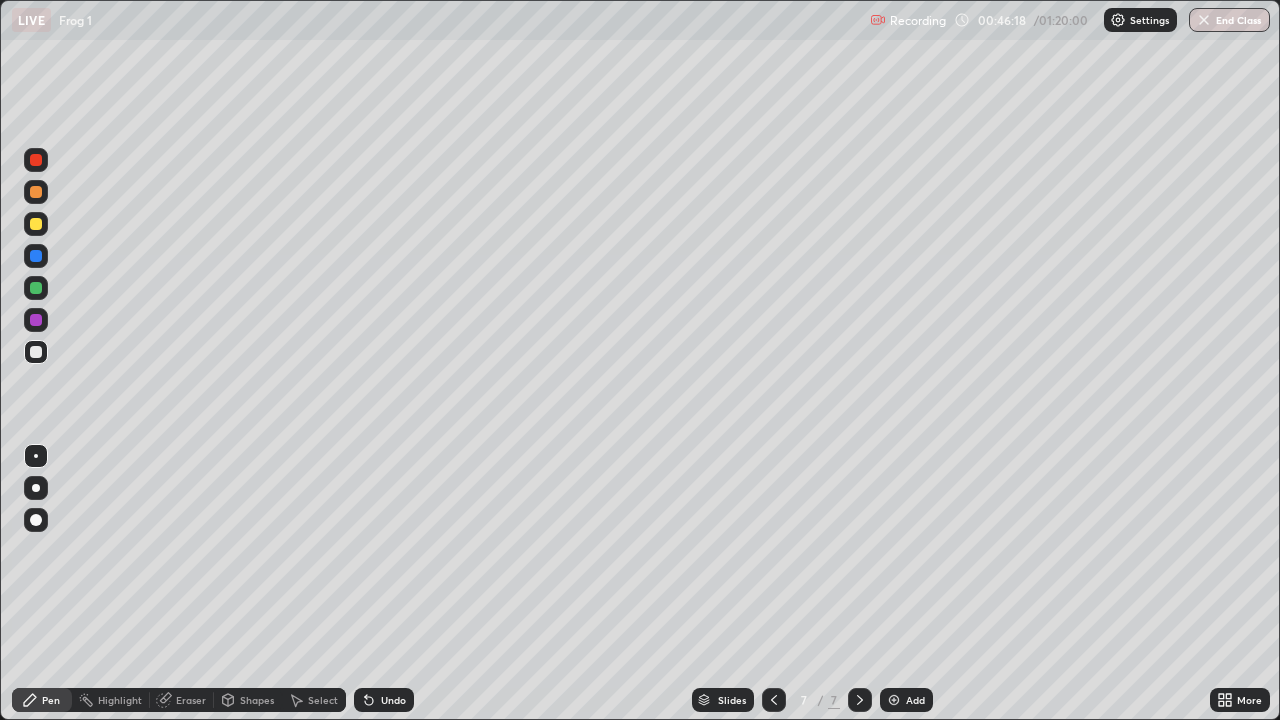 click at bounding box center (36, 224) 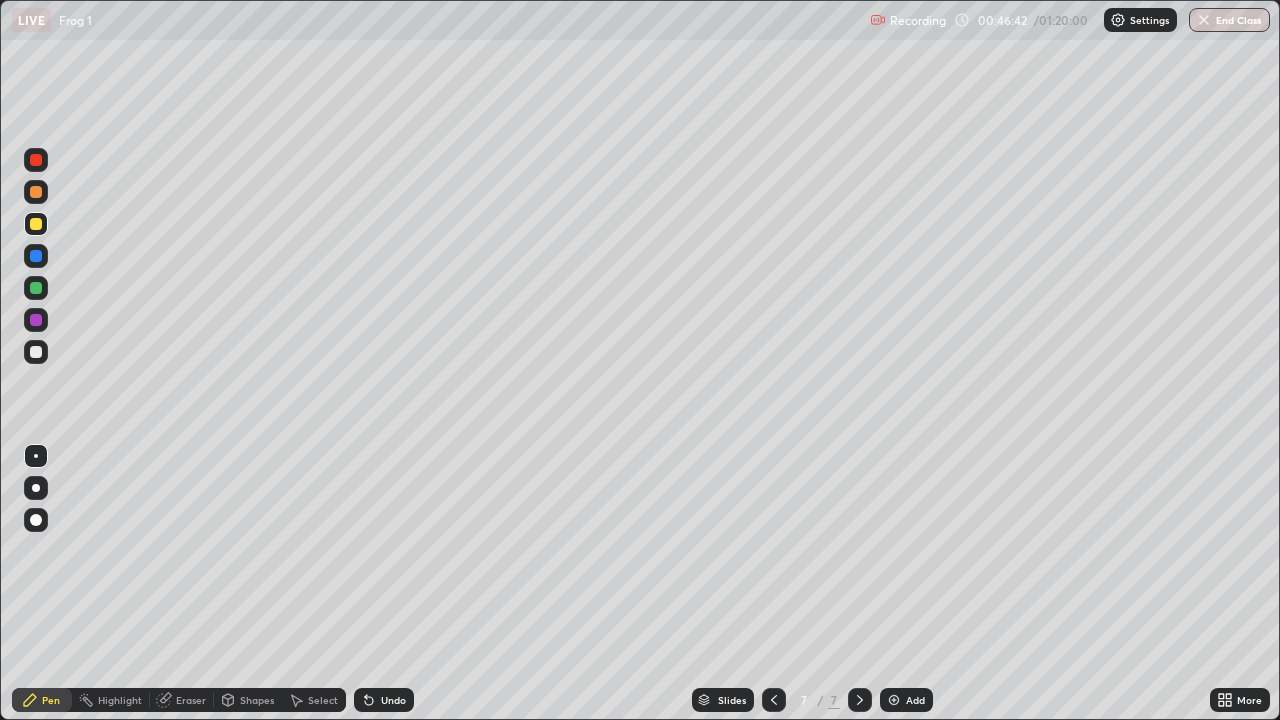 click on "Select" at bounding box center (323, 700) 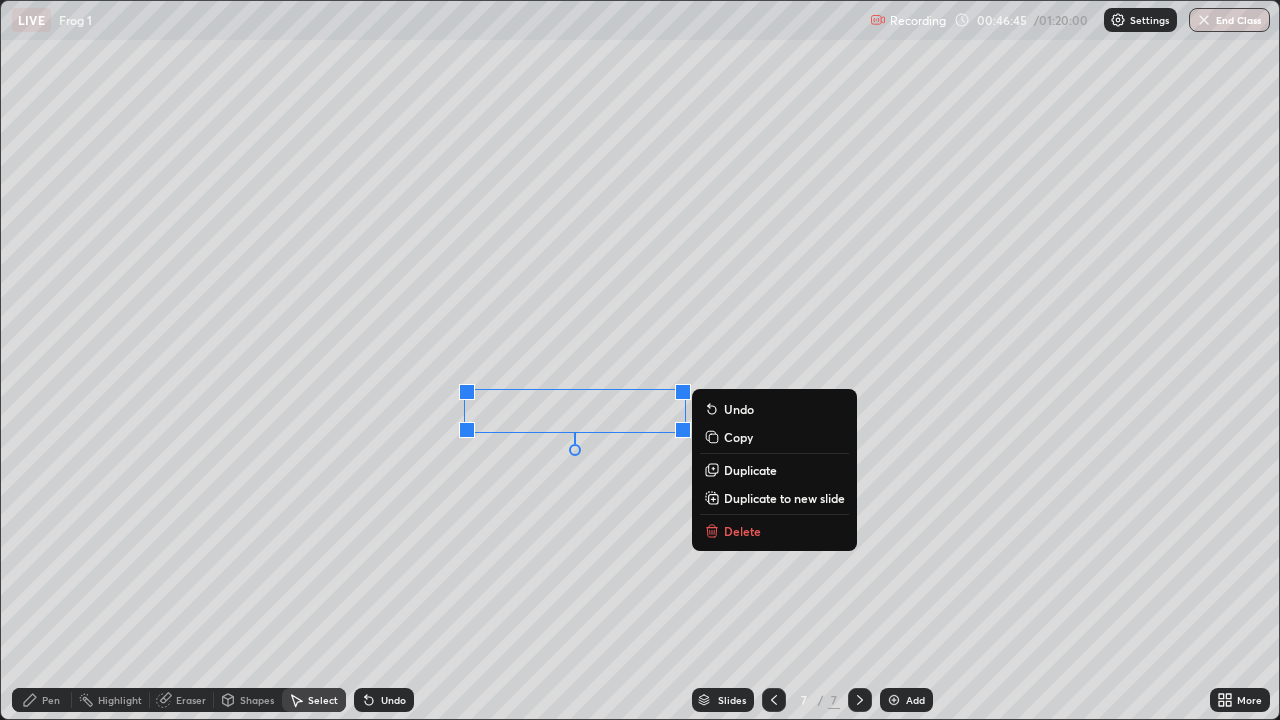 click on "0 ° Undo Copy Duplicate Duplicate to new slide Delete" at bounding box center [640, 360] 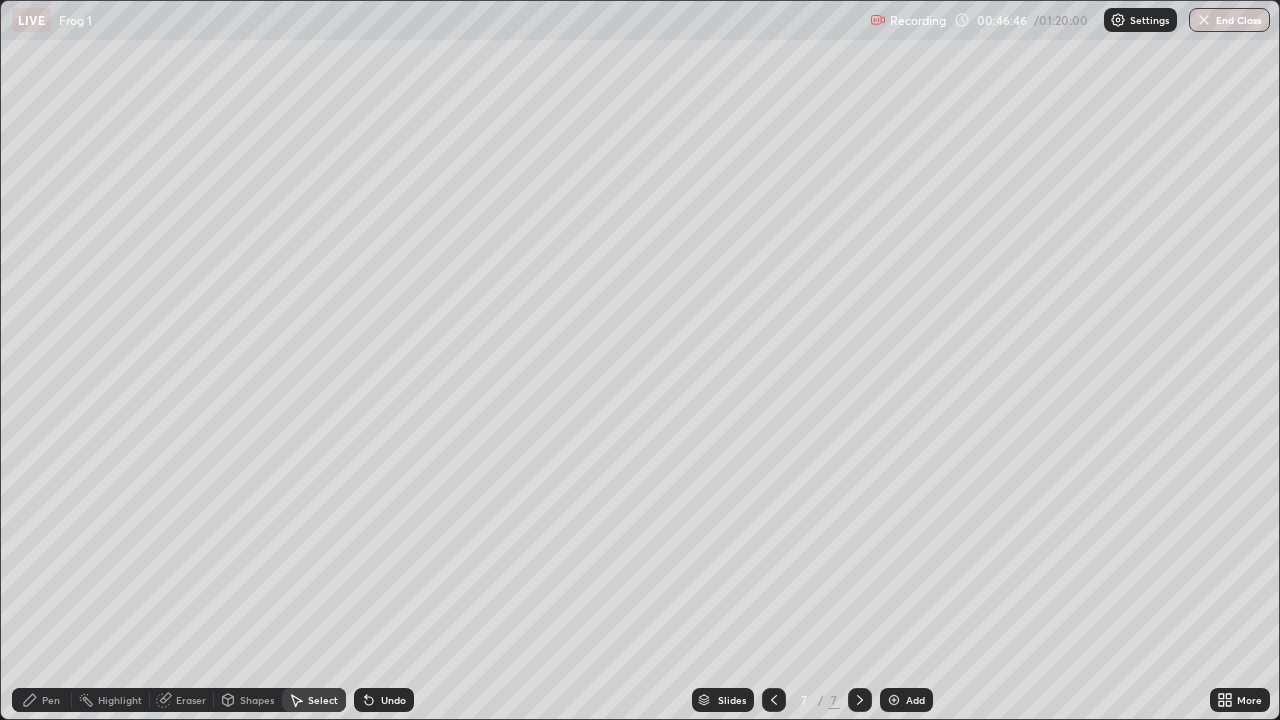 click on "Eraser" at bounding box center (191, 700) 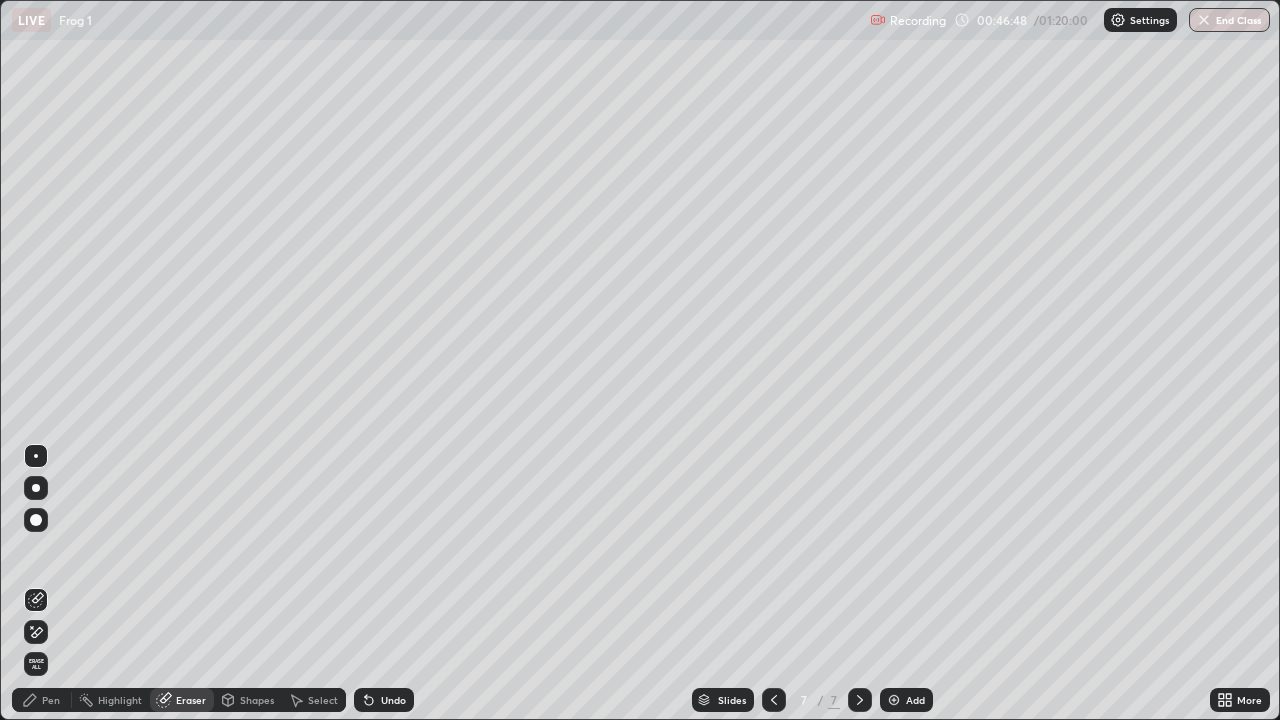 click on "Pen" at bounding box center [51, 700] 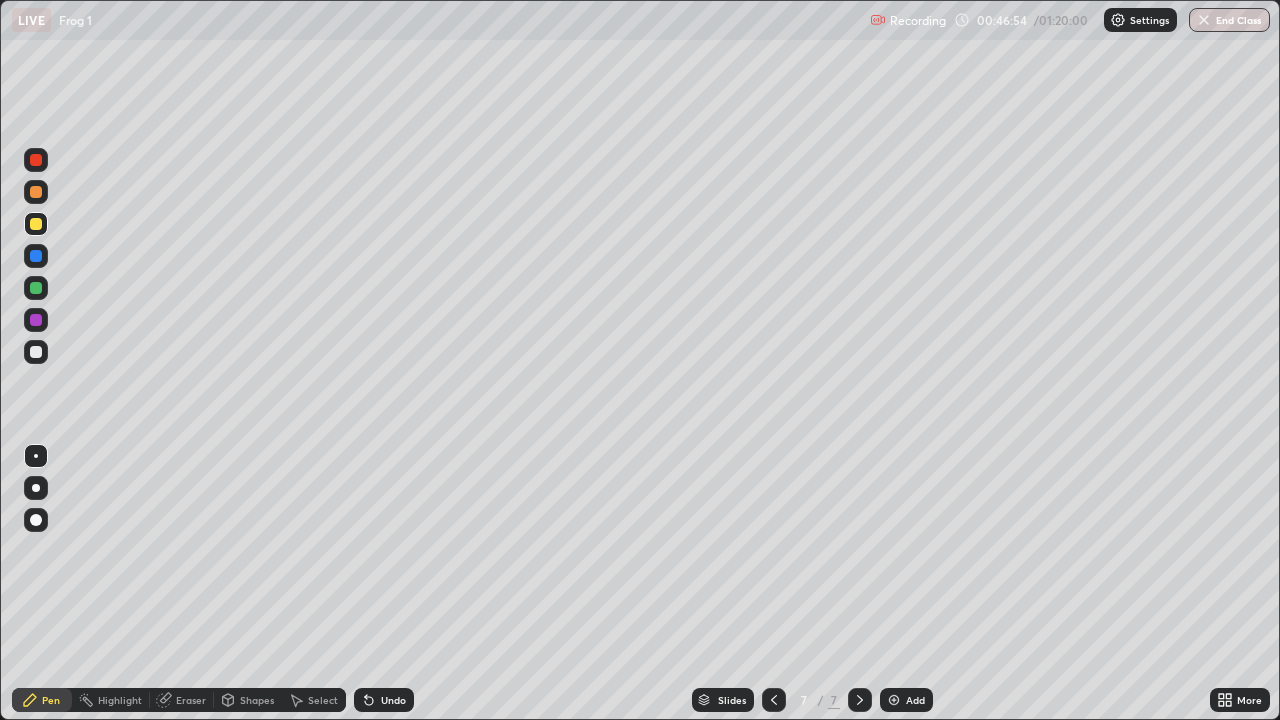 click at bounding box center [36, 288] 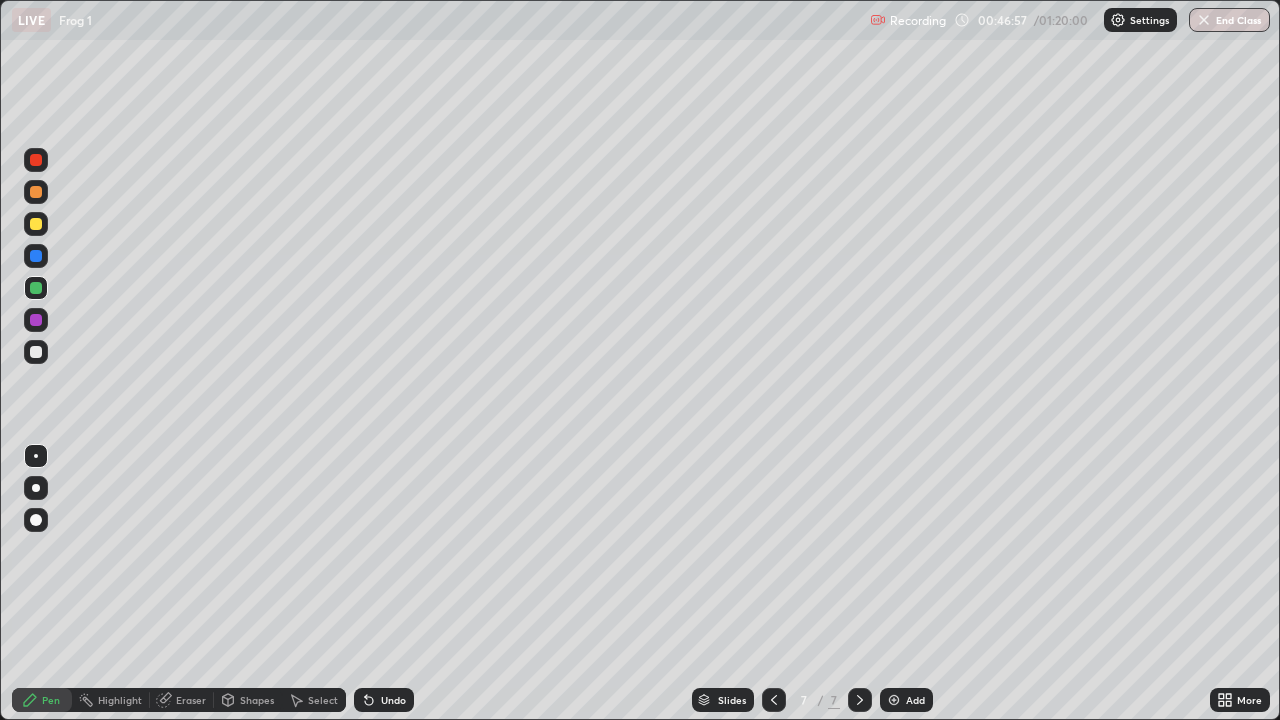 click at bounding box center [36, 352] 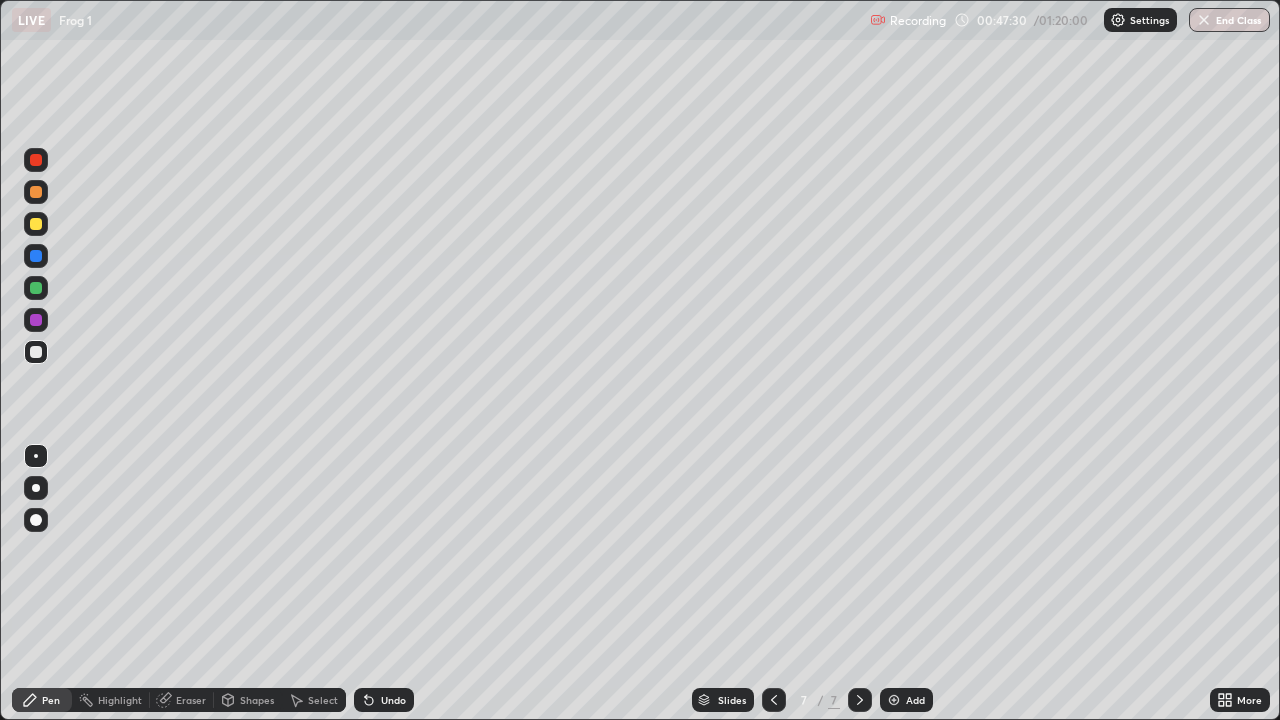 click on "Undo" at bounding box center (393, 700) 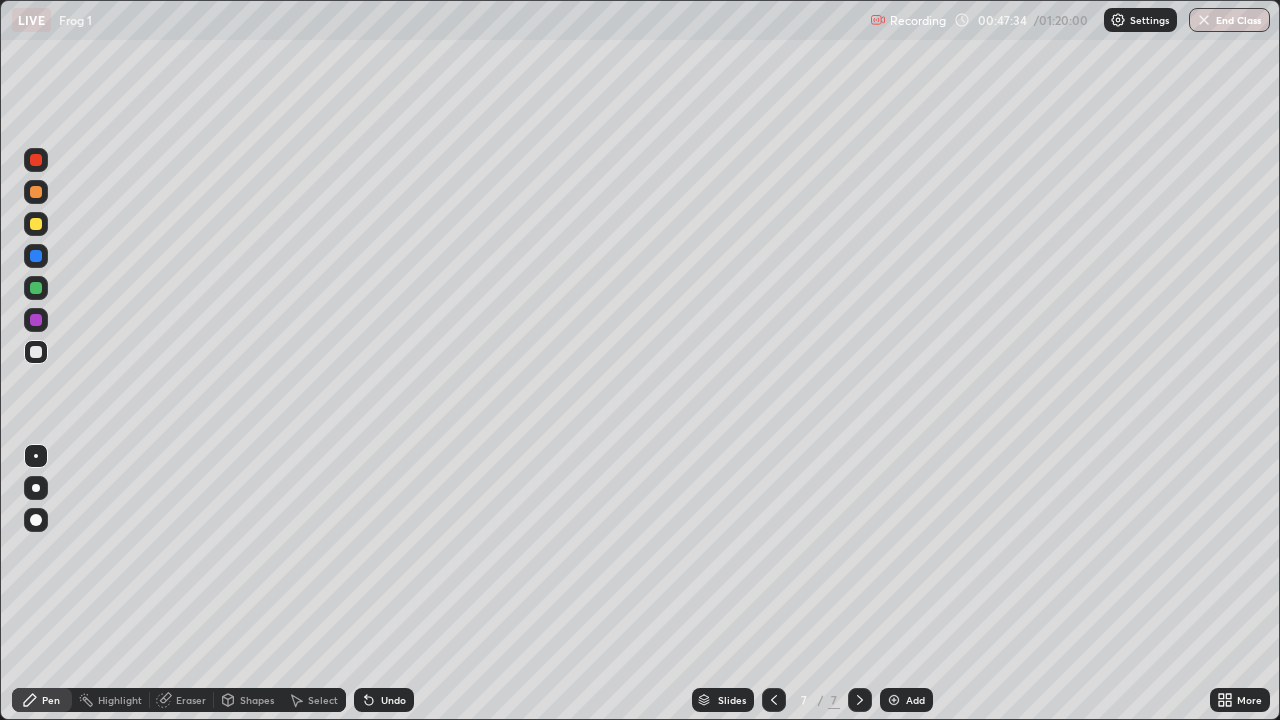 click at bounding box center (36, 320) 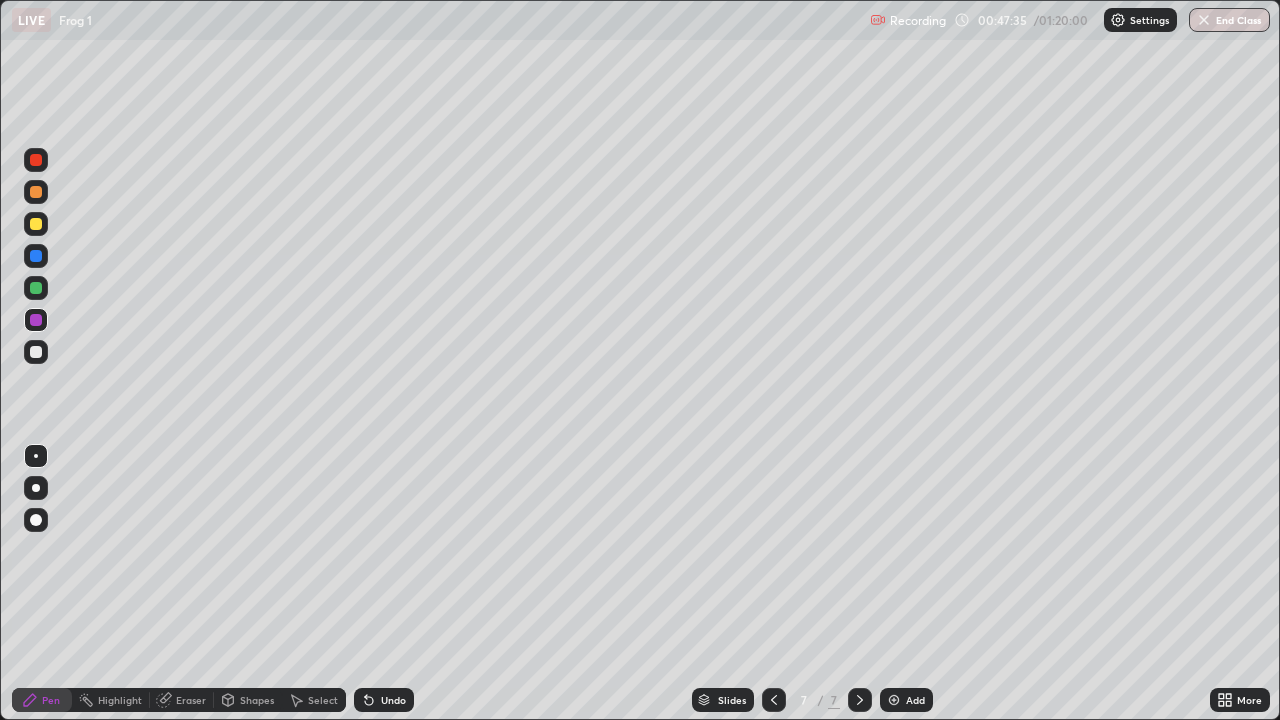 click at bounding box center [36, 288] 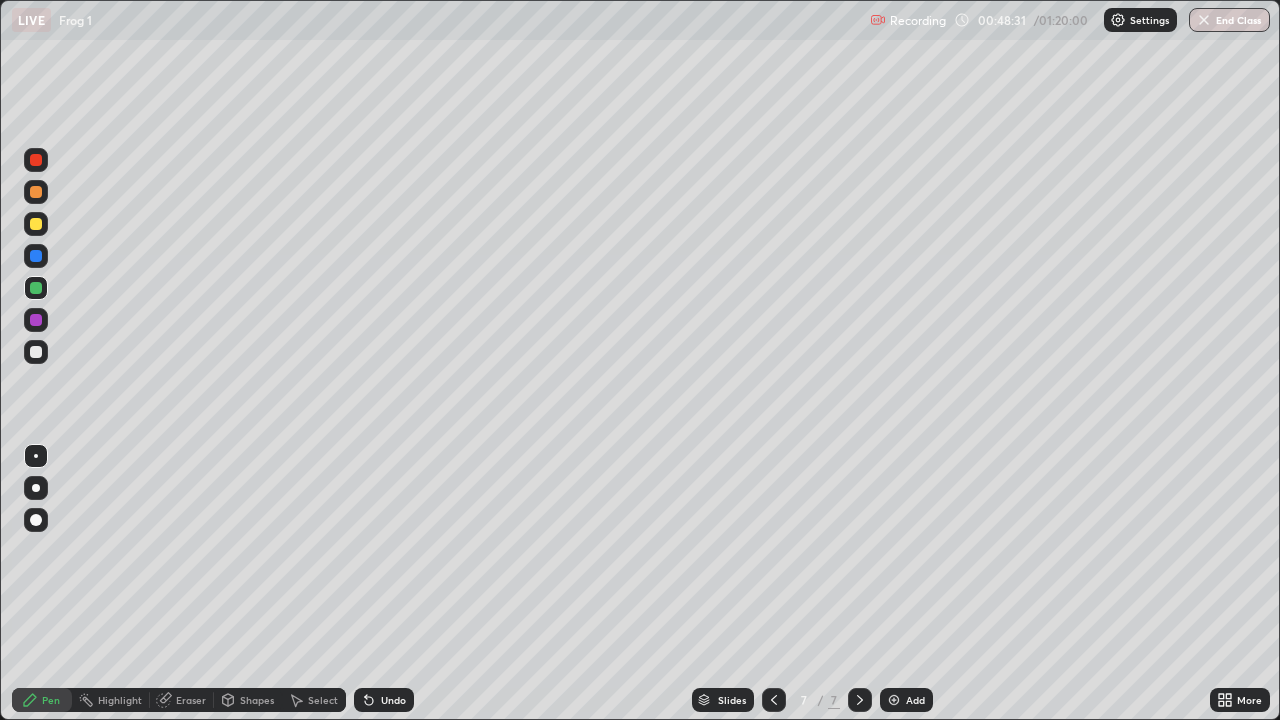 click at bounding box center [36, 224] 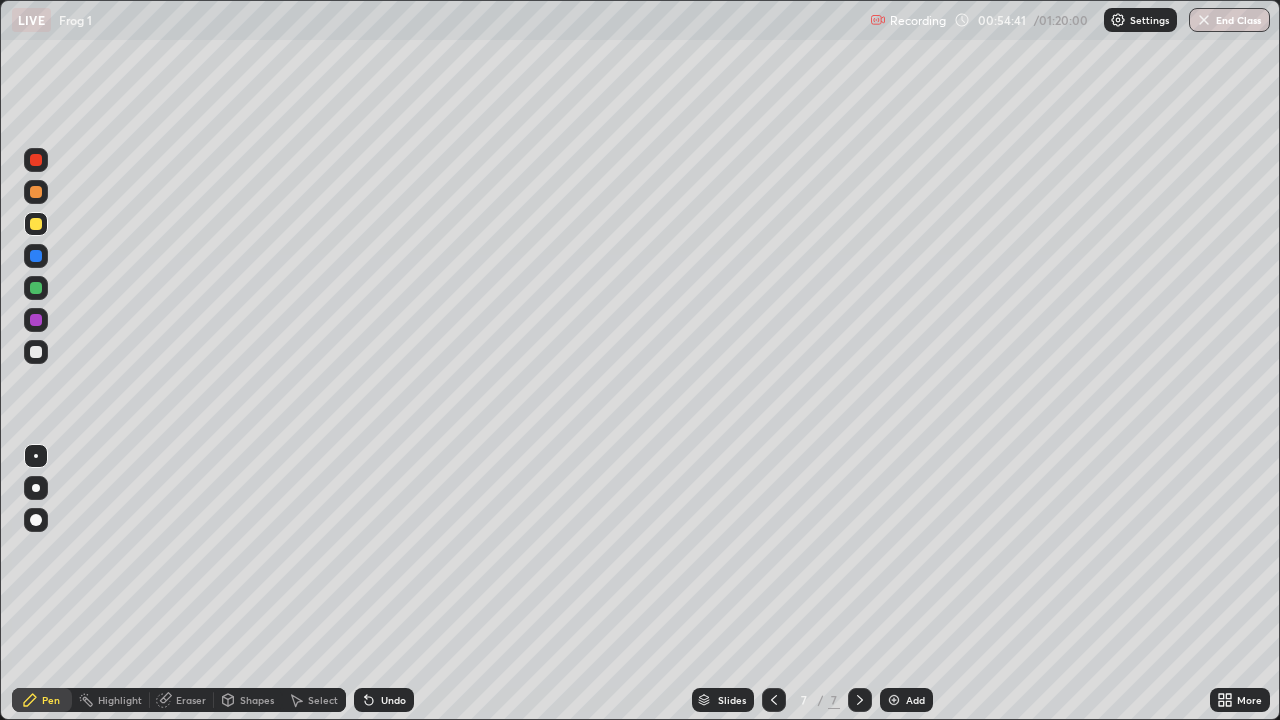 click on "More" at bounding box center (1249, 700) 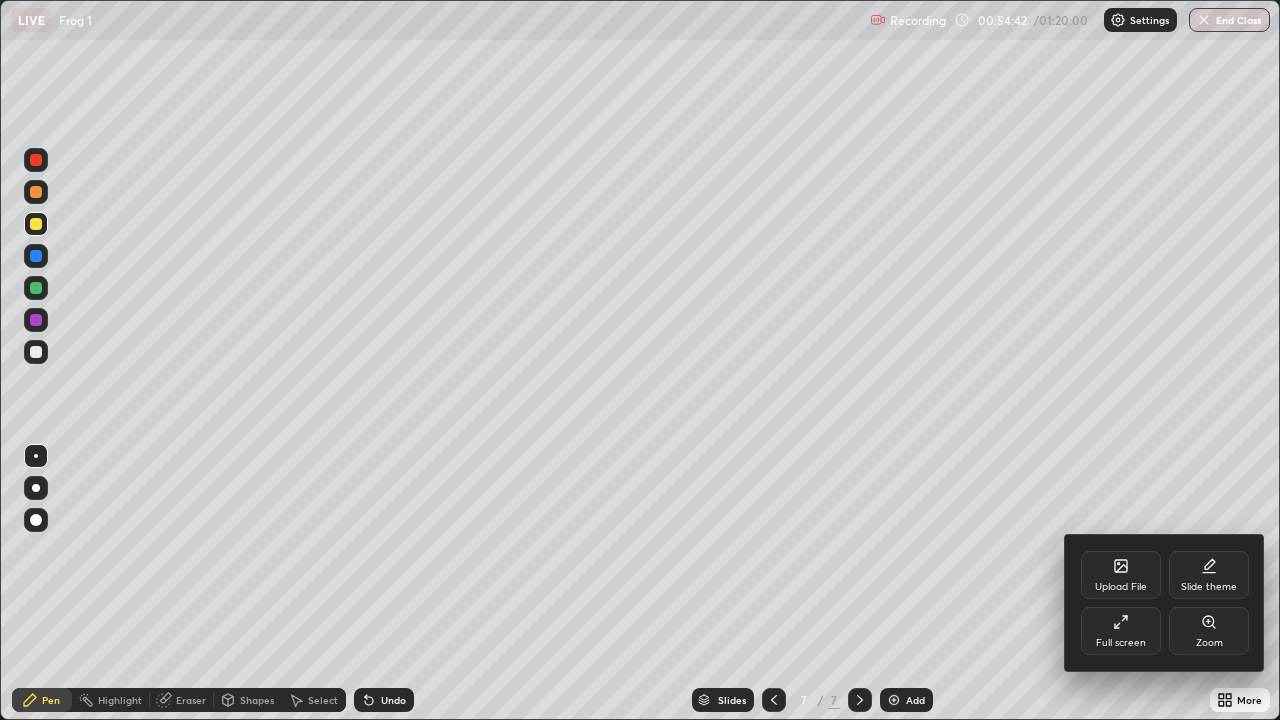 click on "Full screen" at bounding box center [1121, 631] 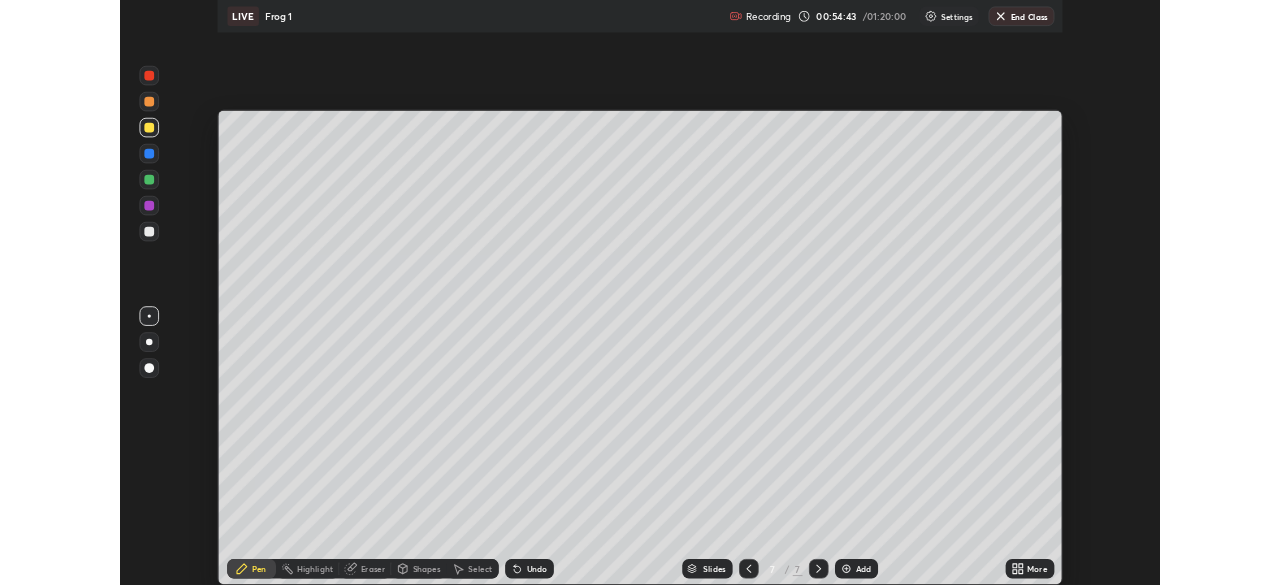 scroll, scrollTop: 585, scrollLeft: 1280, axis: both 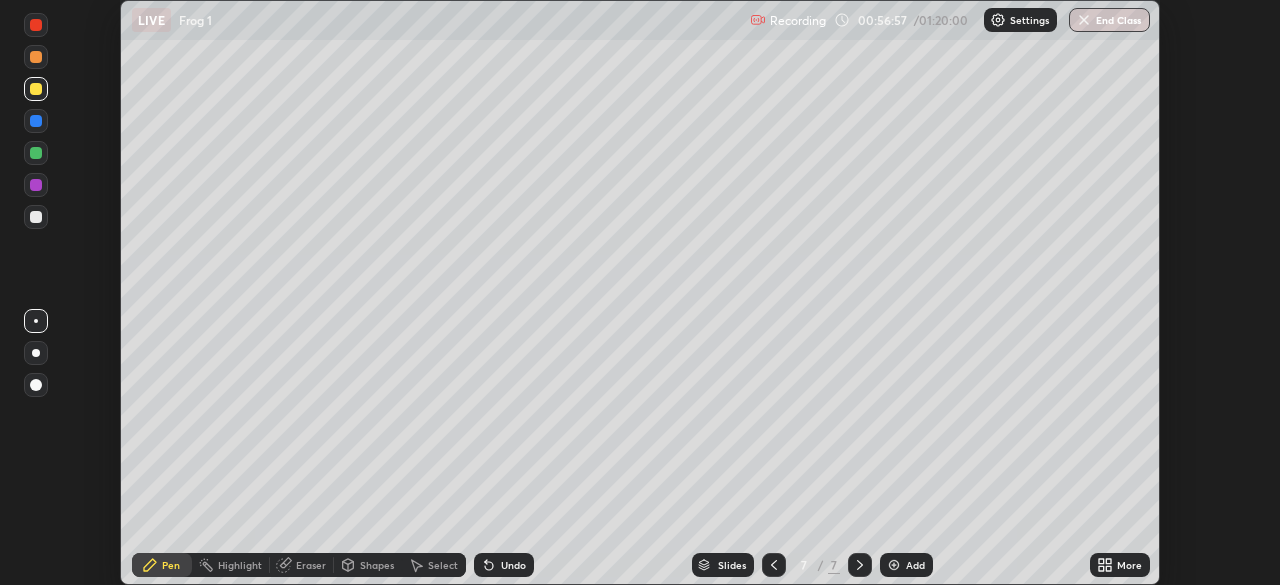 click on "Add" at bounding box center (915, 565) 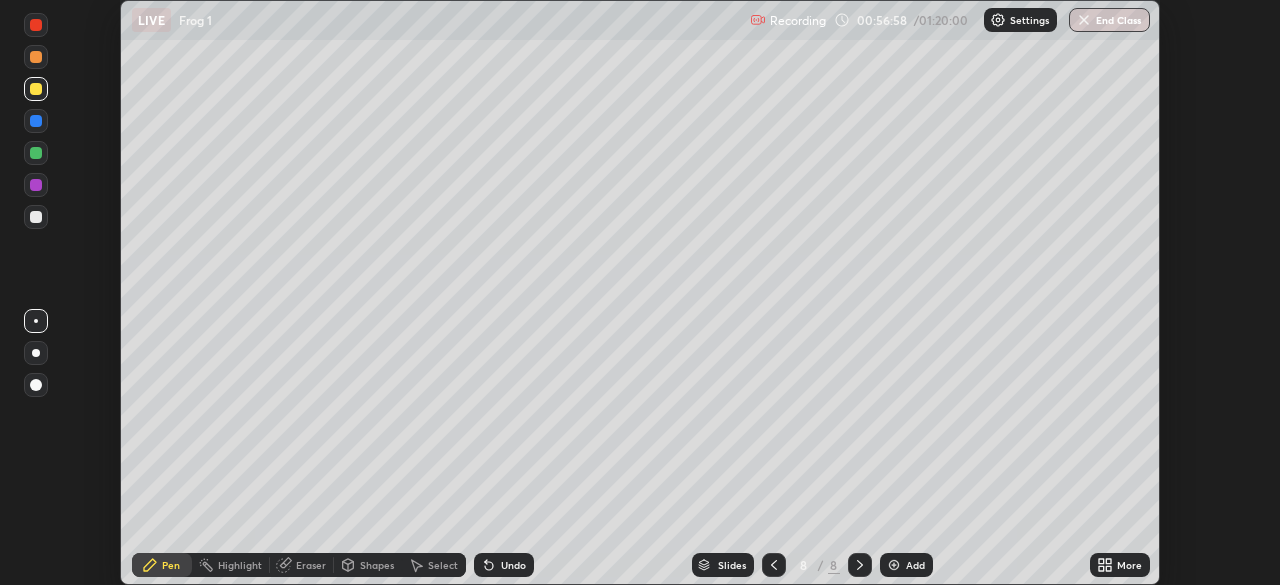 click 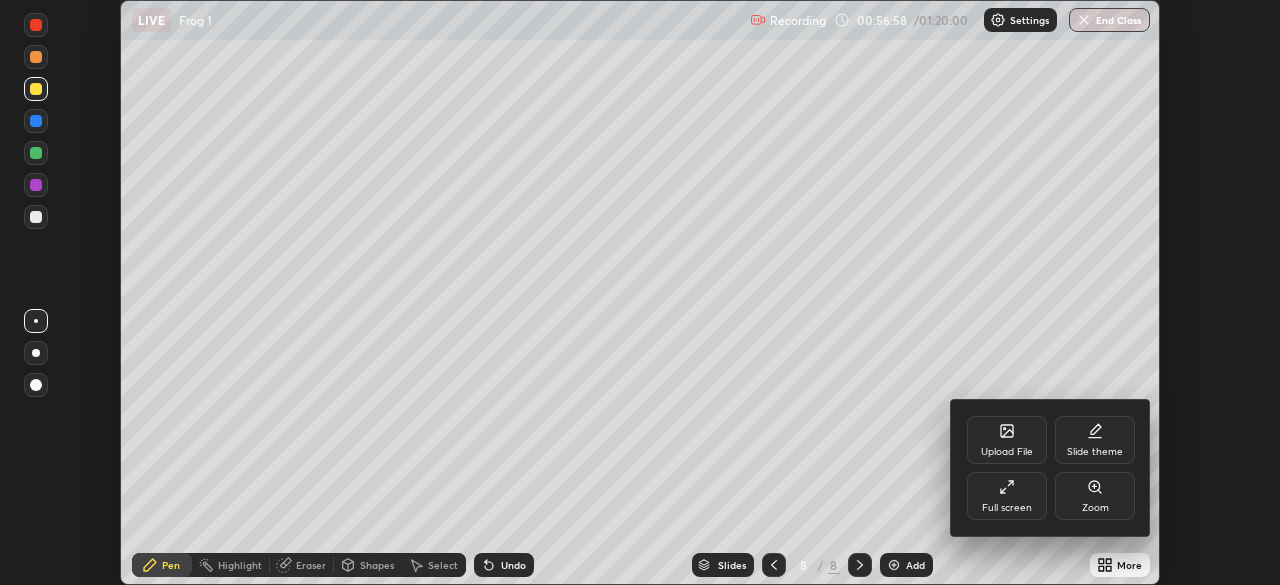 click 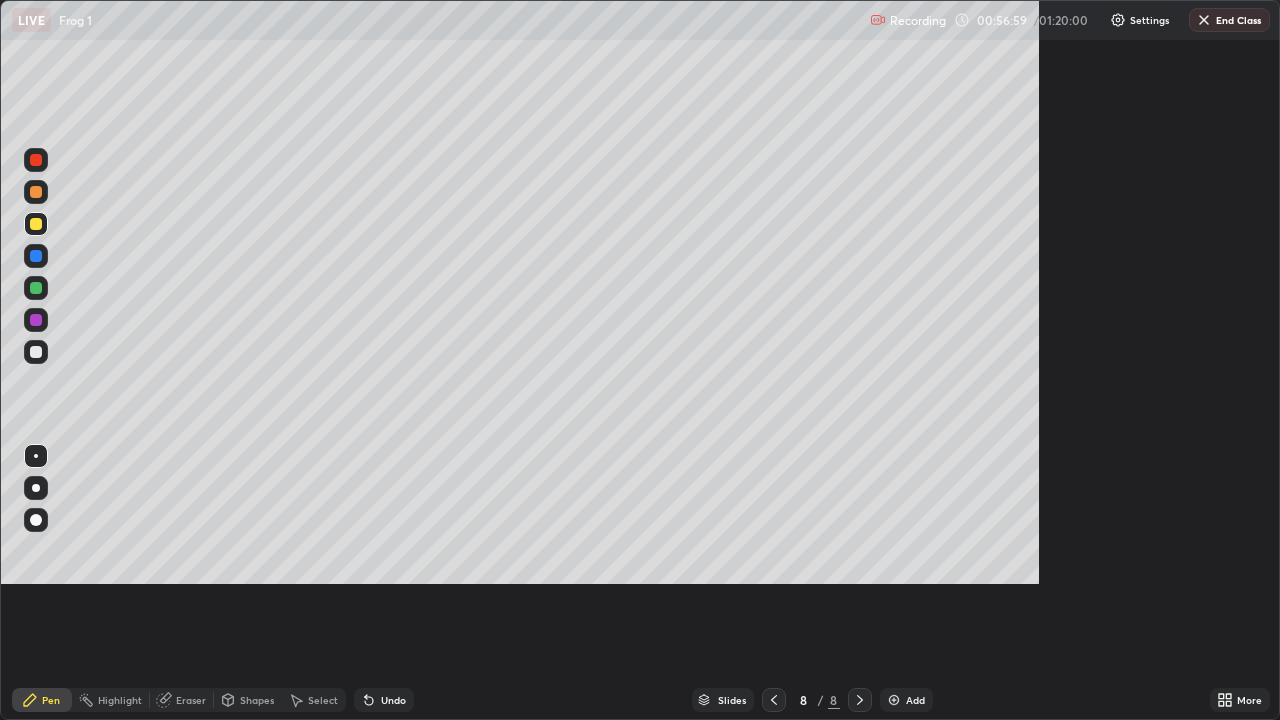 scroll, scrollTop: 99280, scrollLeft: 98720, axis: both 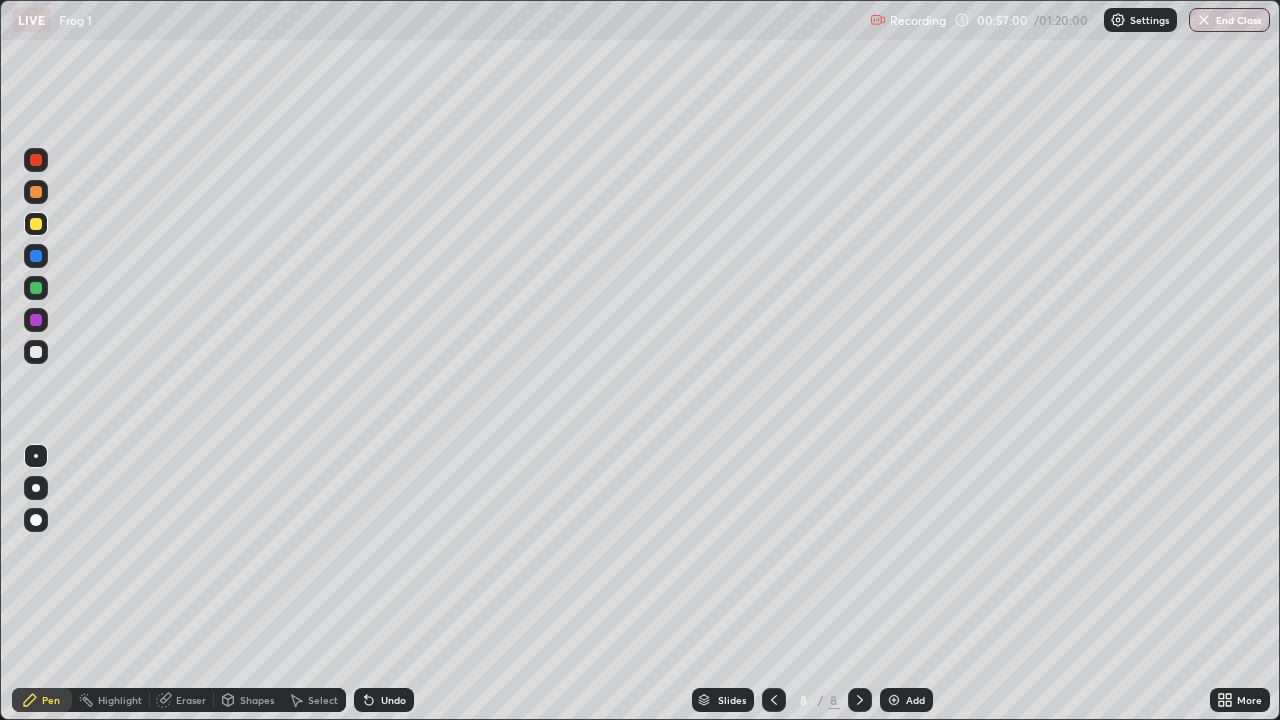 click at bounding box center [36, 352] 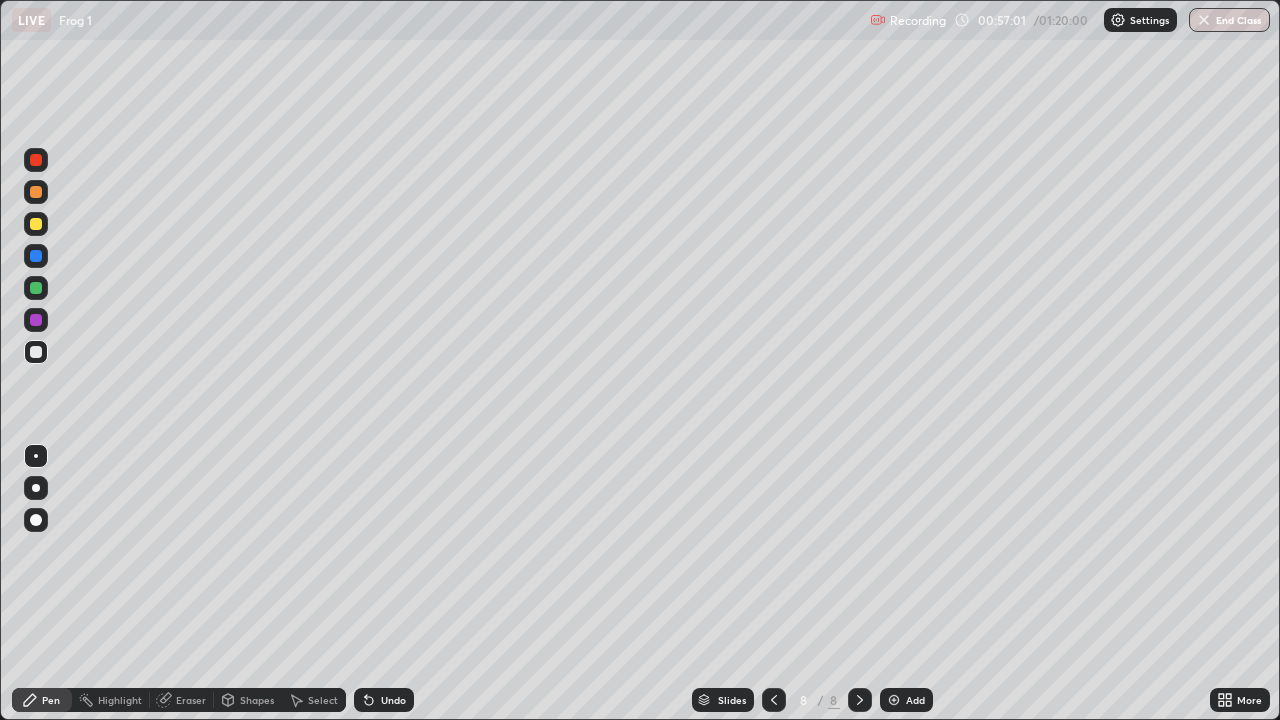 click at bounding box center (36, 224) 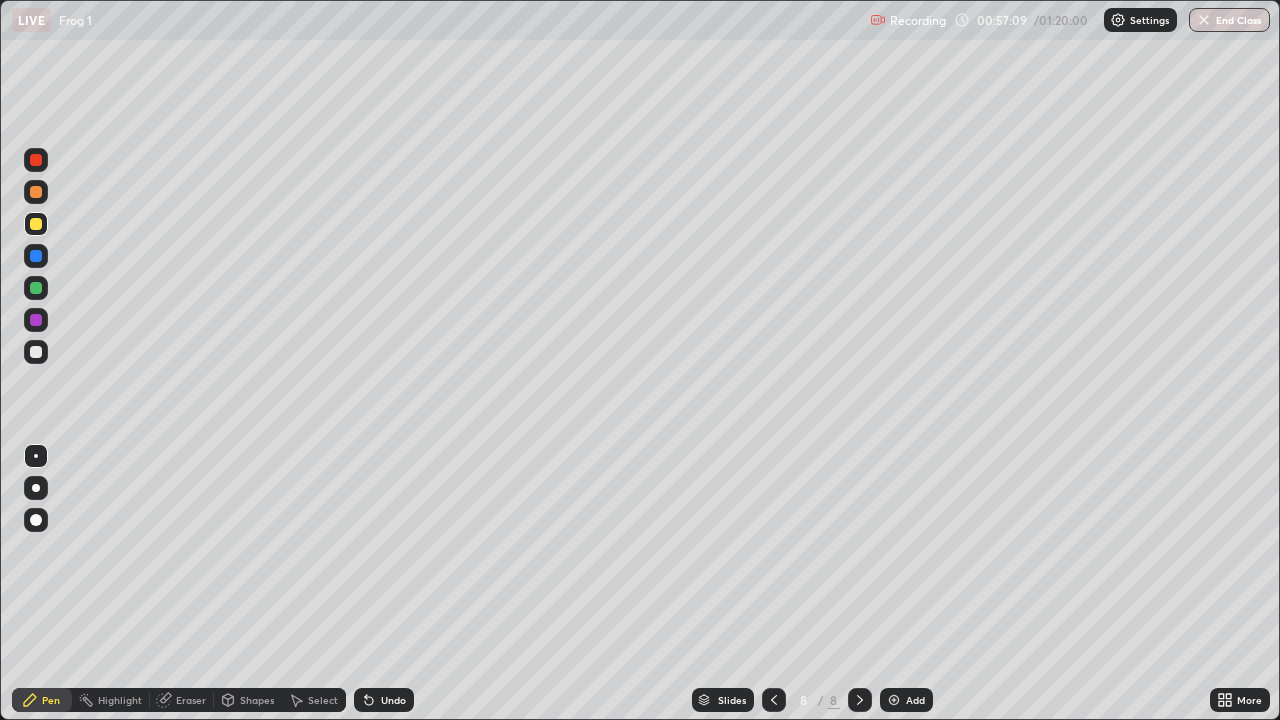click at bounding box center (36, 288) 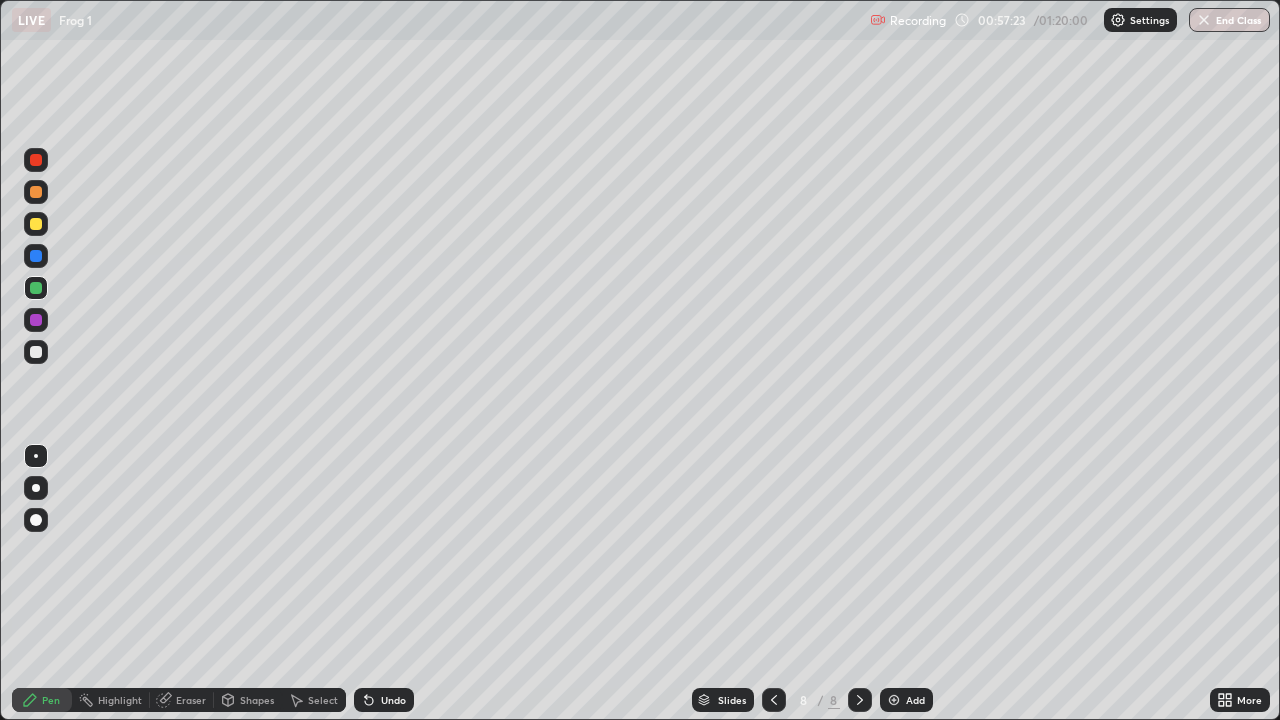 click at bounding box center (36, 224) 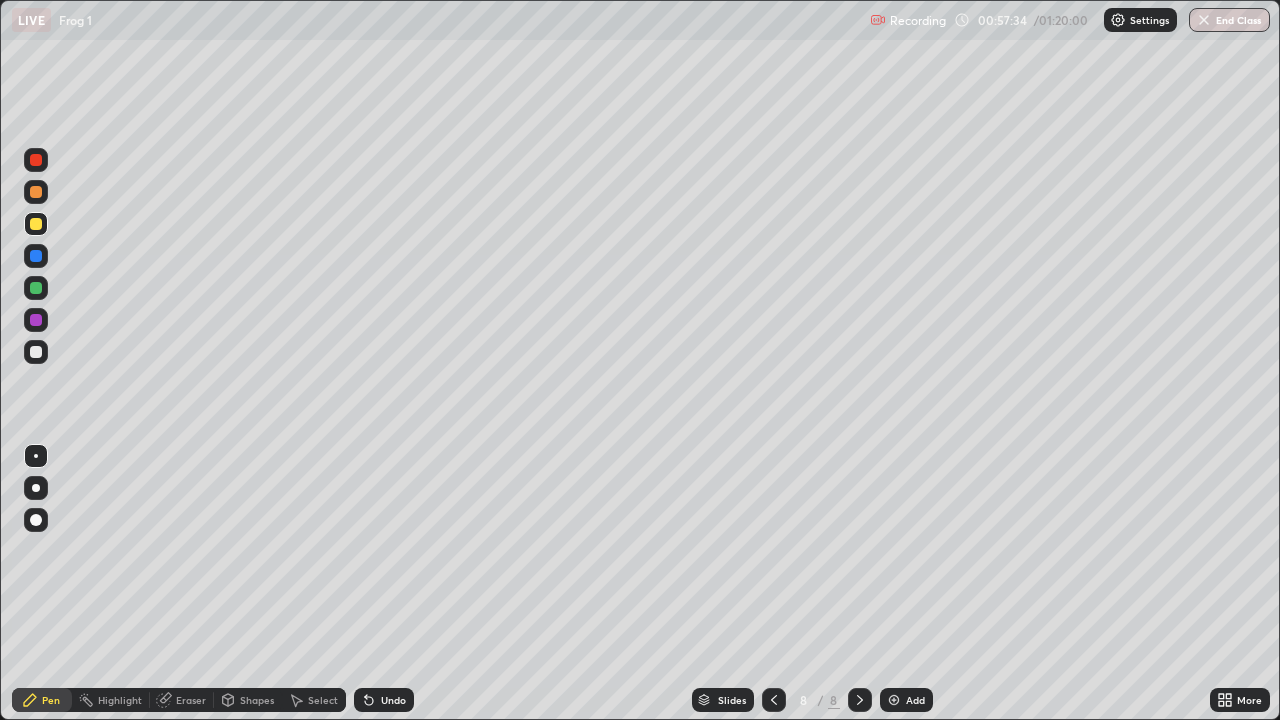 click at bounding box center [36, 320] 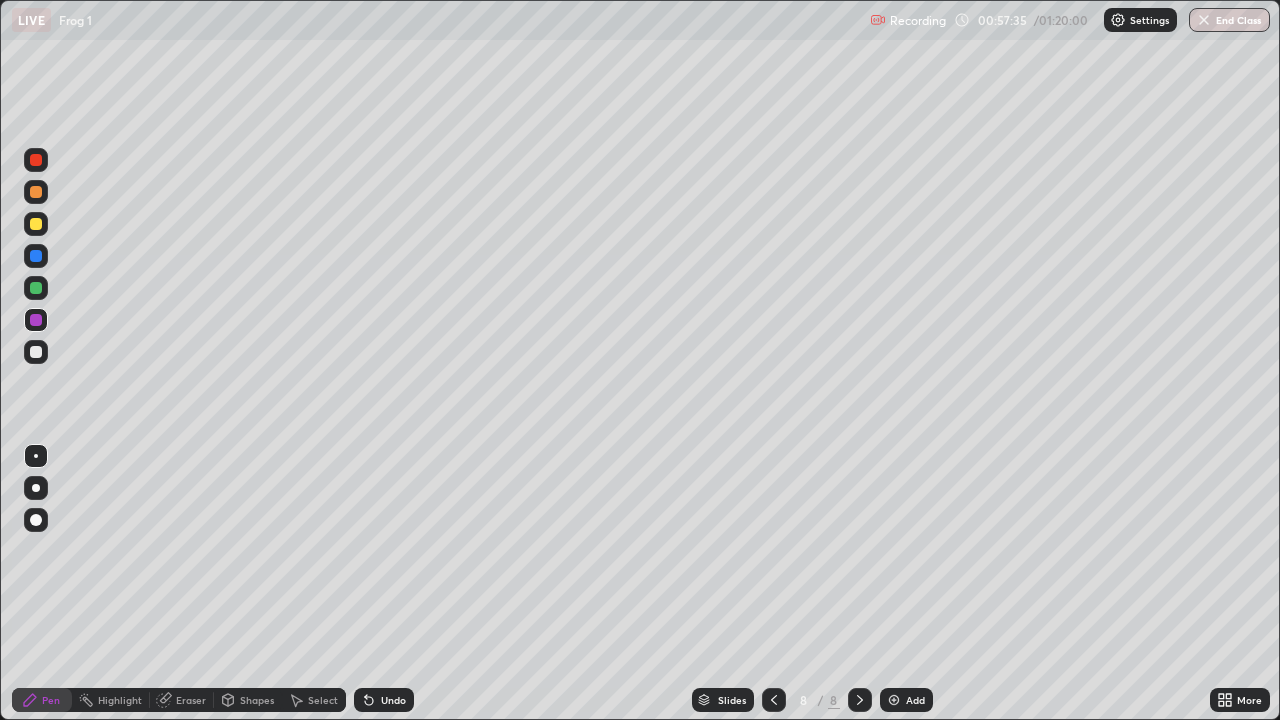 click at bounding box center (36, 520) 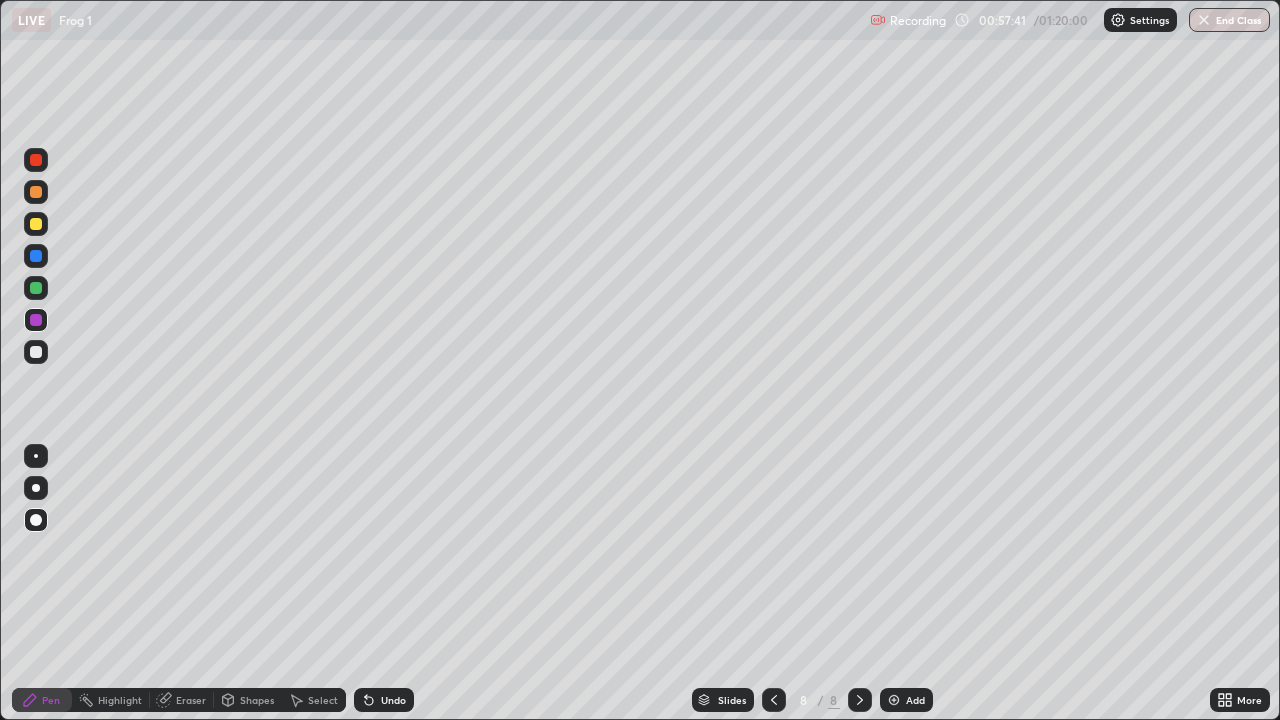 click at bounding box center [36, 456] 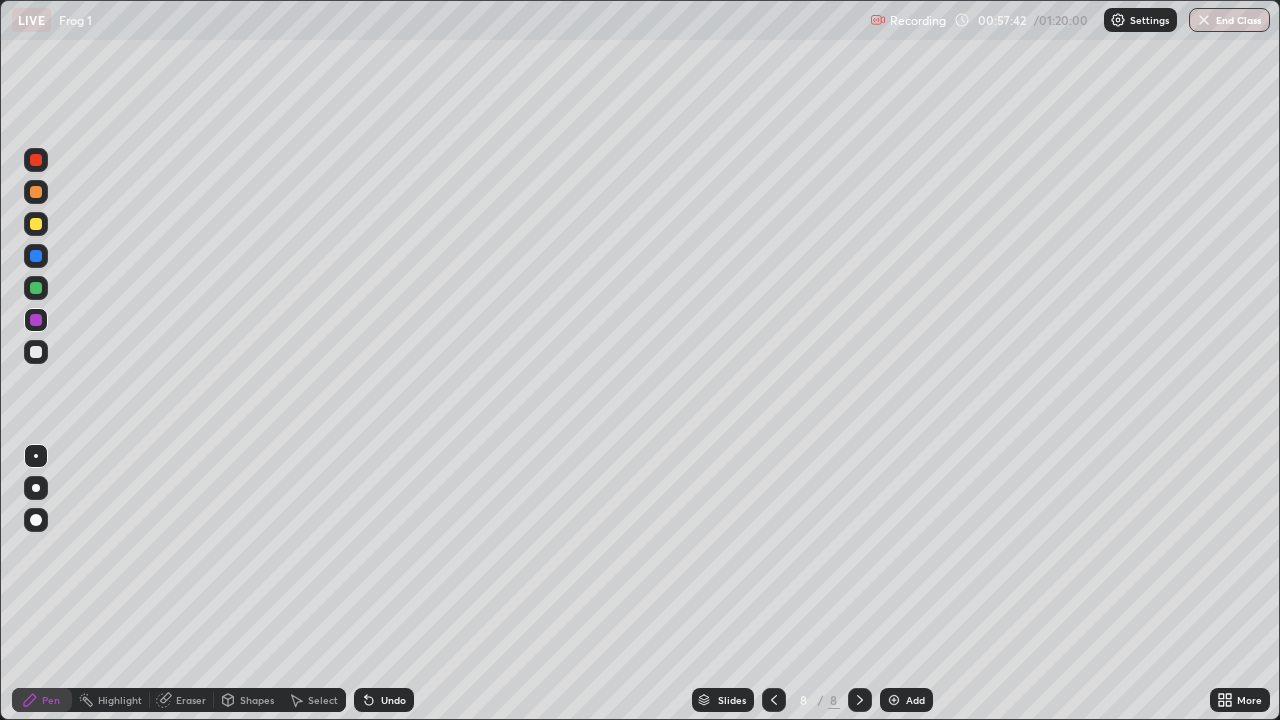 click at bounding box center (36, 352) 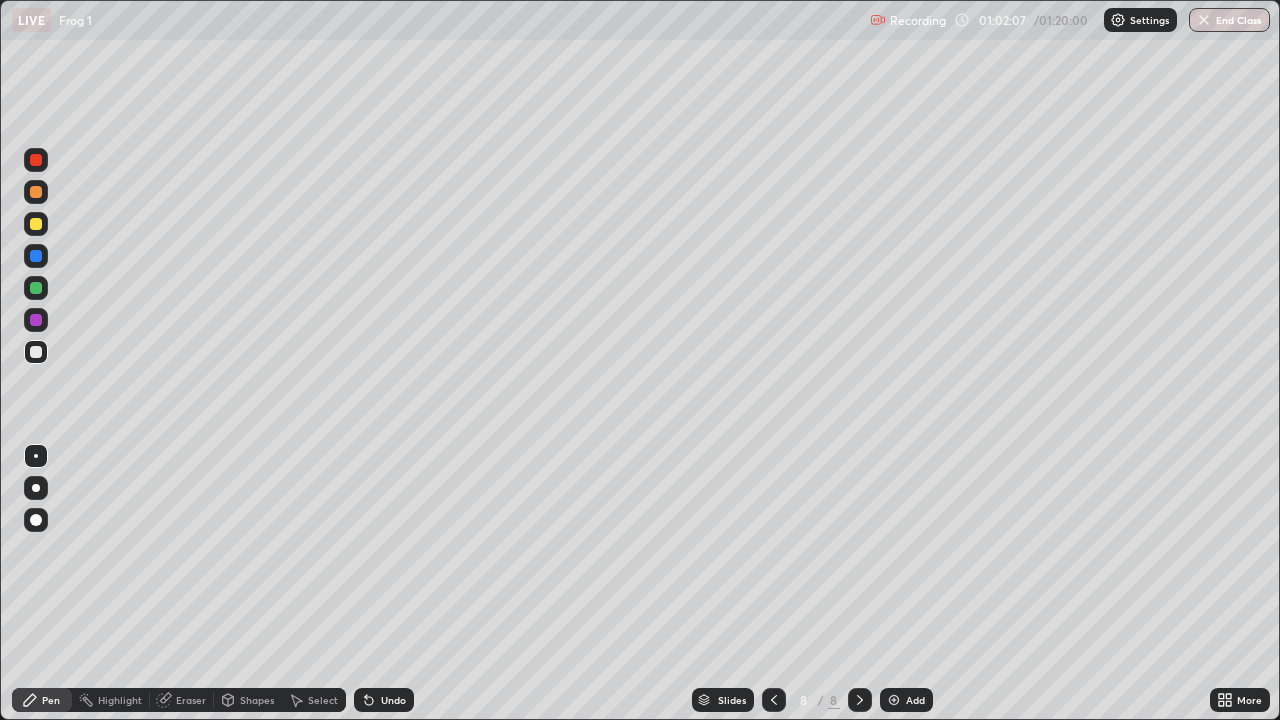 click on "Add" at bounding box center (915, 700) 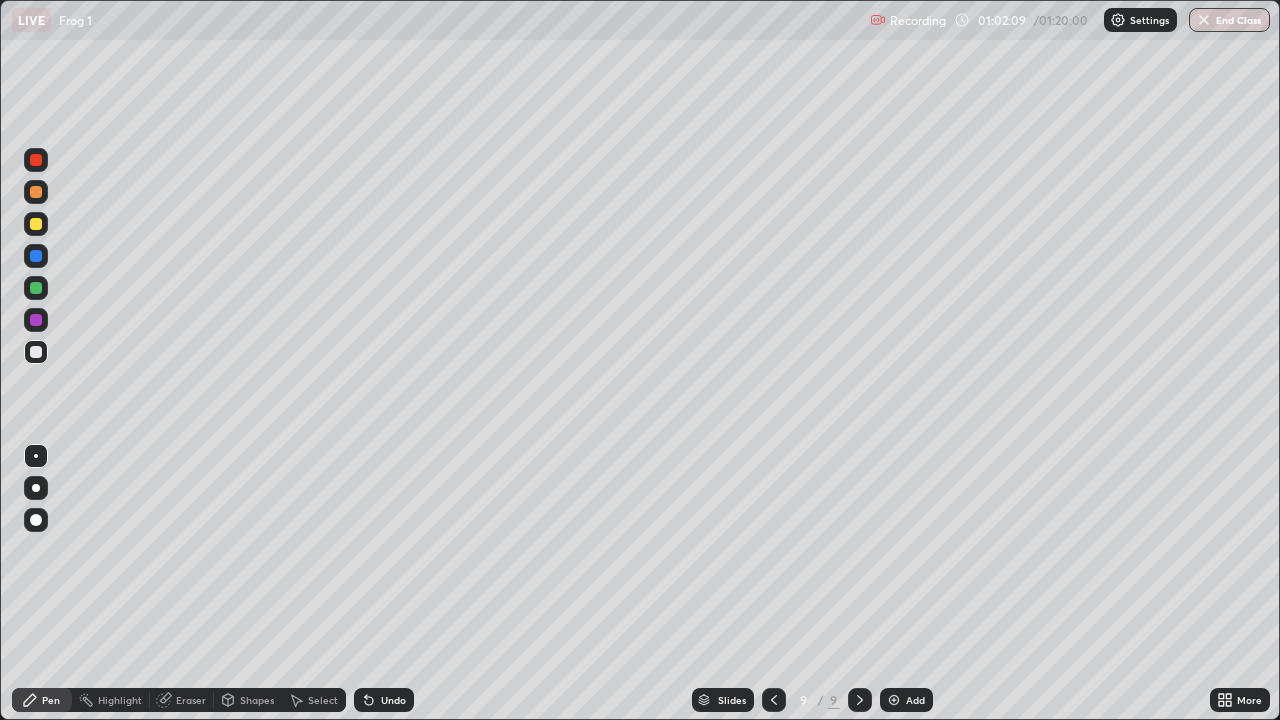 click at bounding box center (36, 224) 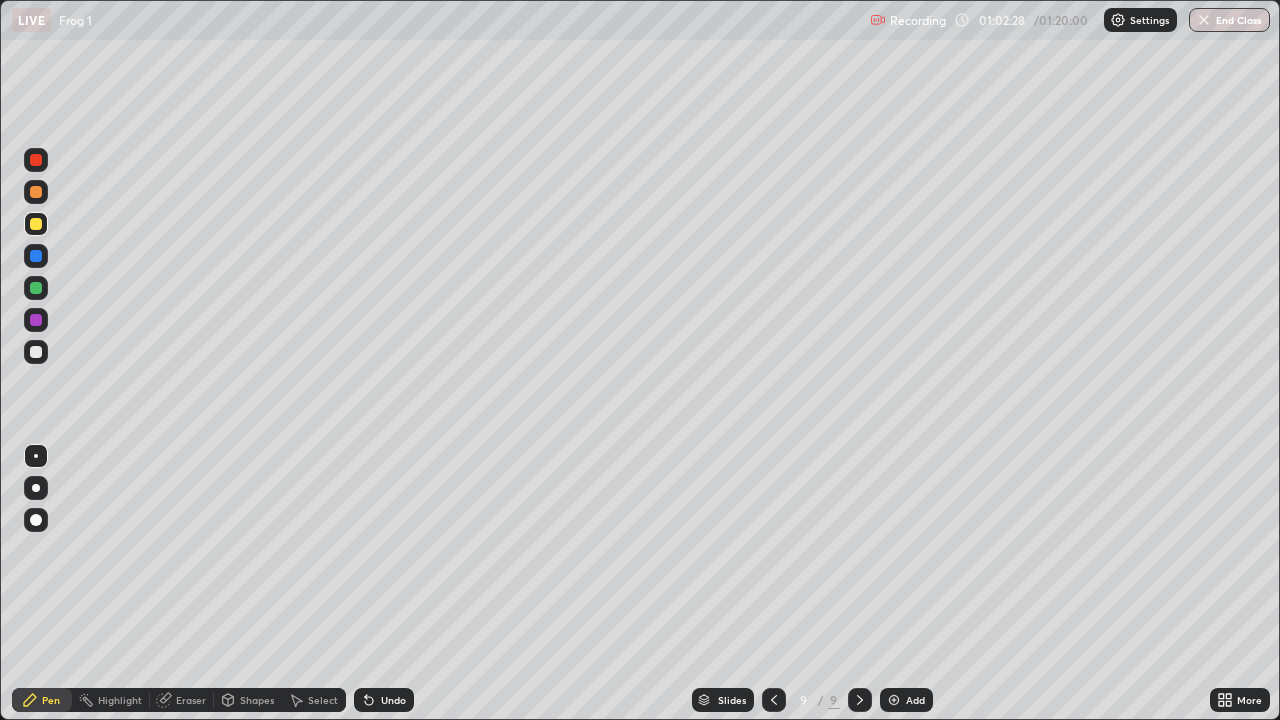 click at bounding box center (36, 352) 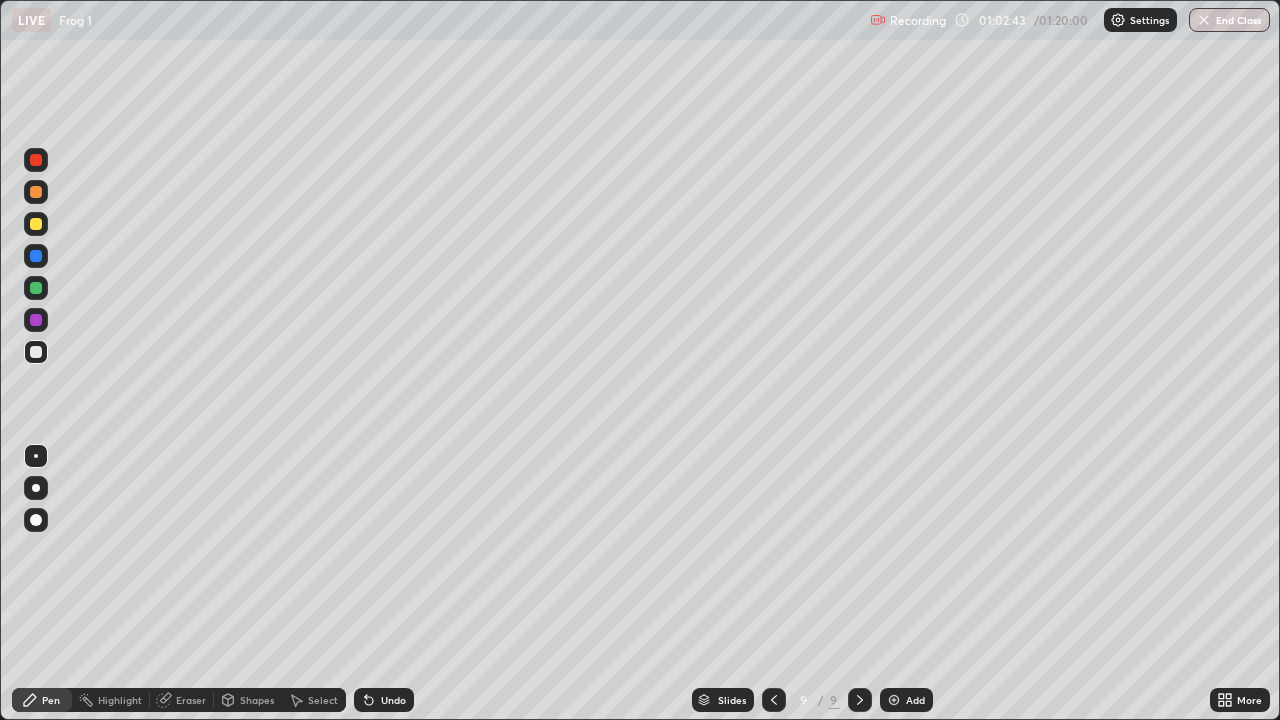 click on "Undo" at bounding box center (384, 700) 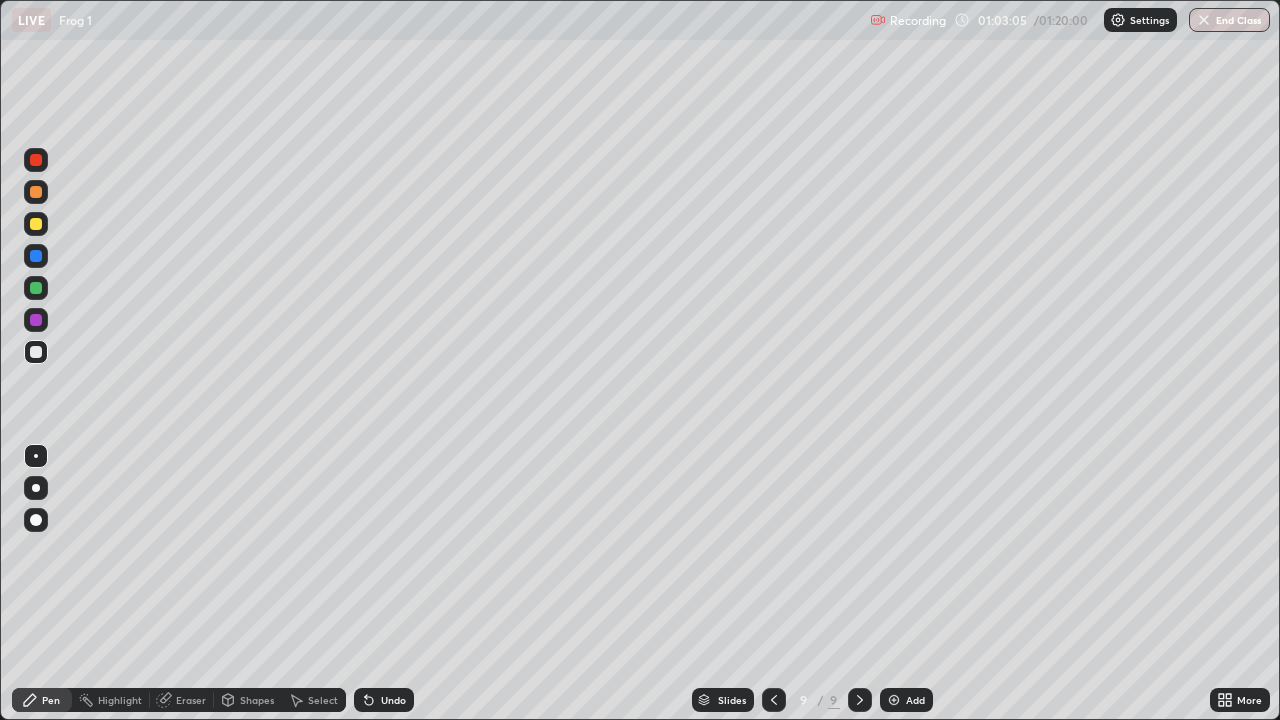 click on "Undo" at bounding box center [393, 700] 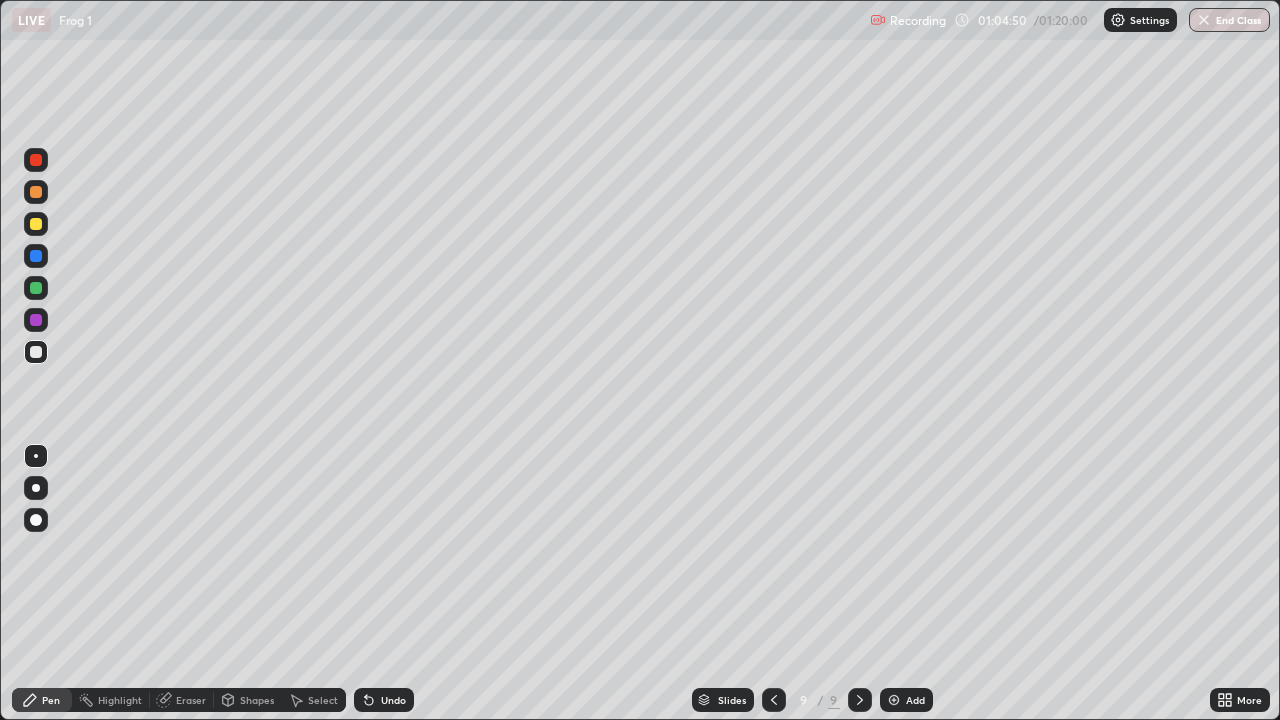 click on "Undo" at bounding box center [393, 700] 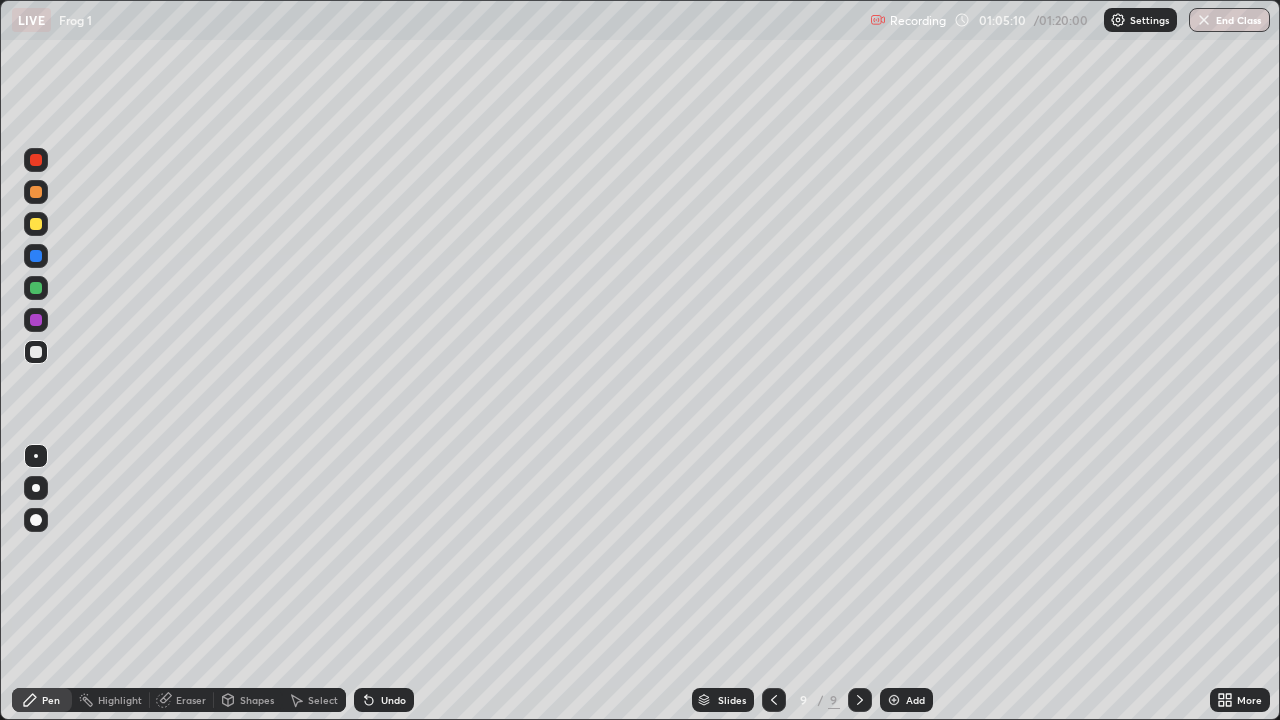 click on "Eraser" at bounding box center [191, 700] 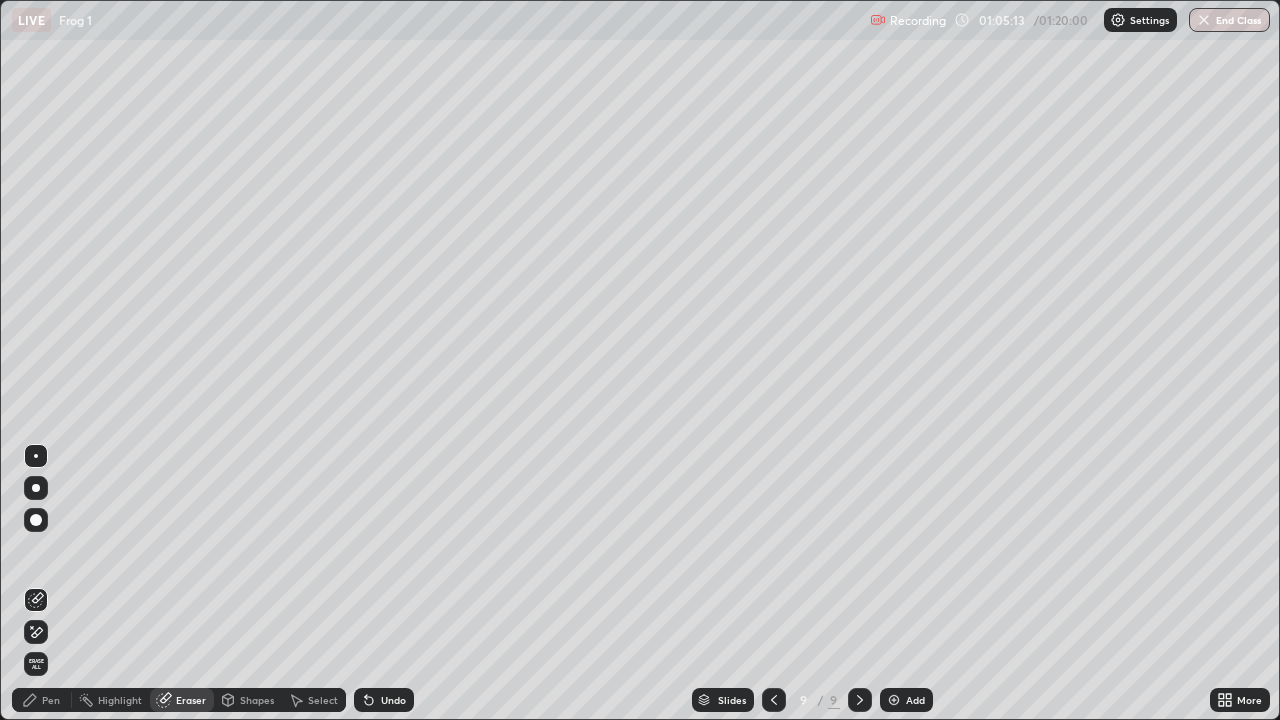 click 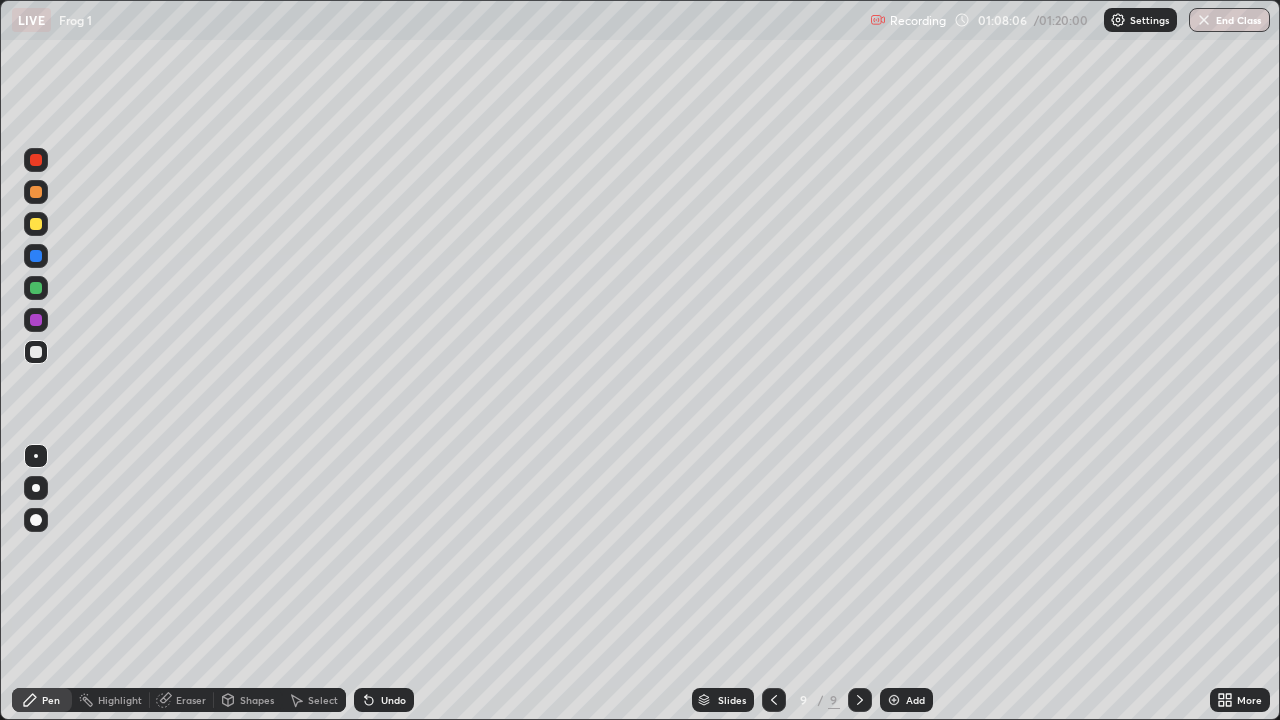 click on "Add" at bounding box center [906, 700] 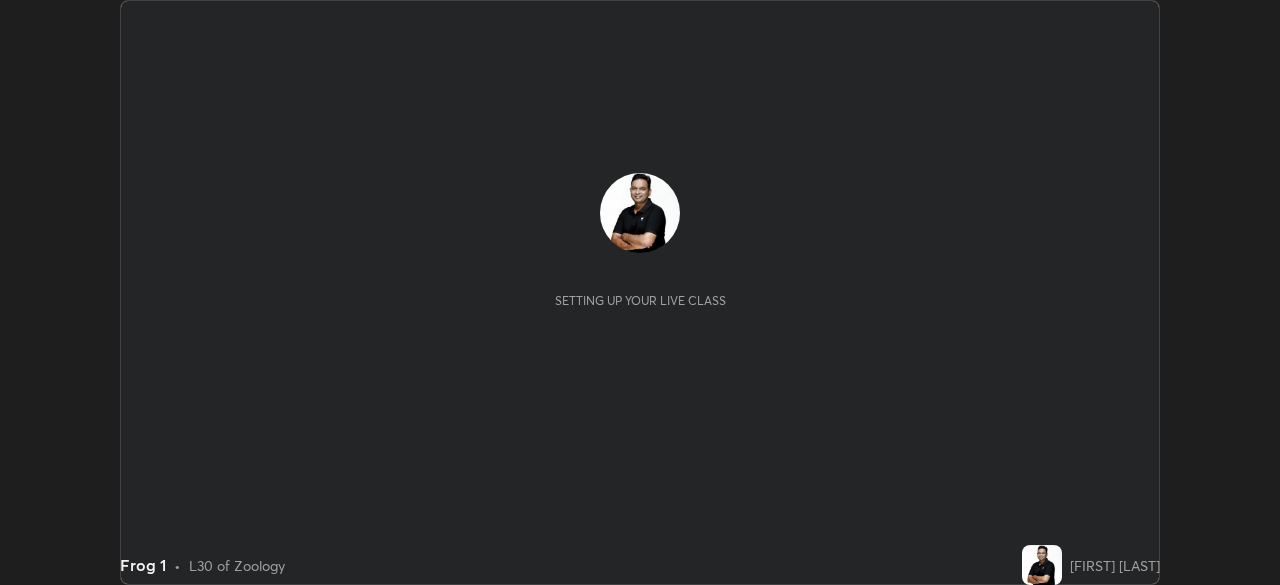 scroll, scrollTop: 0, scrollLeft: 0, axis: both 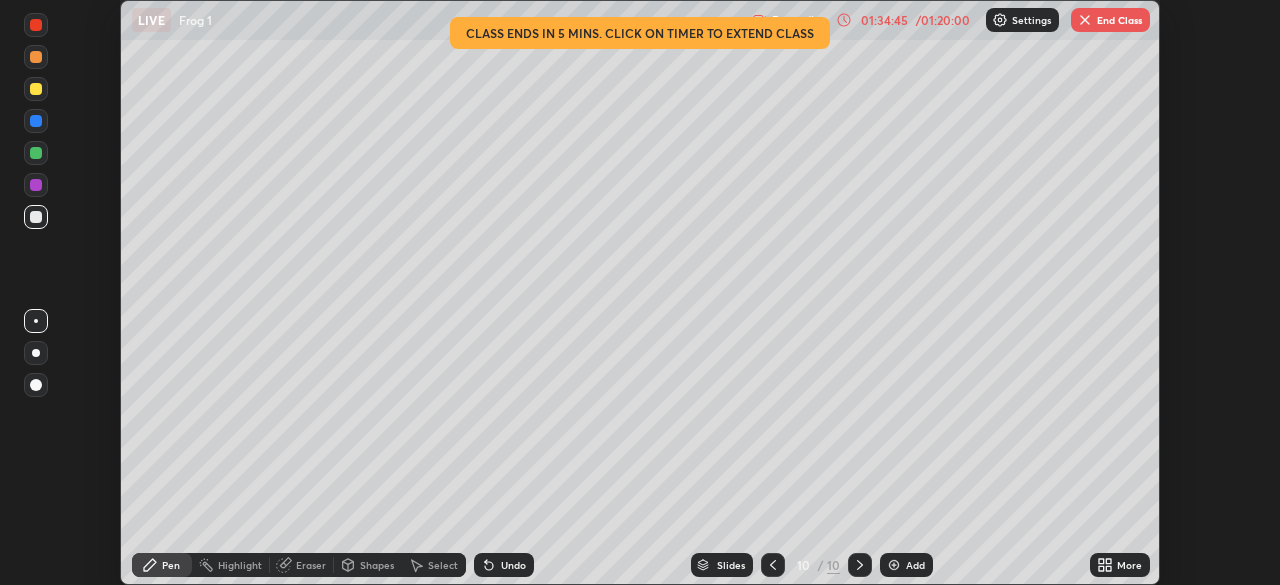 click on "End Class" at bounding box center (1110, 20) 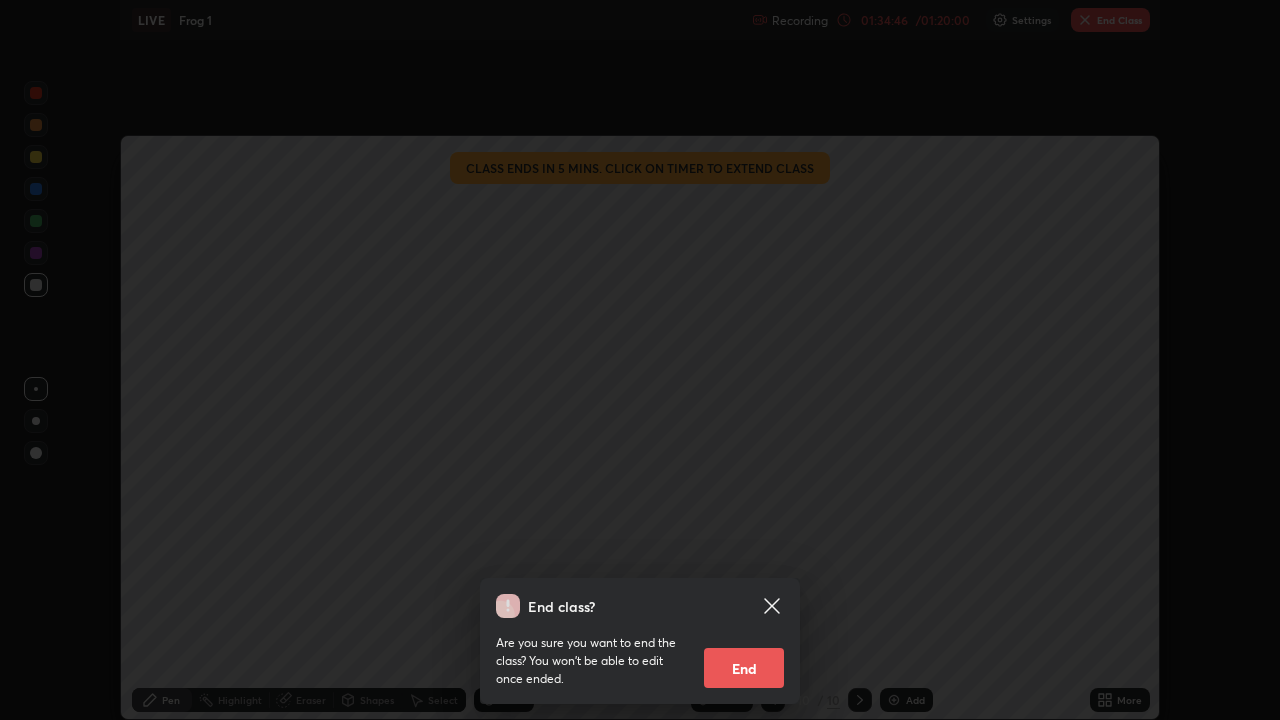 scroll, scrollTop: 99280, scrollLeft: 98720, axis: both 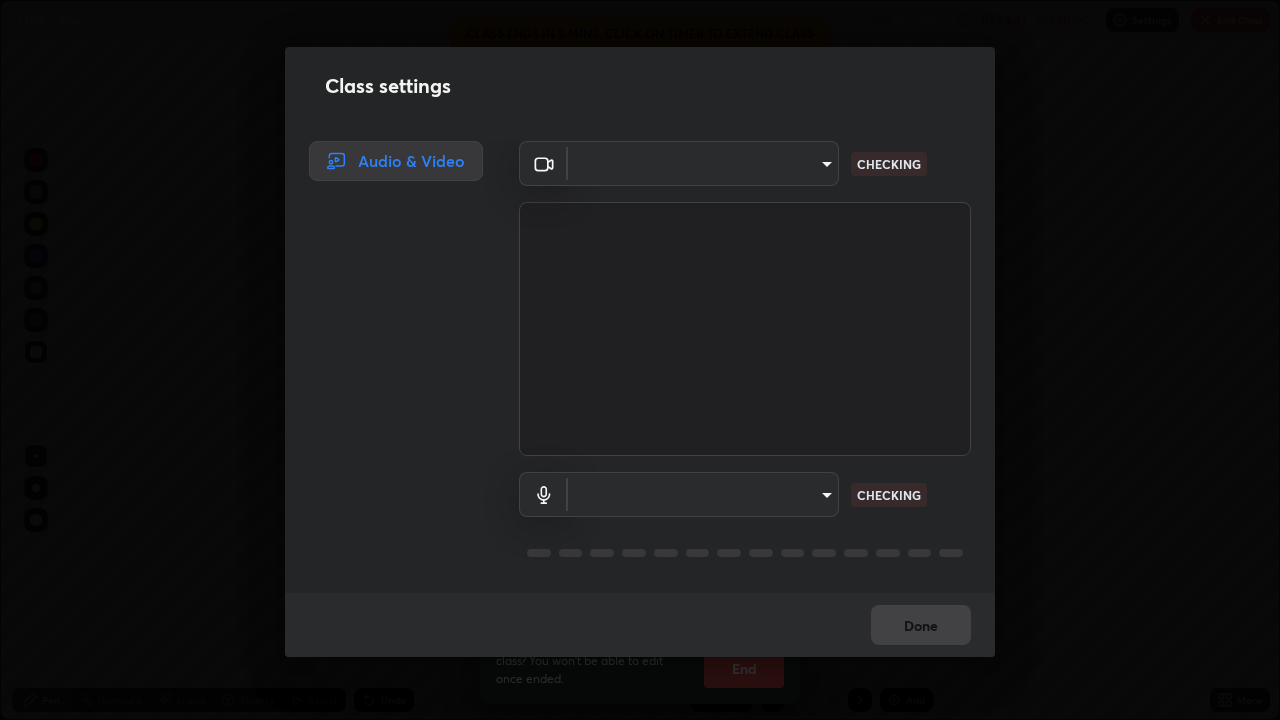 type on "[HASH]" 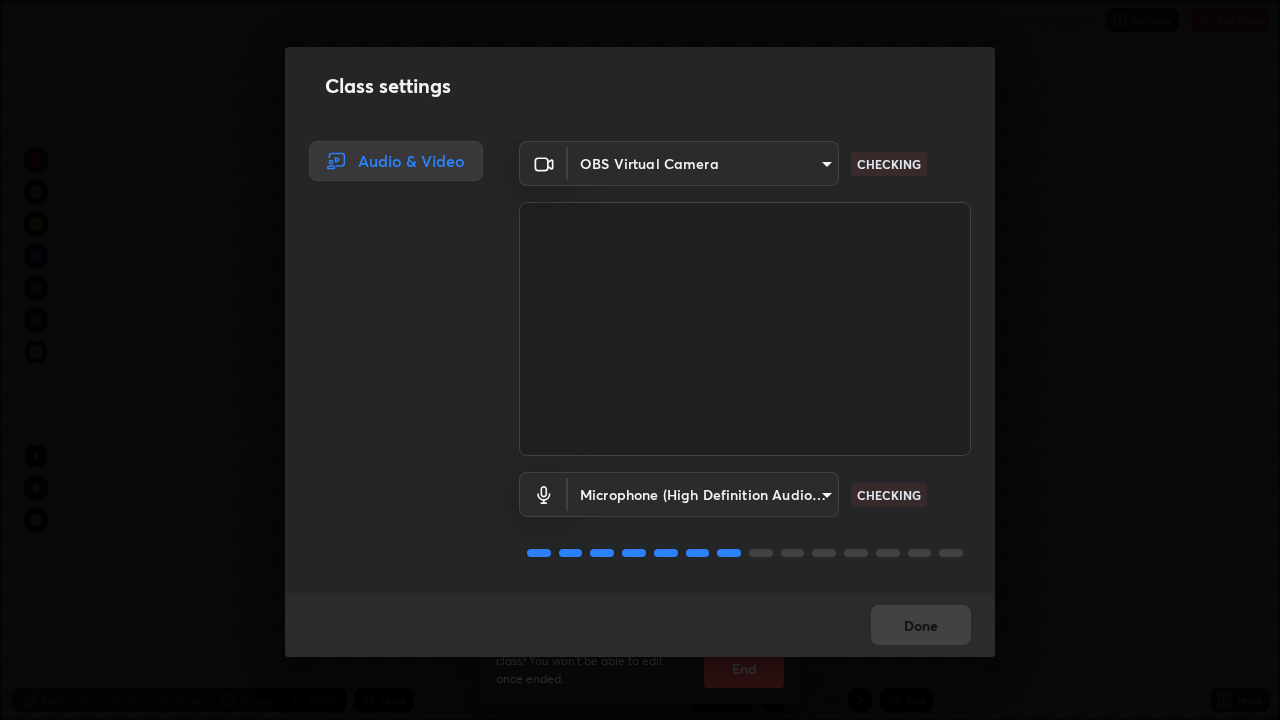 click on "Erase all LIVE Frog 1 Recording 01:34:49 /  01:20:00 Settings End Class Setting up your live class Frog 1 • L30 of Zoology [FIRST] [LAST] Pen Highlight Eraser Shapes Select Undo Slides 10 / 10 Add More No doubts shared Encourage your learners to ask a doubt for better clarity Report an issue Reason for reporting Buffering Chat not working Audio - Video sync issue Educator video quality low ​ Attach an image Report End class? Are you sure you want to end the class? You won’t be able to edit once ended. End Class settings Audio & Video OBS Virtual Camera [HASH] CHECKING Microphone (High Definition Audio Device) [HASH] CHECKING Done" at bounding box center [640, 360] 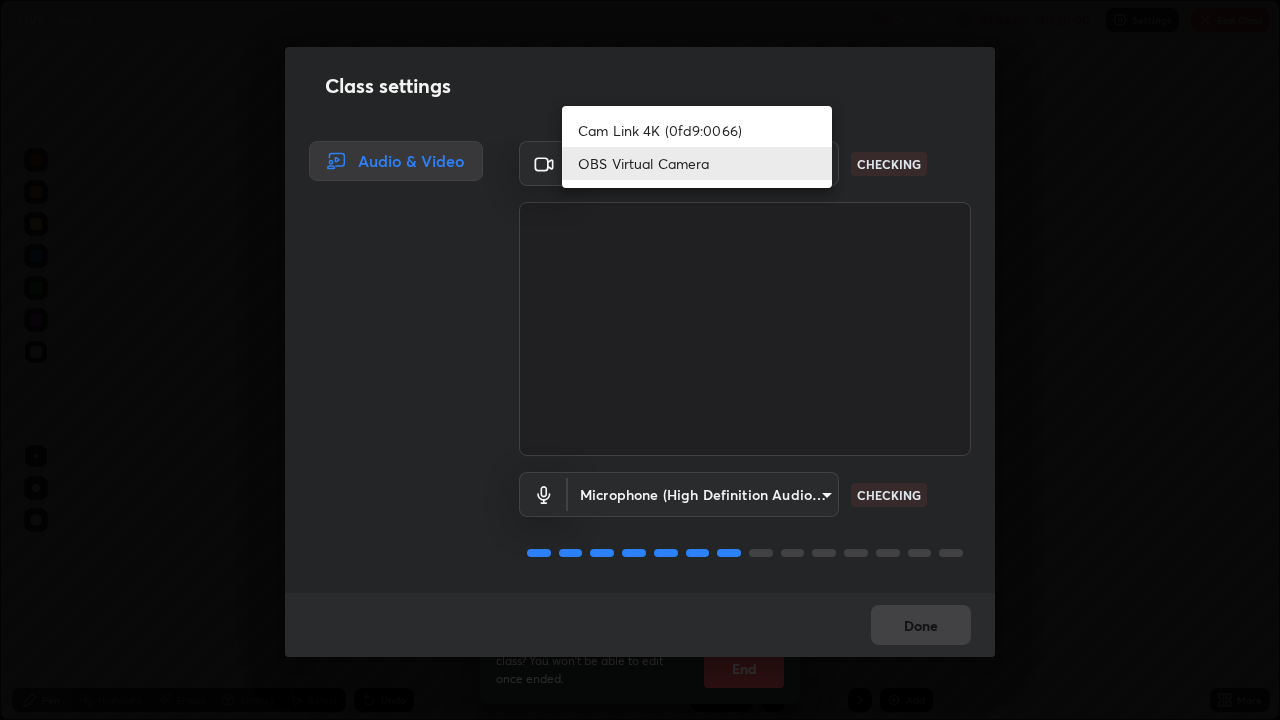 click on "OBS Virtual Camera" at bounding box center (697, 163) 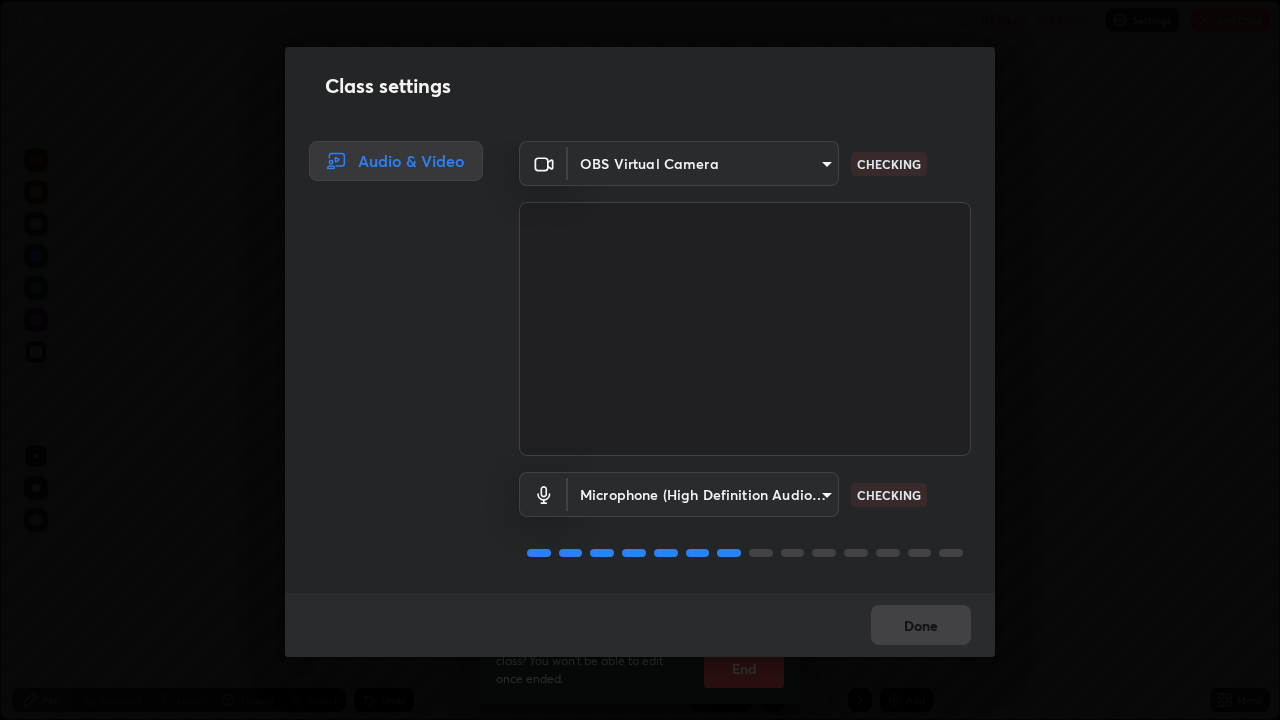 scroll, scrollTop: 2, scrollLeft: 0, axis: vertical 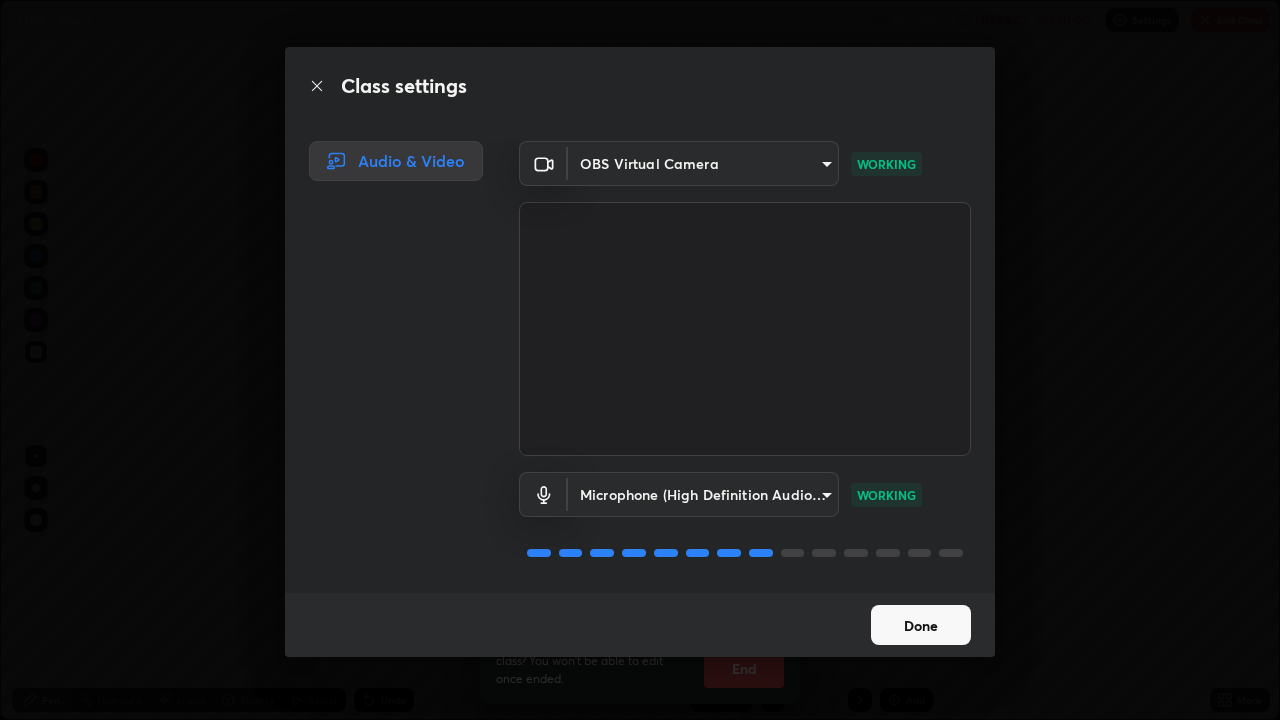 click at bounding box center [745, 329] 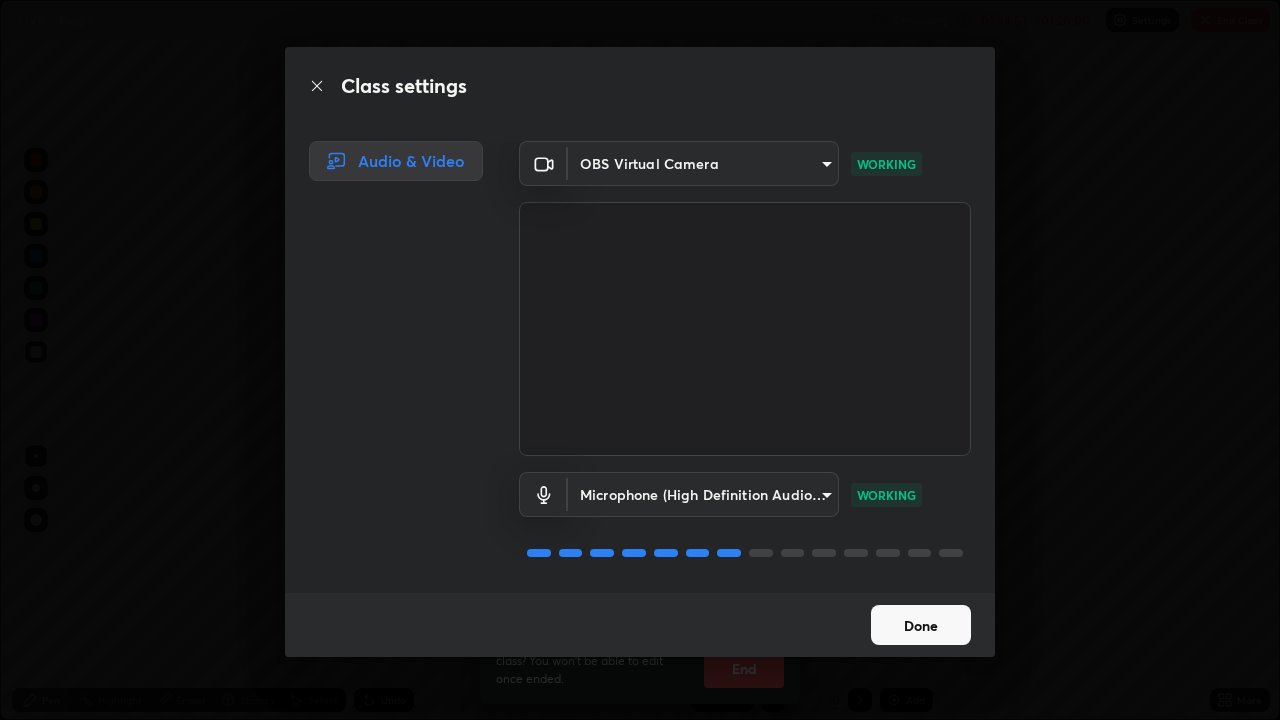 click on "Done" at bounding box center (921, 625) 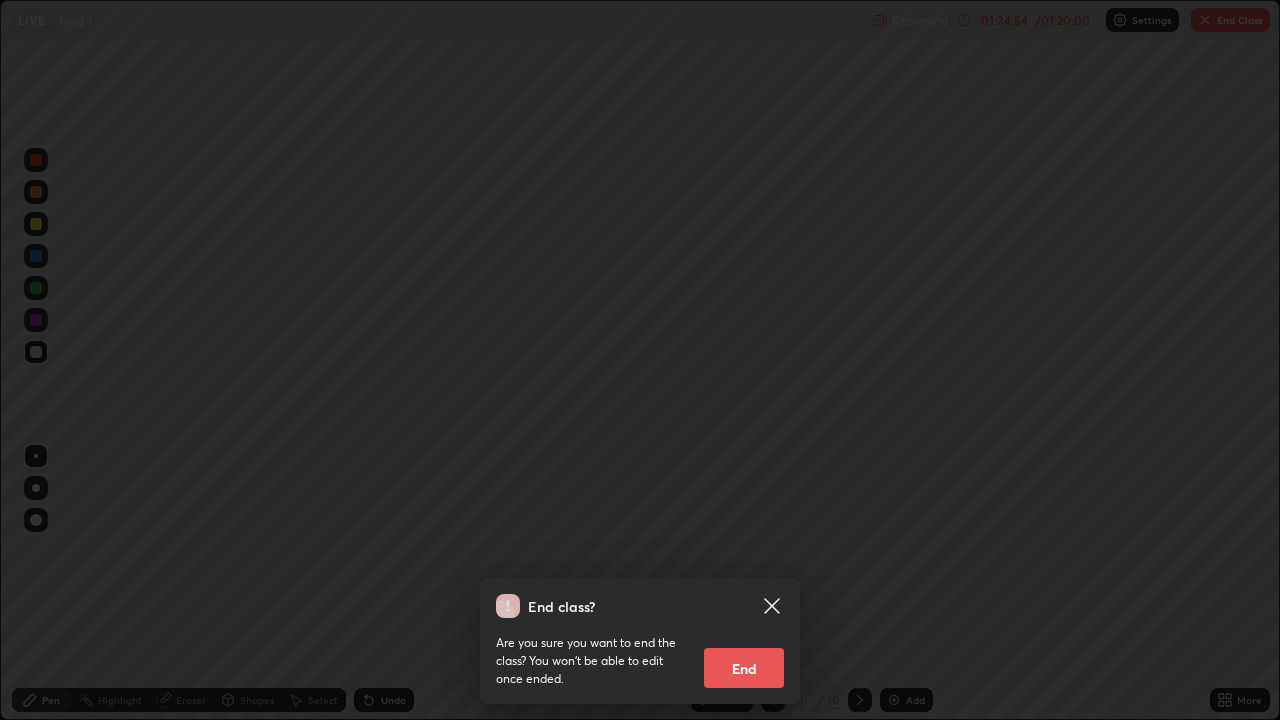 click on "End" at bounding box center (744, 668) 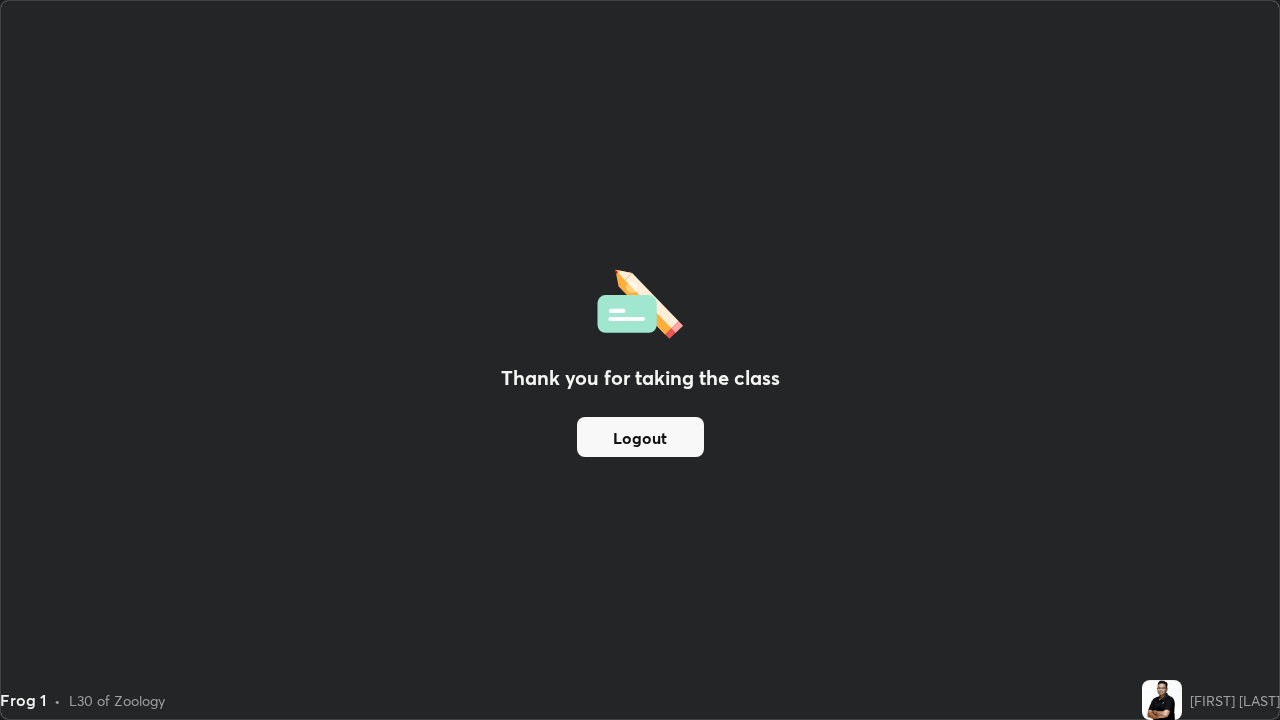 click on "Logout" at bounding box center [640, 437] 